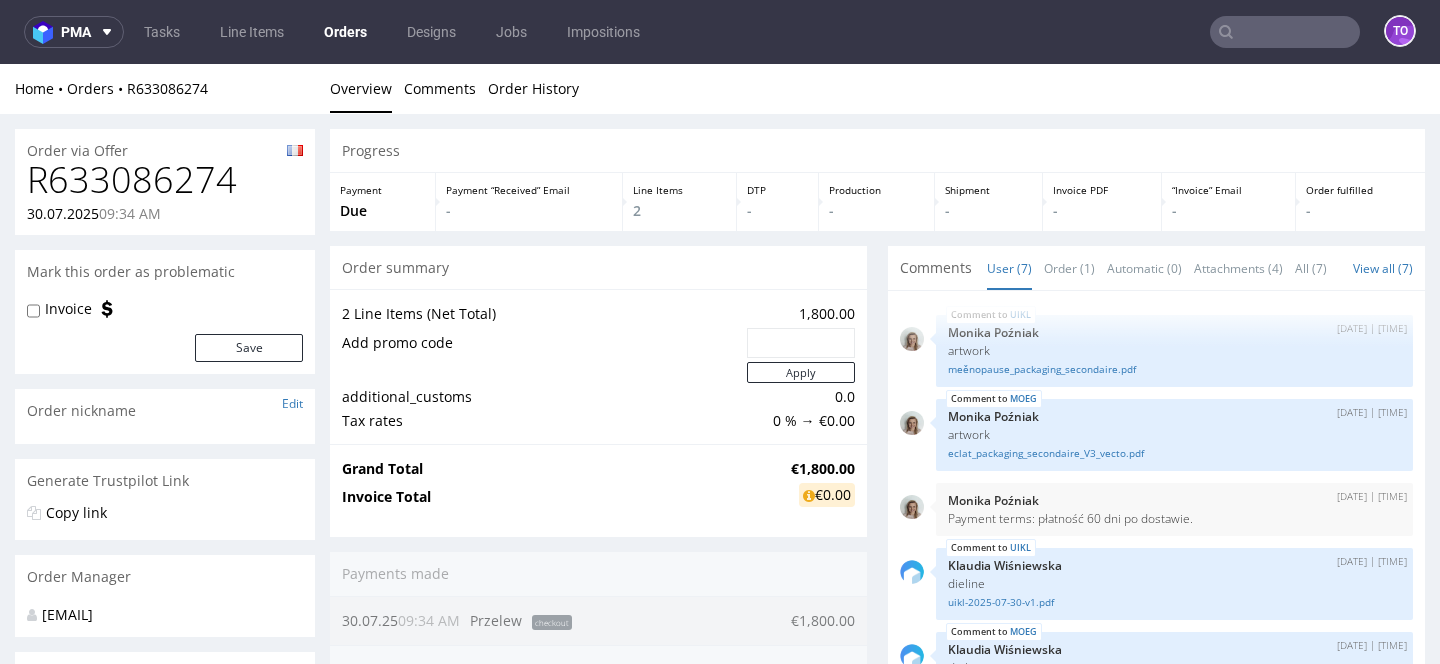 scroll, scrollTop: 94, scrollLeft: 0, axis: vertical 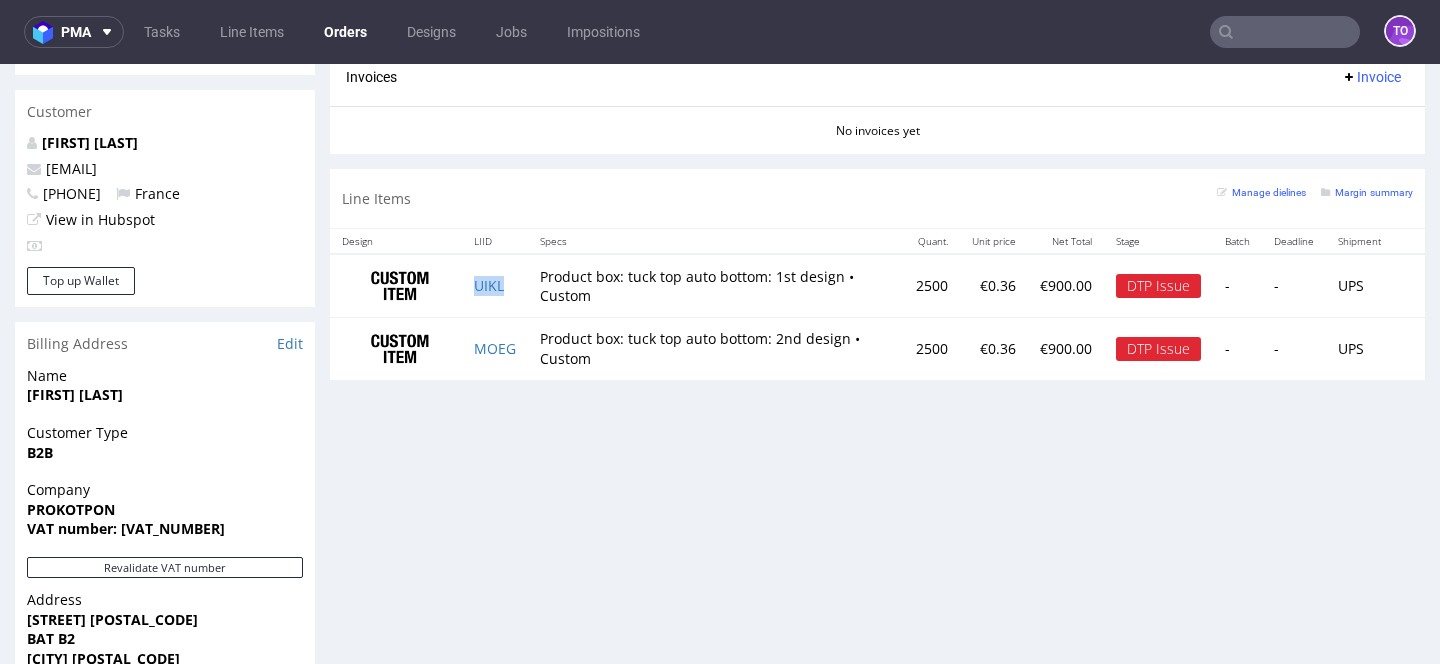 click on "UIKL" at bounding box center (495, 285) 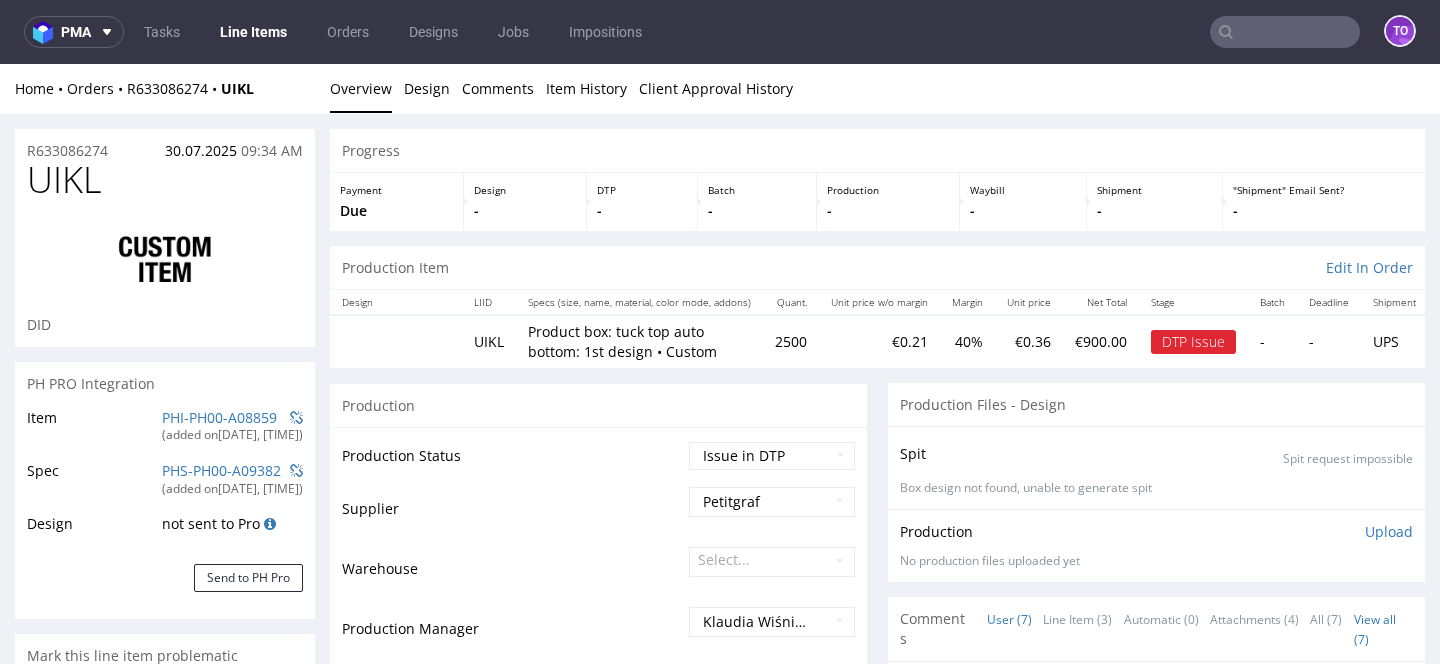 scroll, scrollTop: 211, scrollLeft: 0, axis: vertical 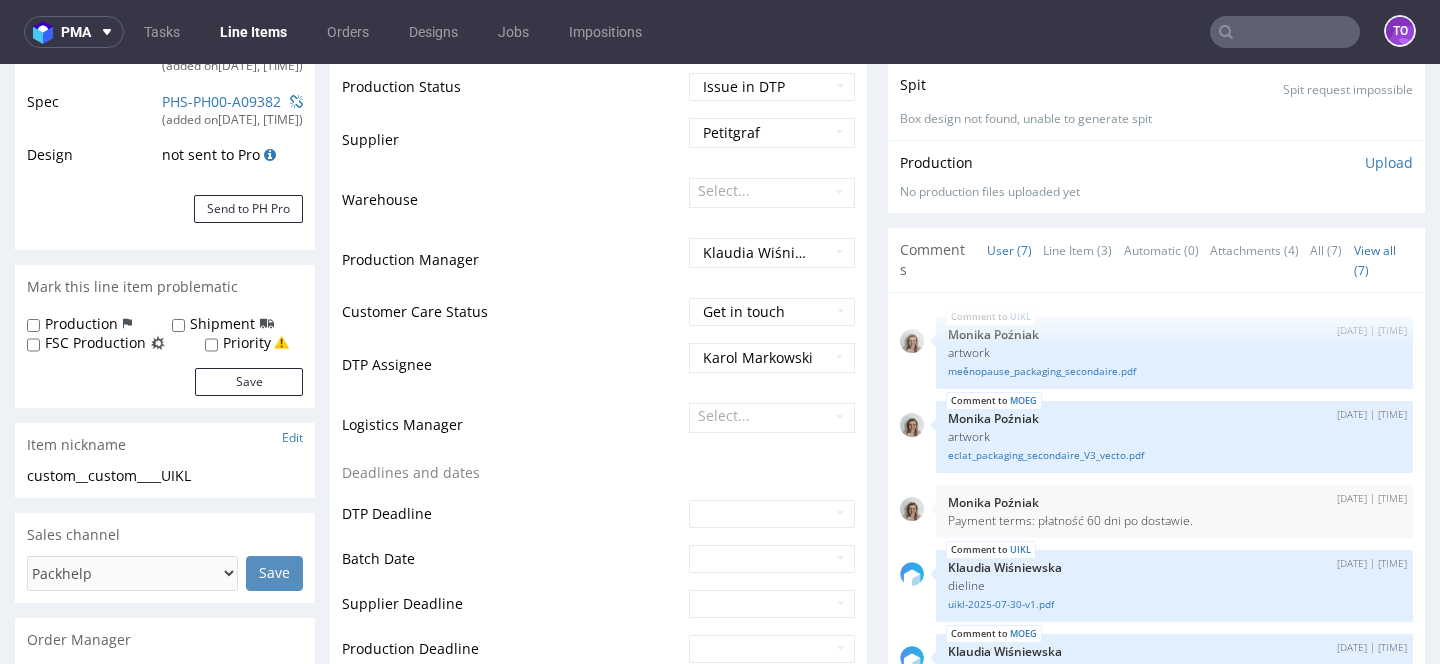 click at bounding box center (1285, 32) 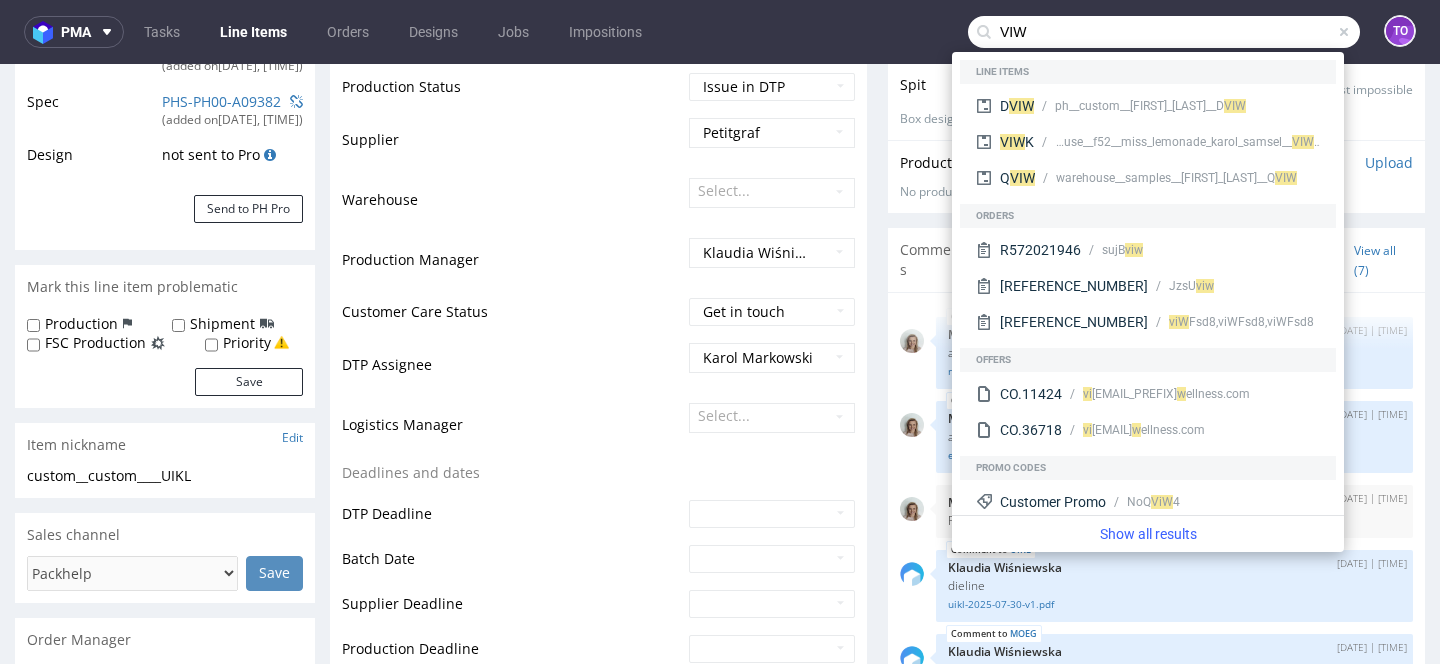 click on "VIW" at bounding box center (1164, 32) 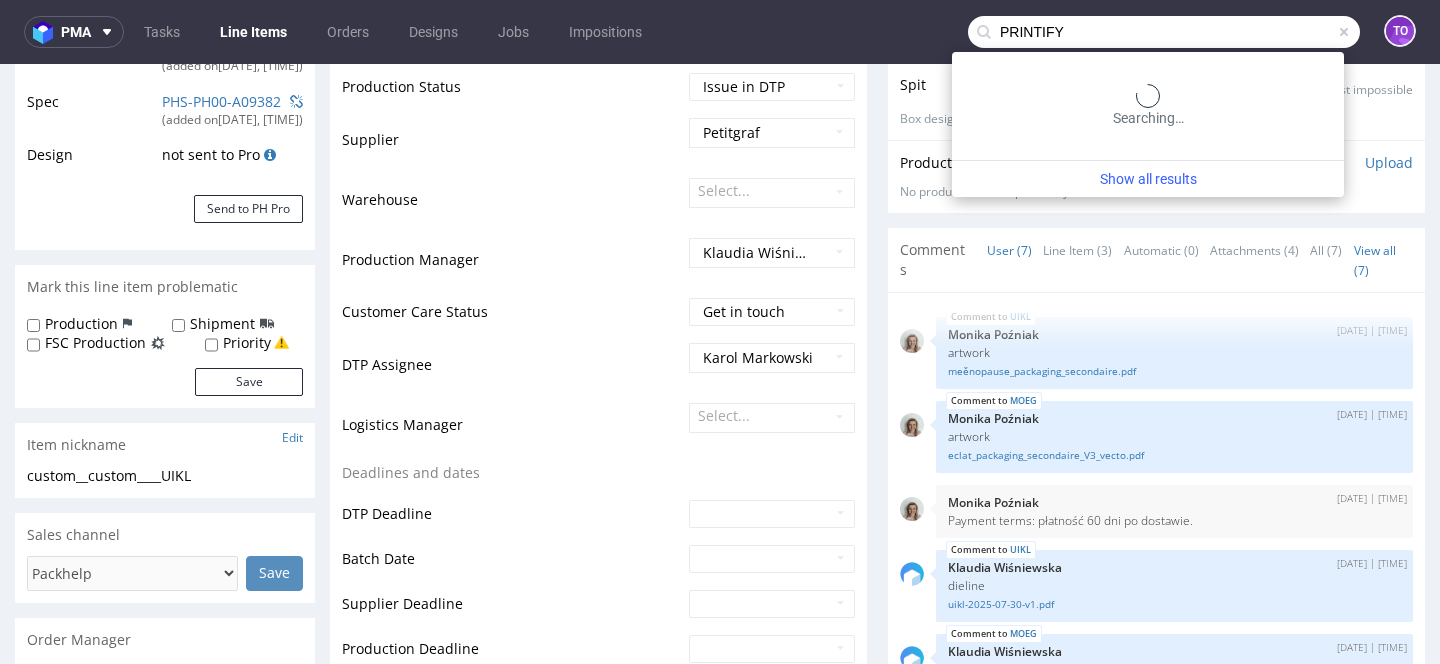 type on "PRINTIFY" 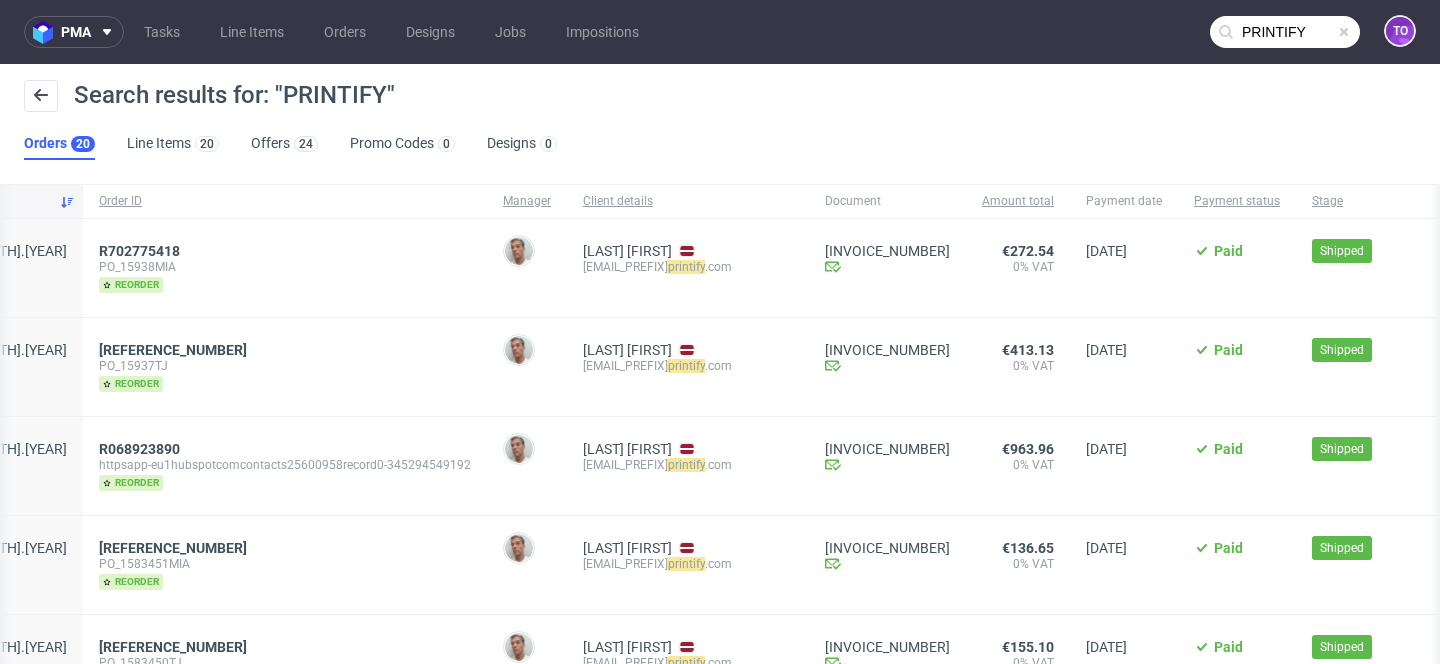 scroll, scrollTop: 0, scrollLeft: 207, axis: horizontal 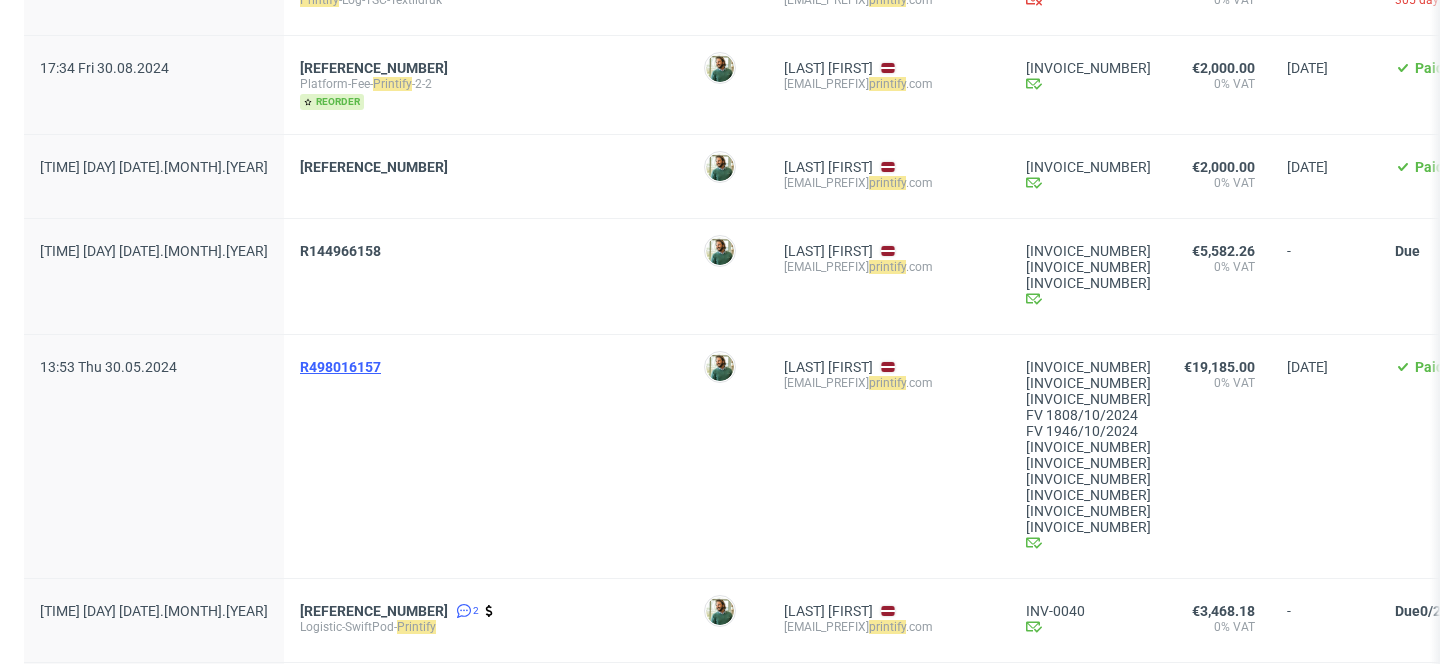 click on "R498016157" at bounding box center [340, 367] 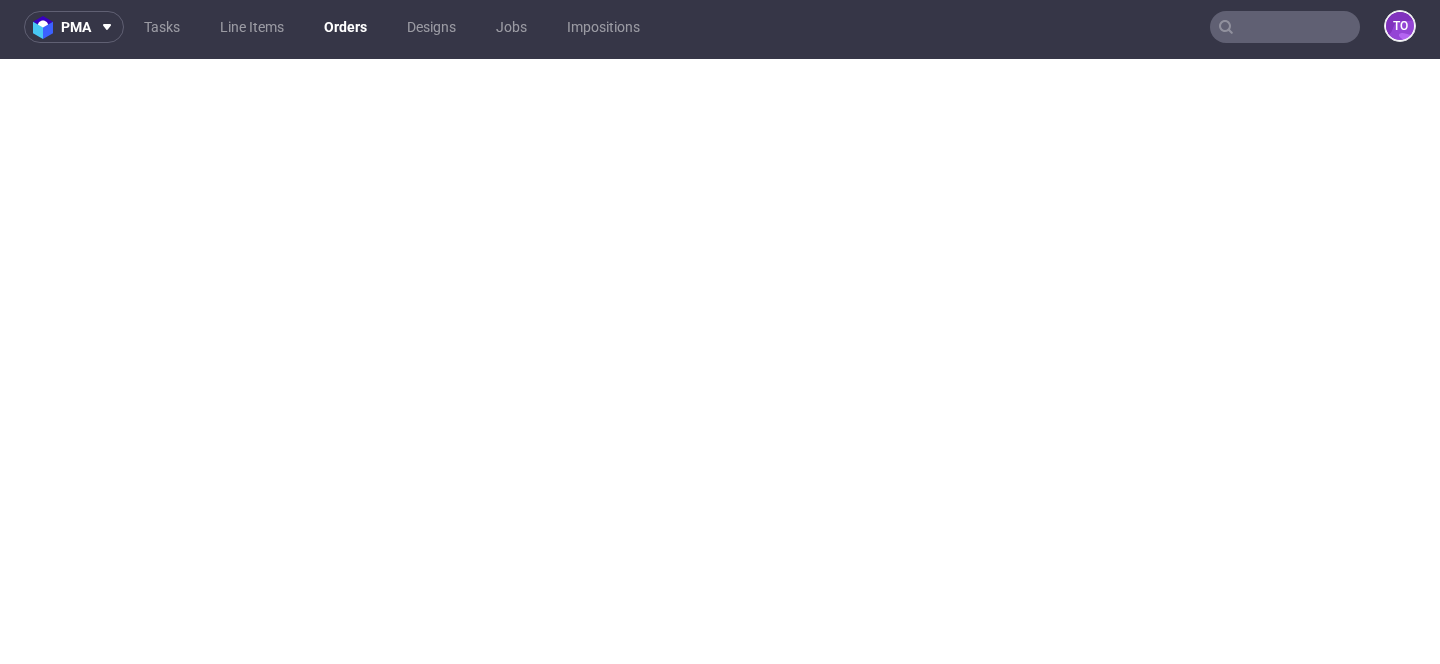 scroll, scrollTop: 5, scrollLeft: 0, axis: vertical 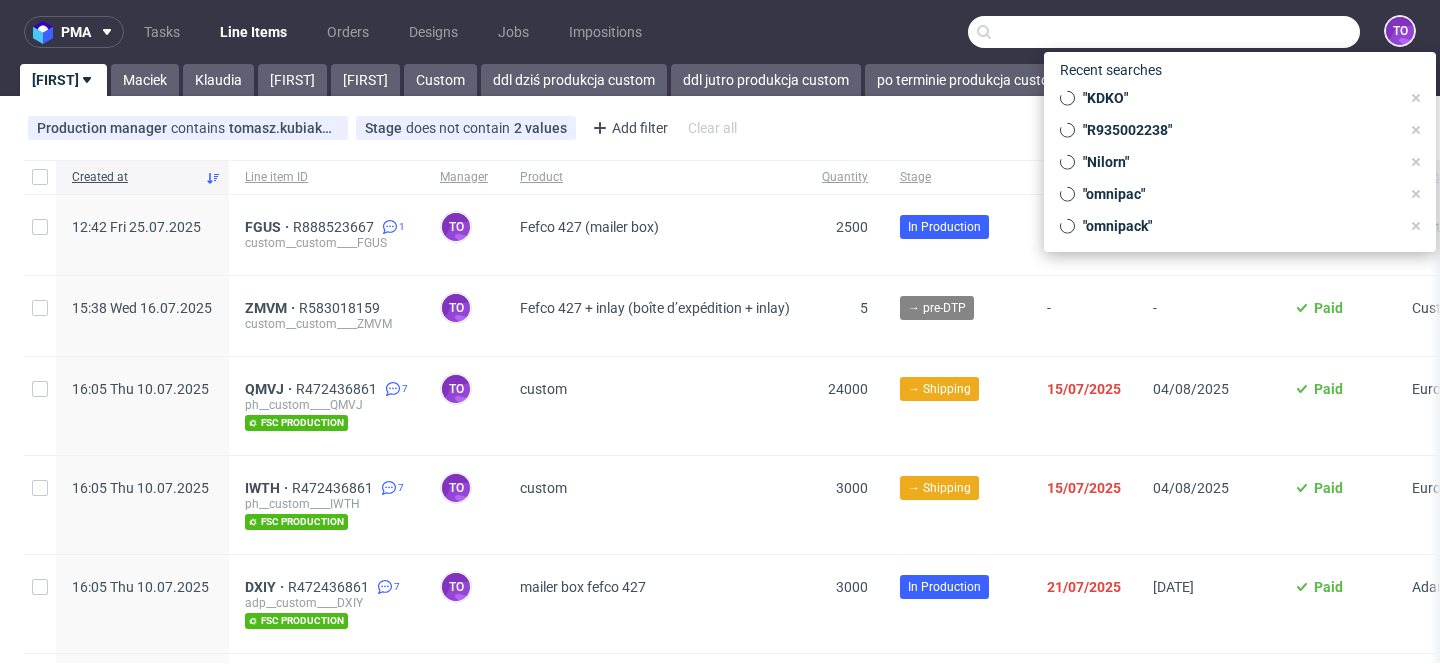 click at bounding box center (1164, 32) 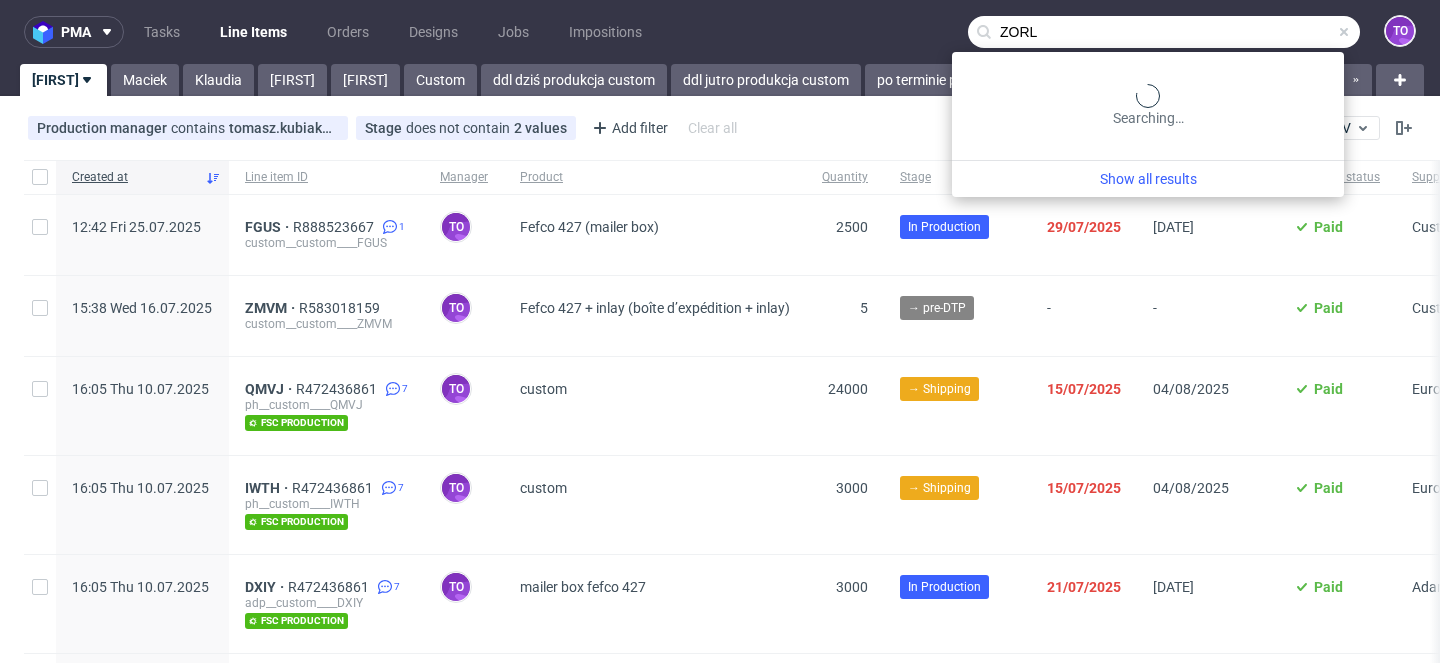 type on "ZORL" 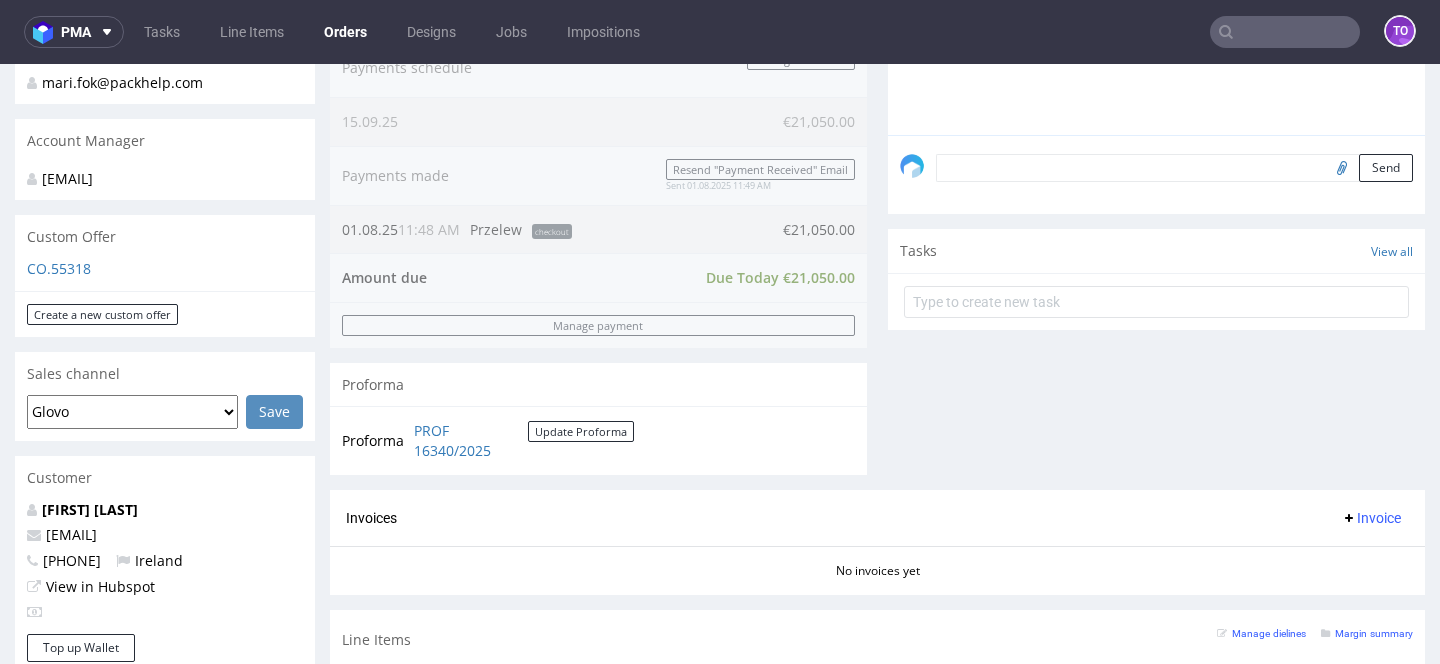 scroll, scrollTop: 1007, scrollLeft: 0, axis: vertical 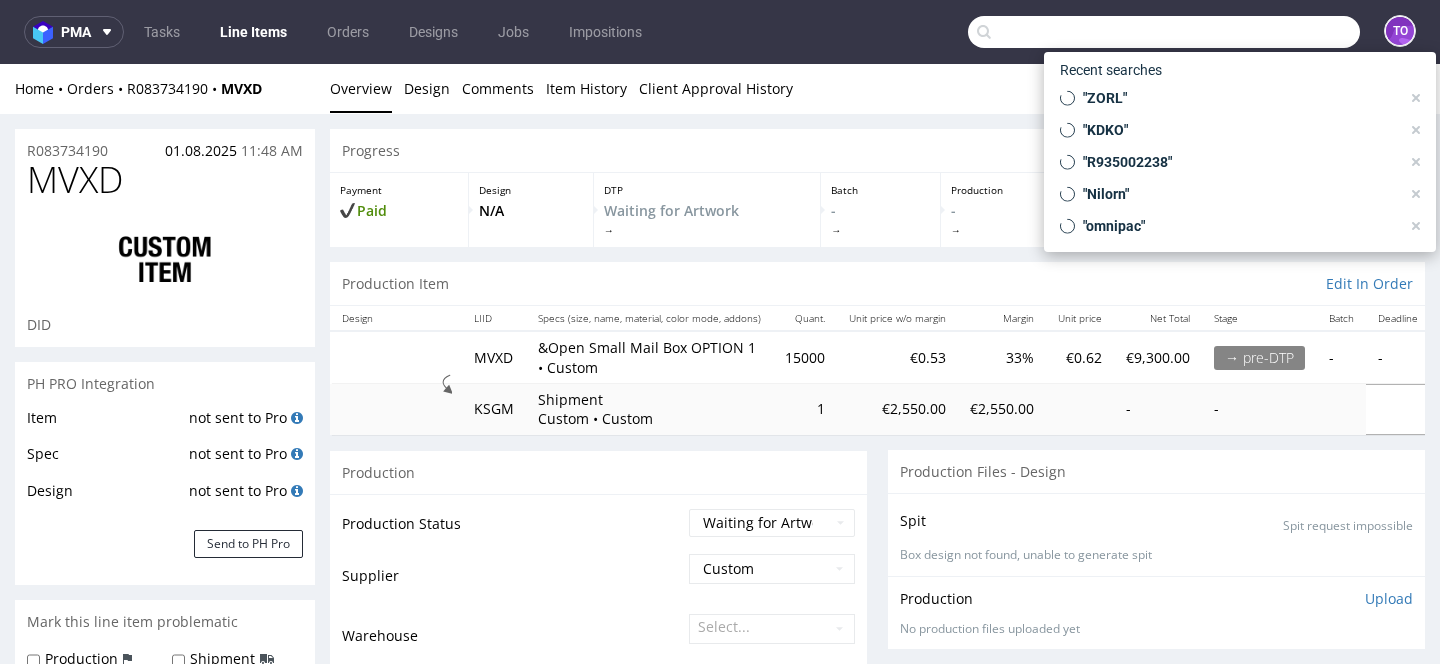 click at bounding box center [1164, 32] 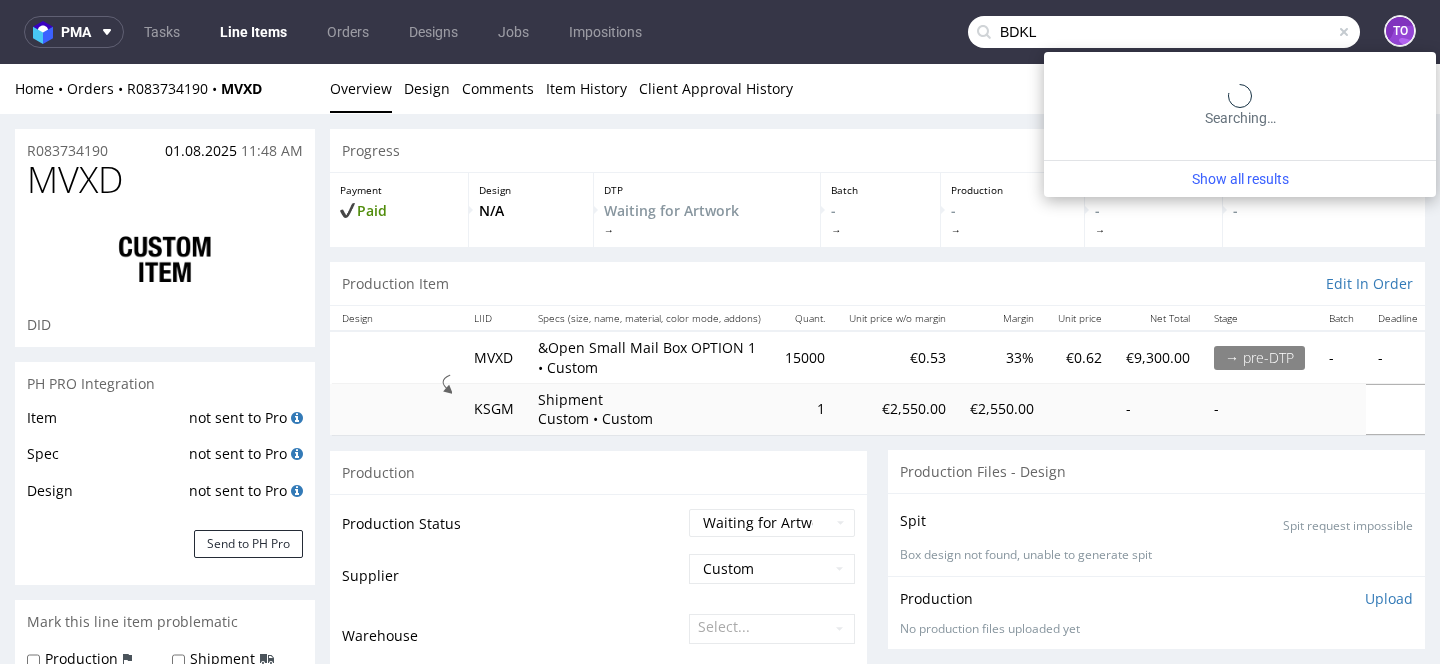 type on "BDKL" 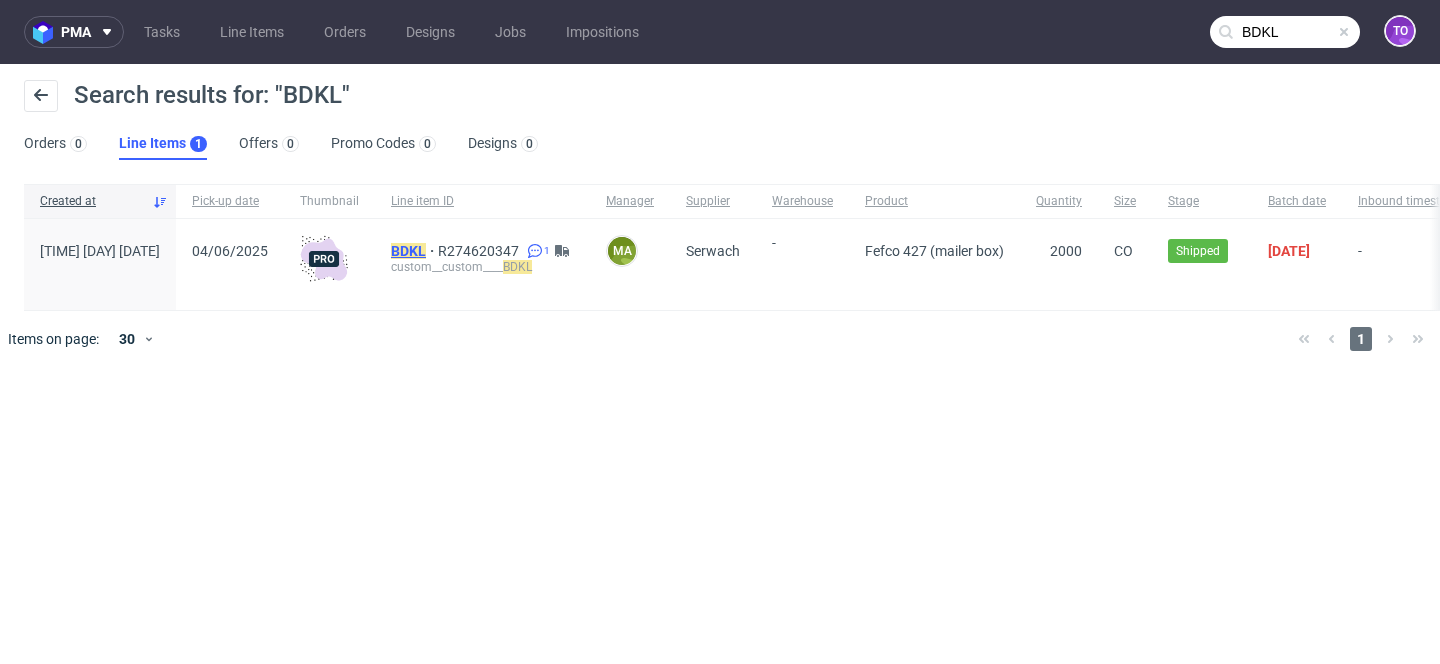 click on "BDKL" 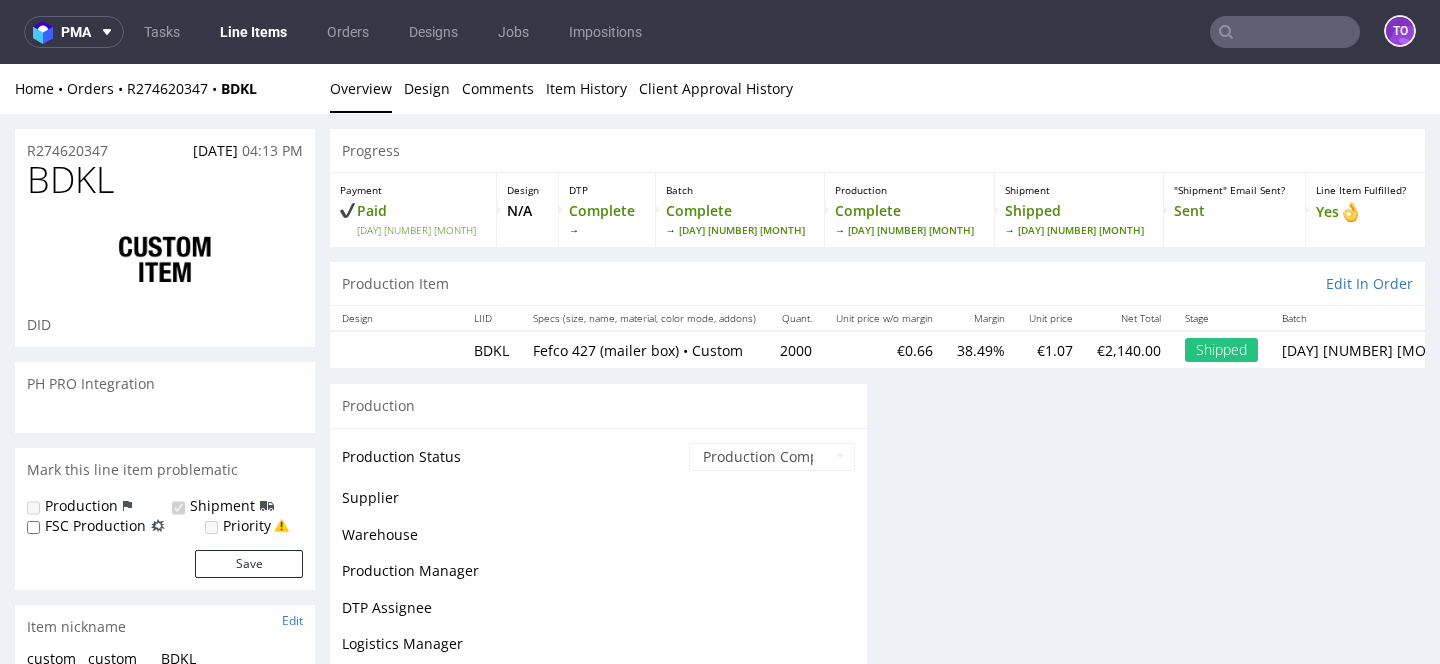 scroll, scrollTop: 0, scrollLeft: 0, axis: both 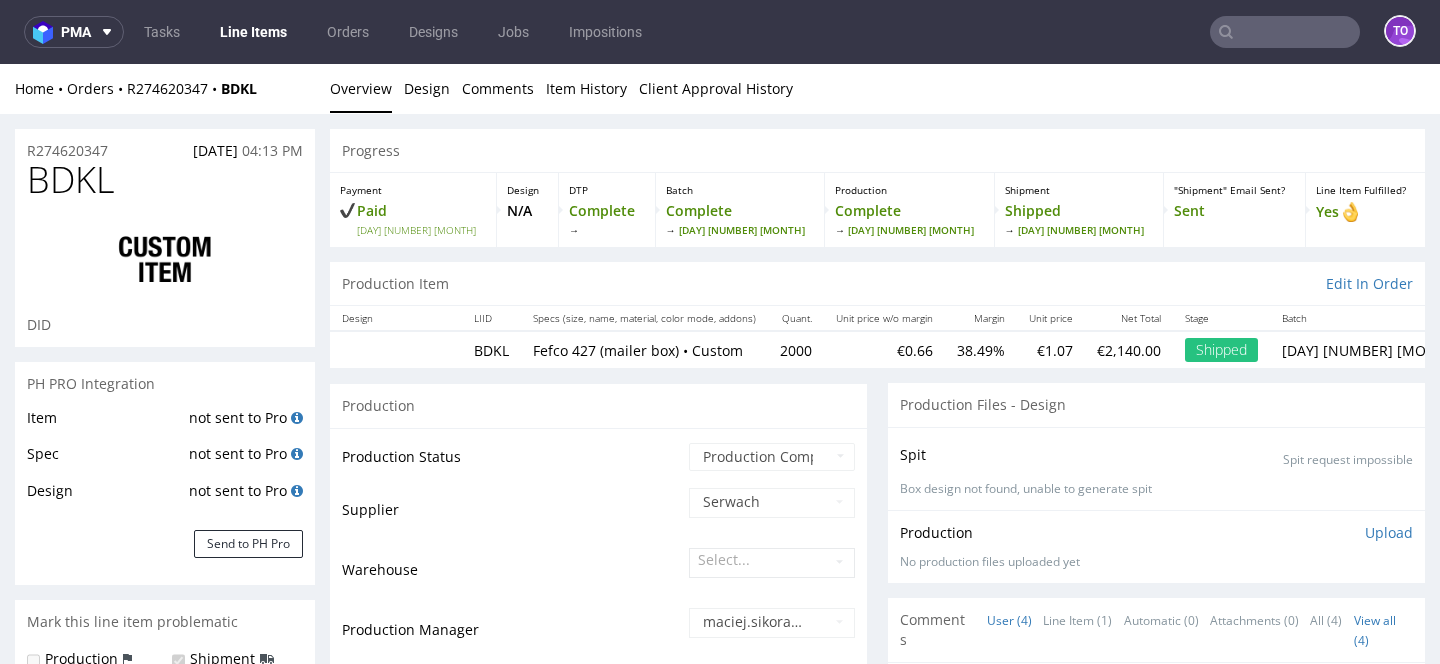 select on "in_progress" 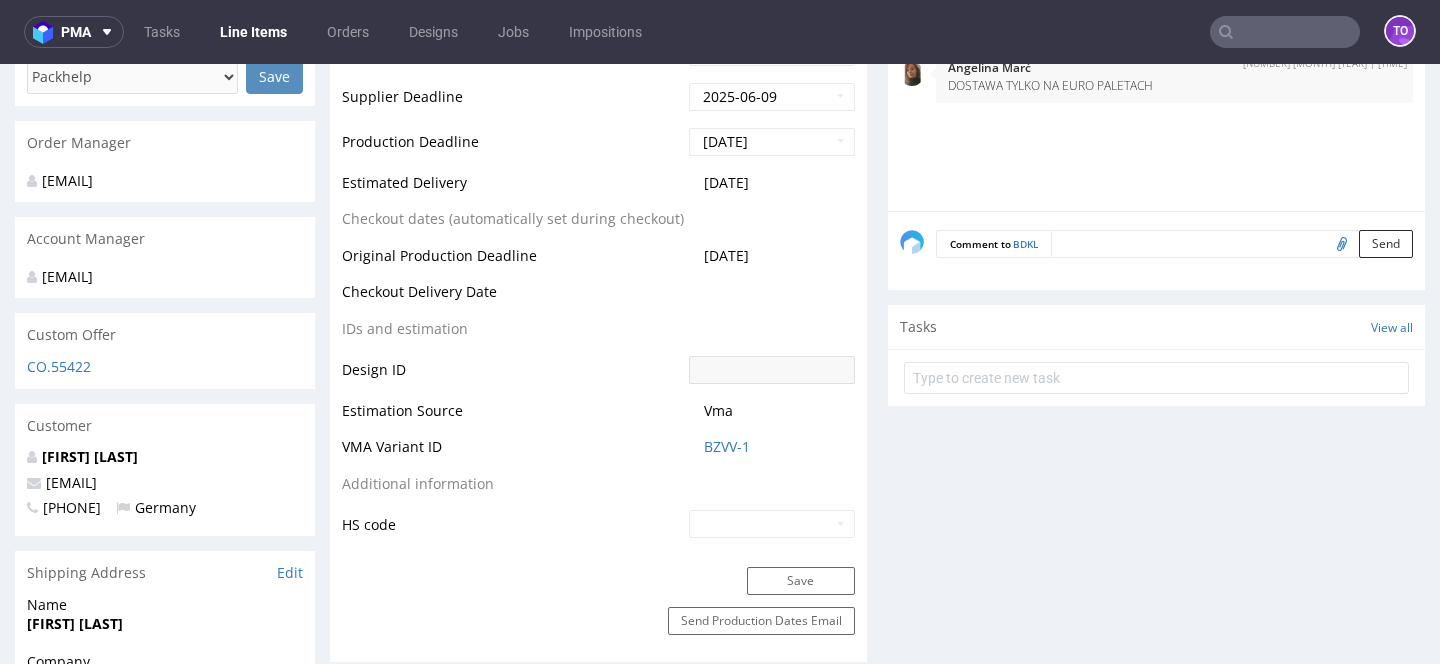 scroll, scrollTop: 0, scrollLeft: 0, axis: both 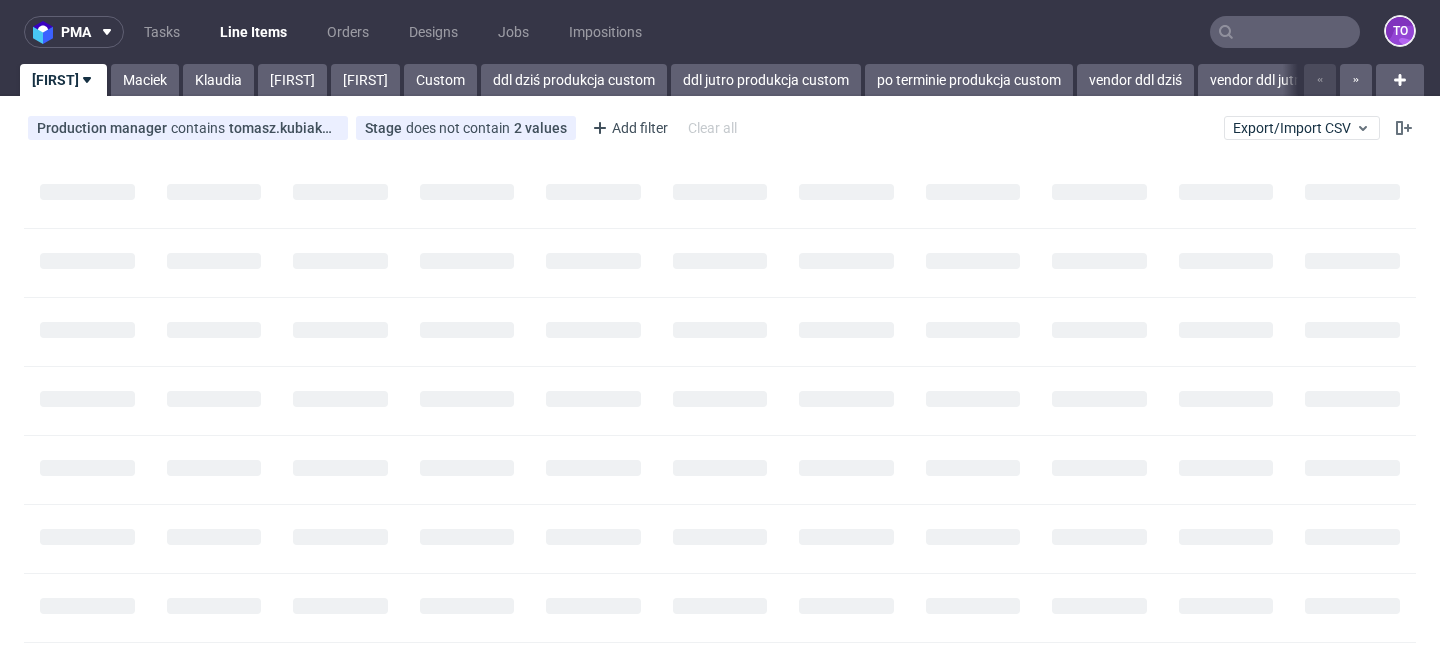 click at bounding box center (1285, 32) 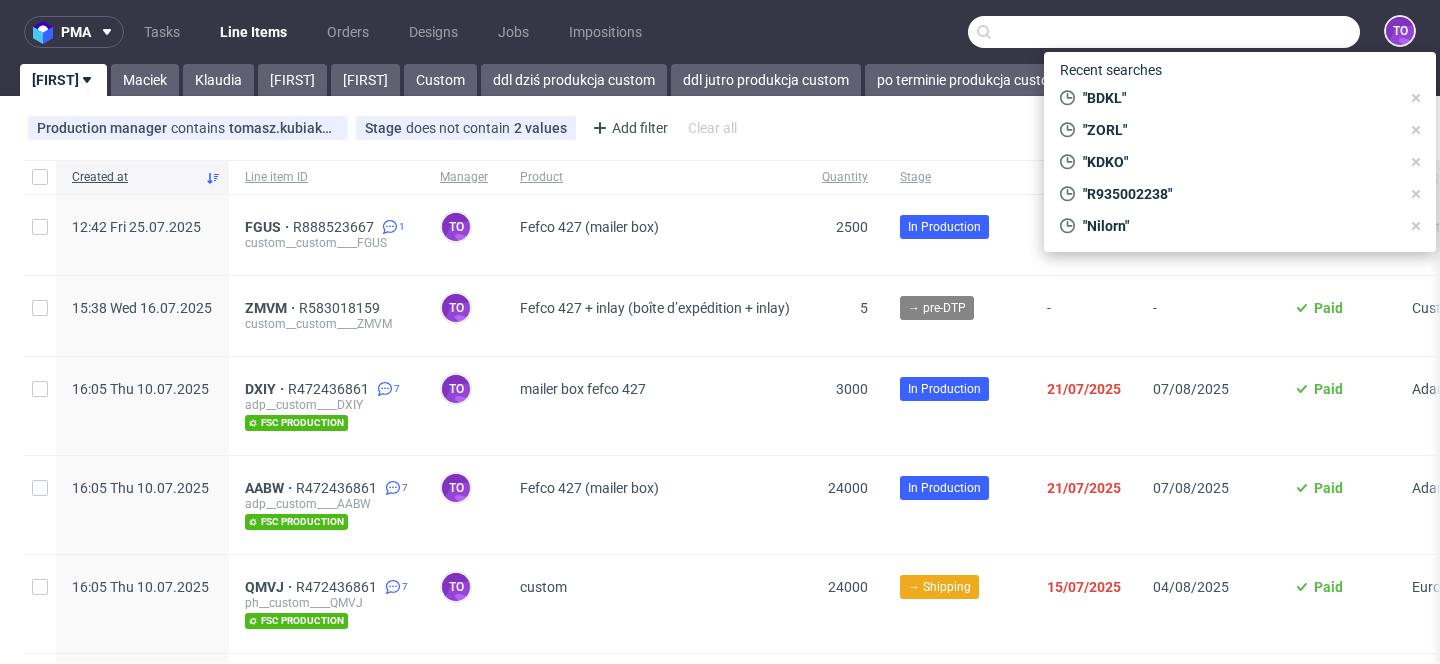 paste on "GIMO" 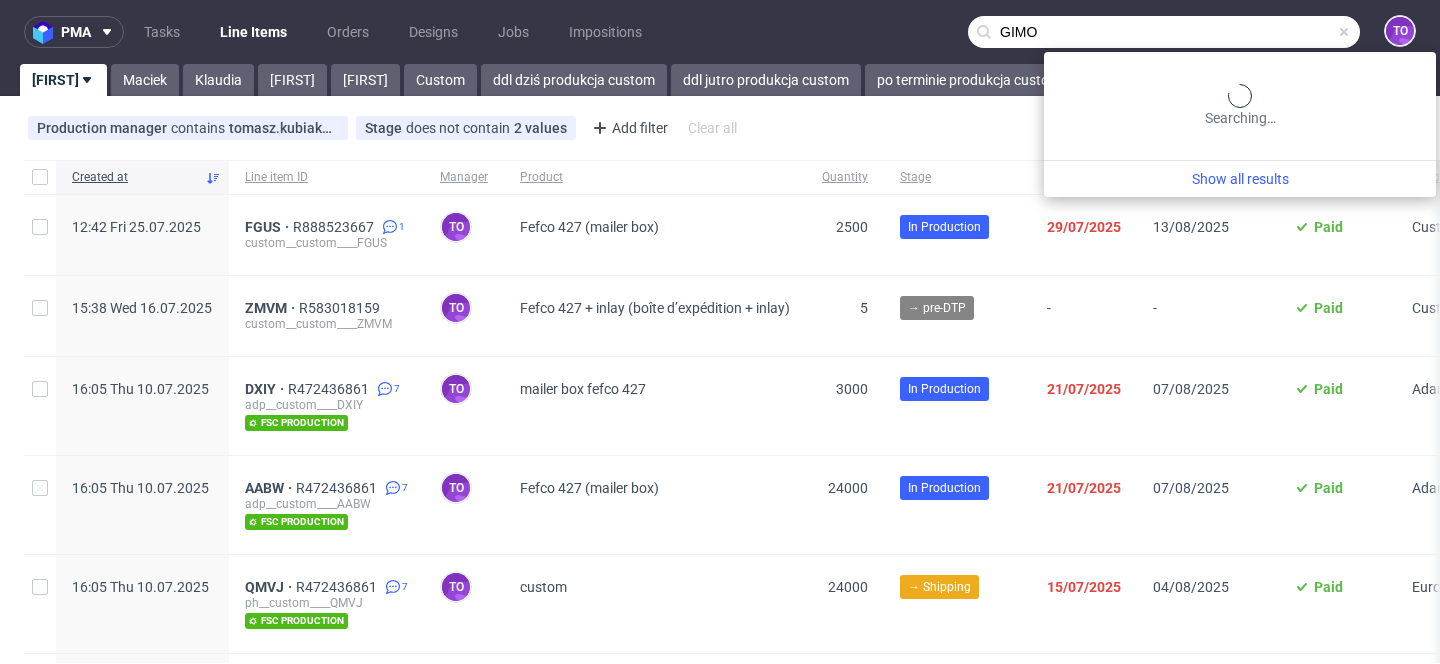 type on "GIMO" 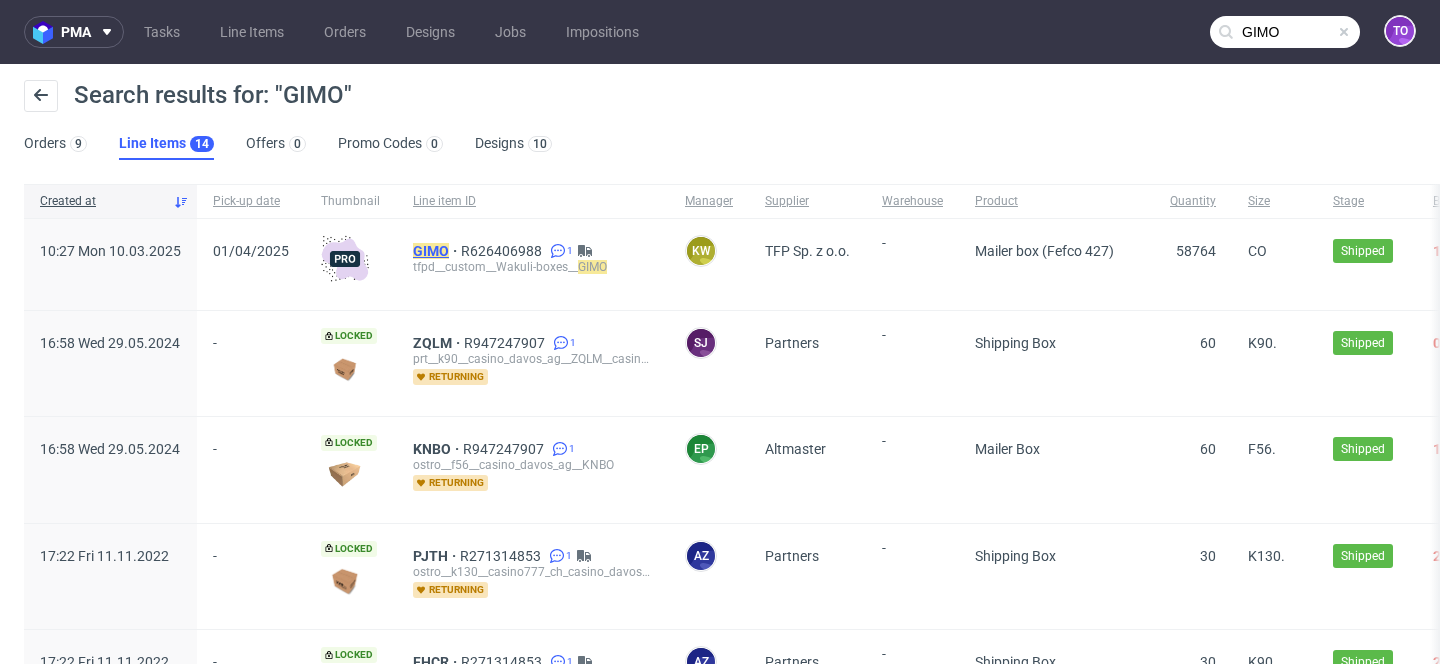 click on "GIMO" 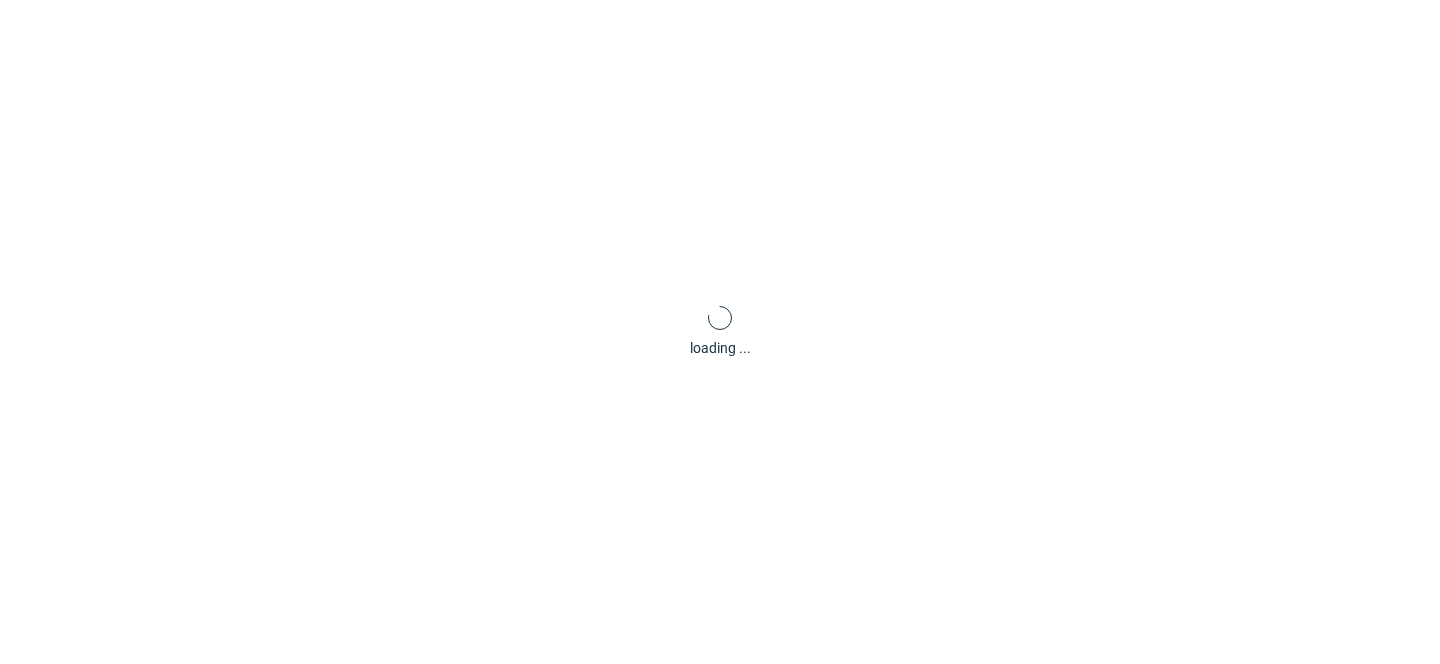type 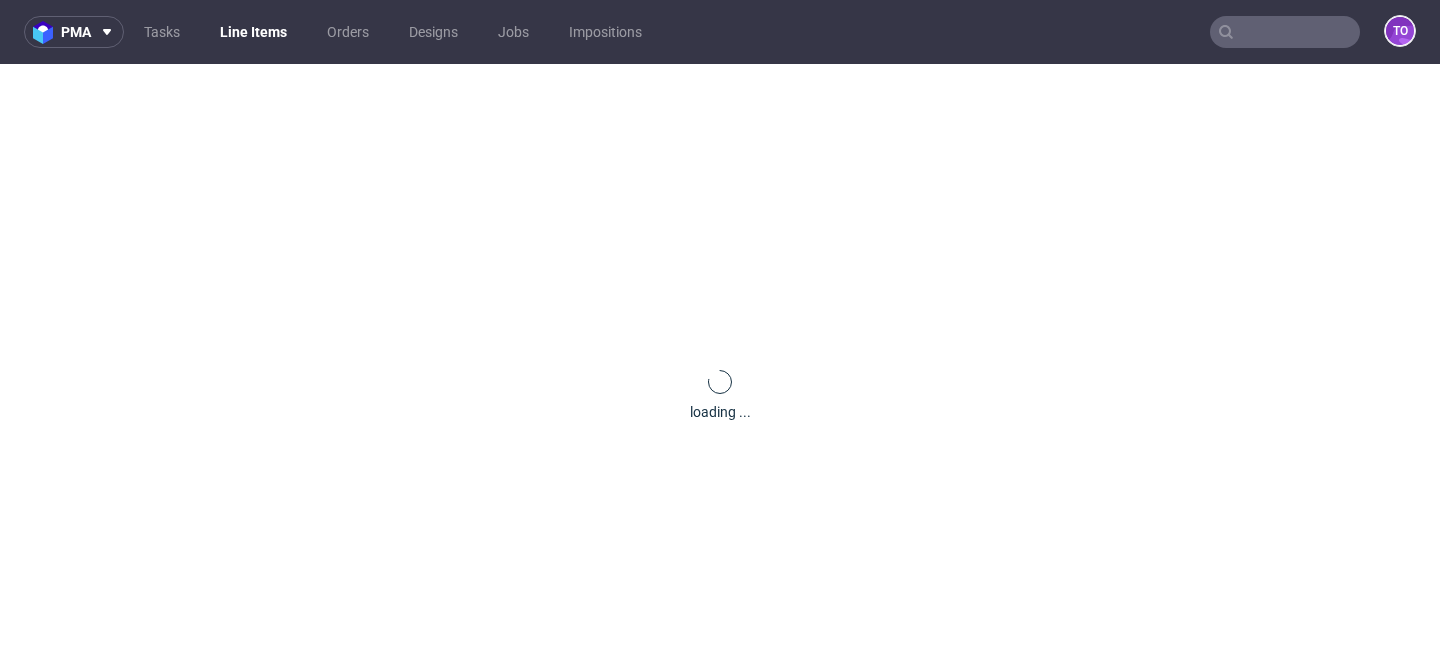 scroll, scrollTop: 0, scrollLeft: 0, axis: both 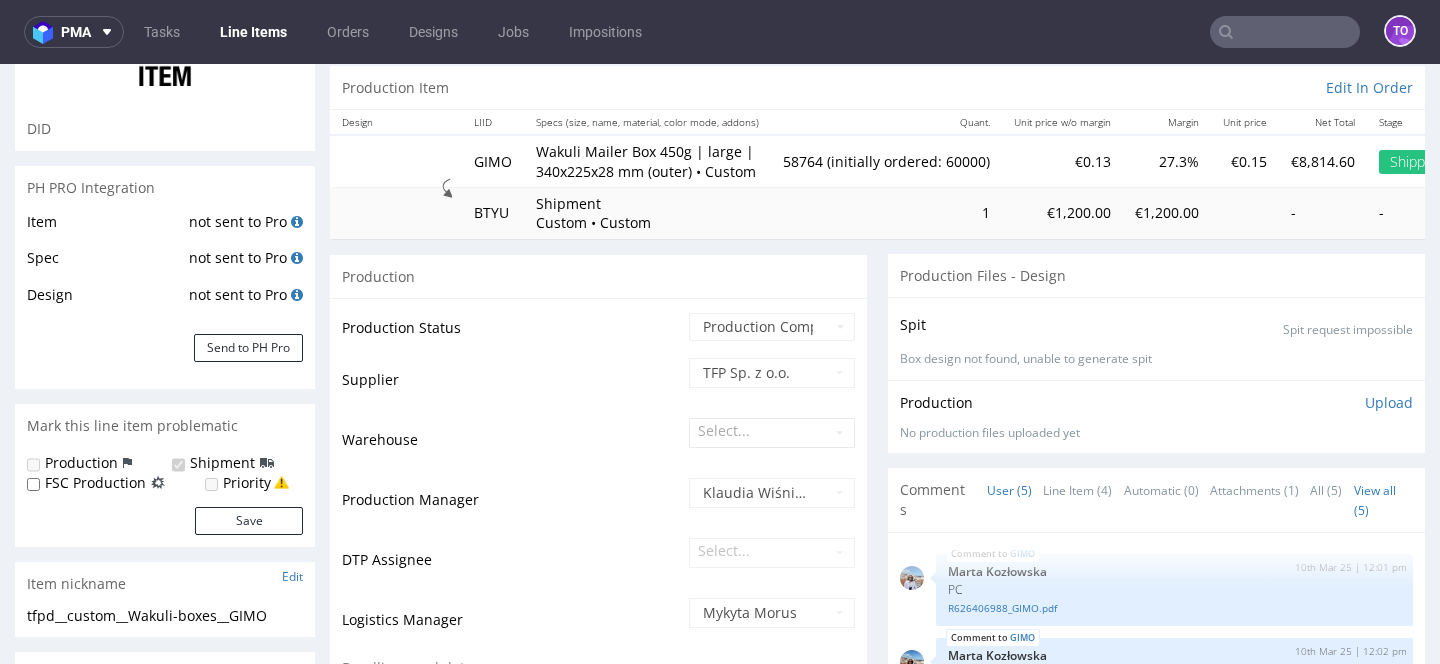 select on "in_progress" 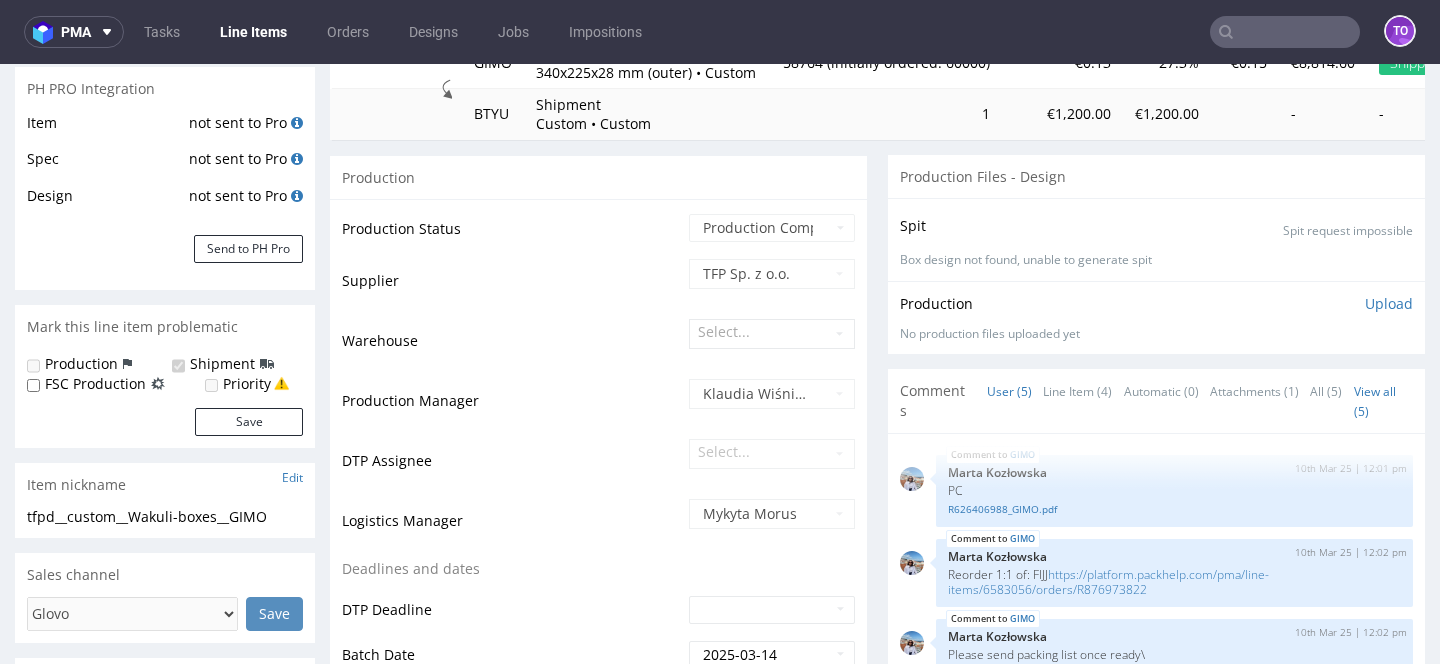 scroll, scrollTop: 0, scrollLeft: 0, axis: both 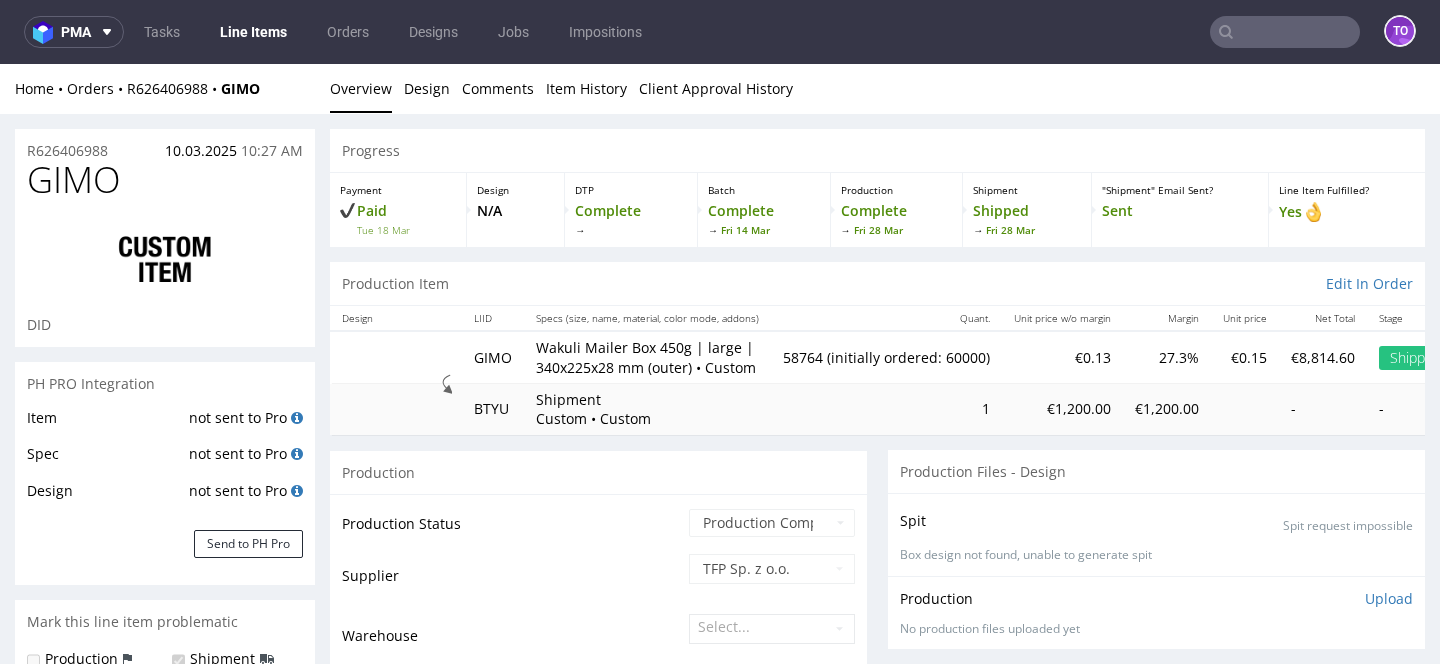 click on "GIMO" at bounding box center [74, 180] 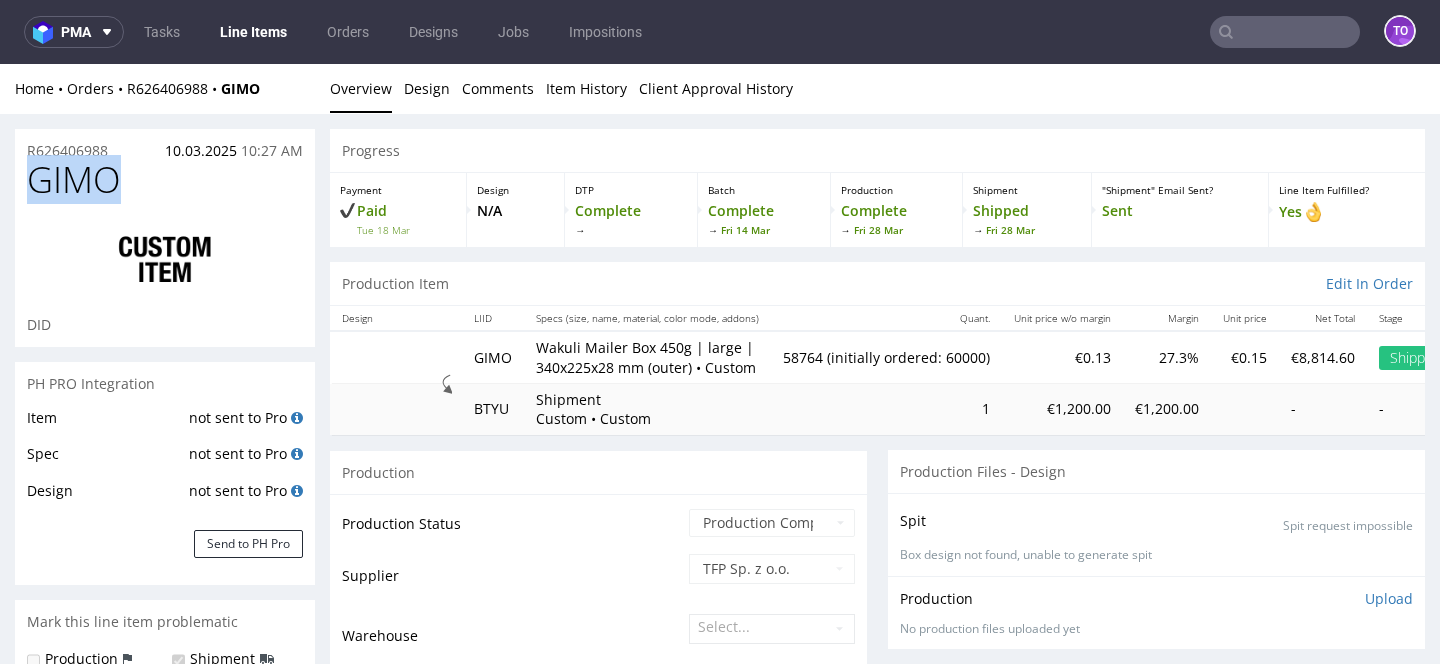 click on "GIMO" at bounding box center [74, 180] 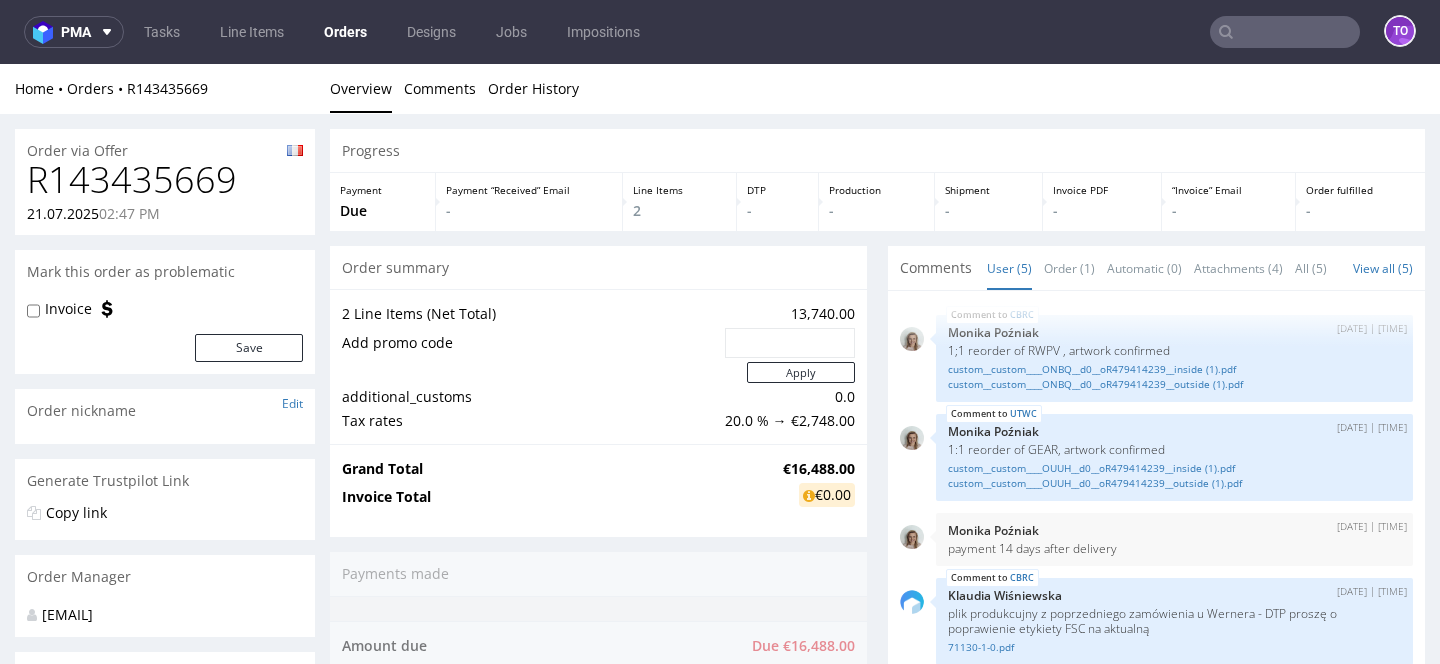scroll, scrollTop: 0, scrollLeft: 0, axis: both 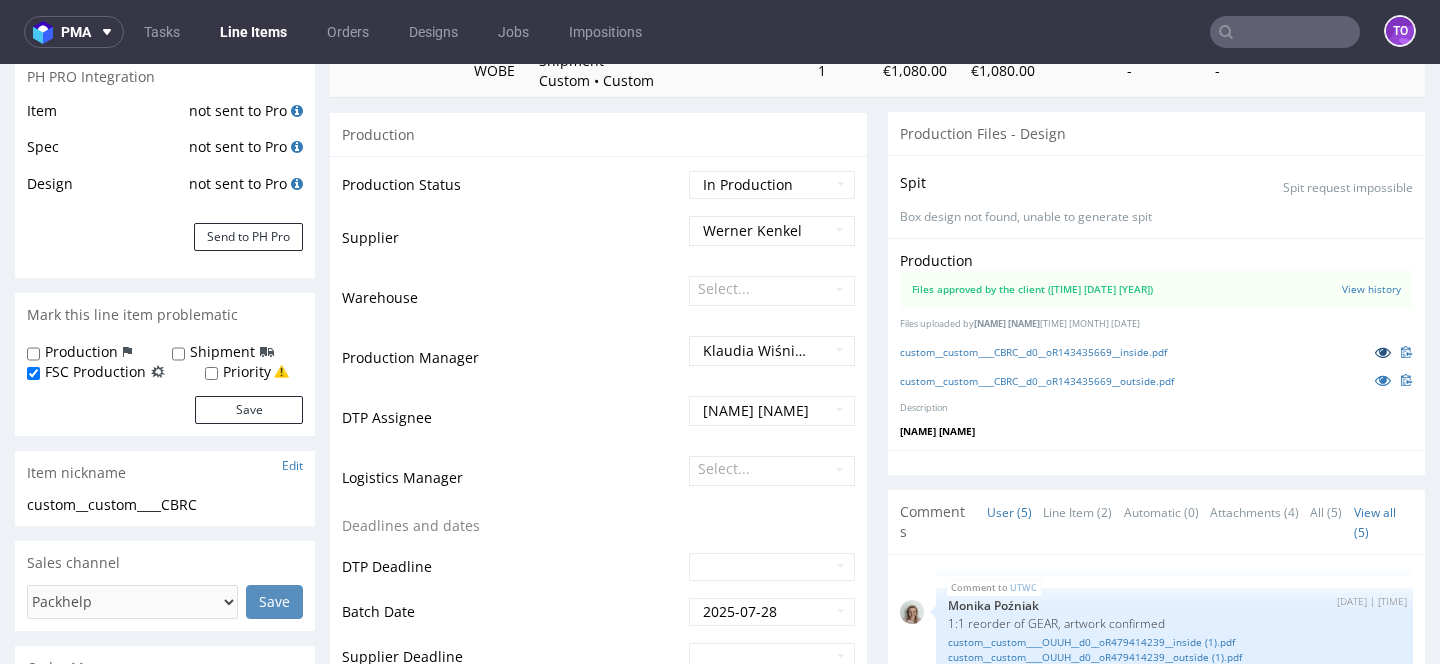 click at bounding box center [1383, 352] 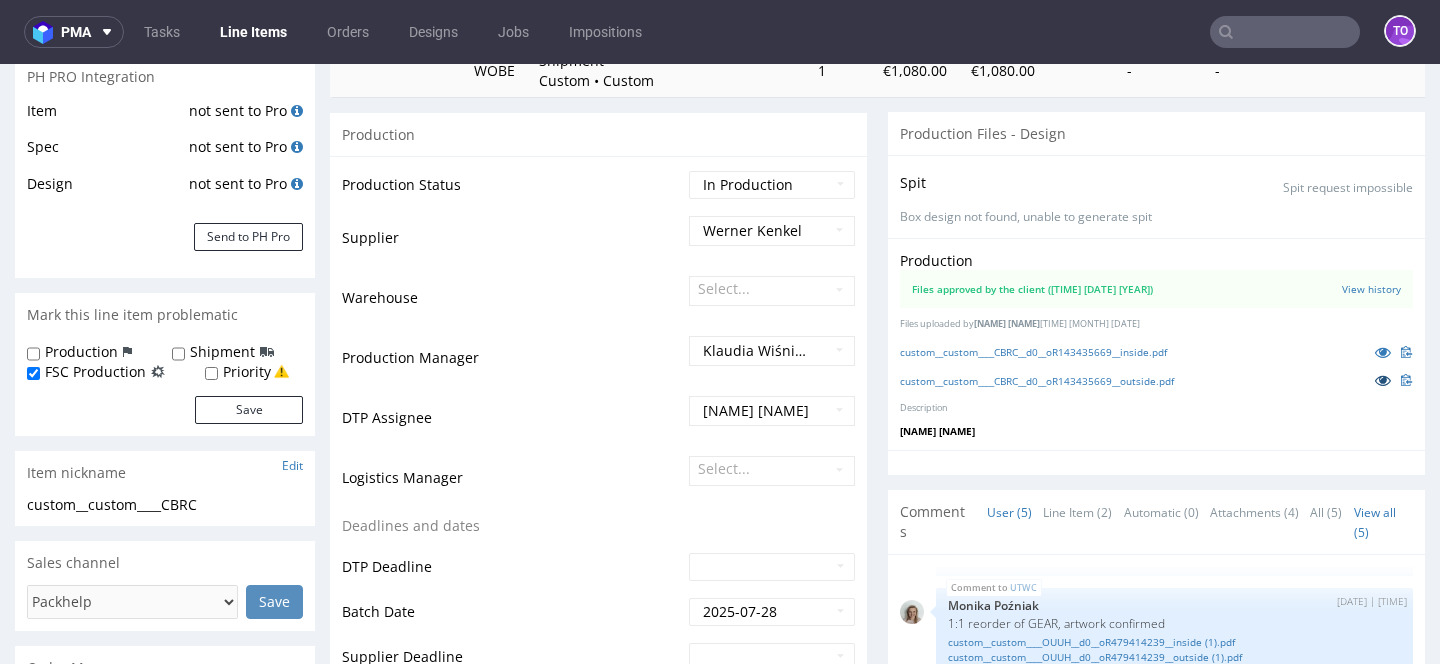 click at bounding box center [1383, 380] 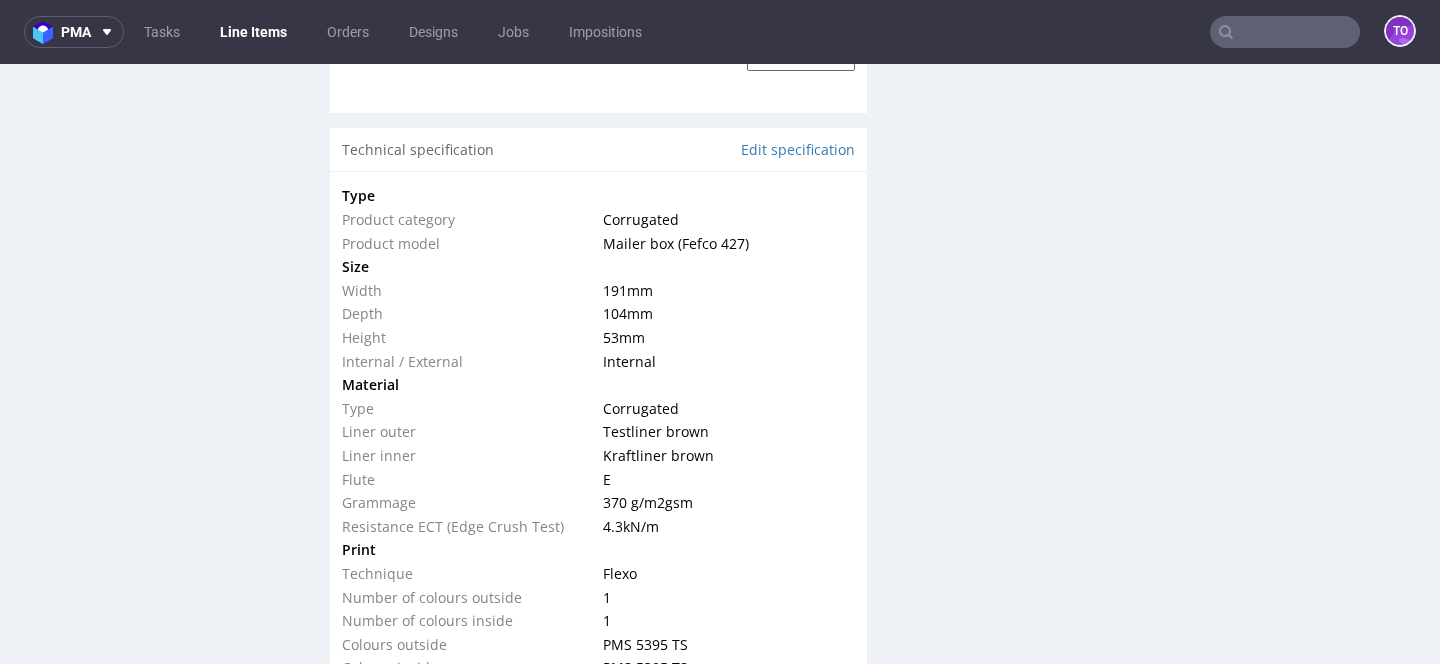 scroll, scrollTop: 1893, scrollLeft: 0, axis: vertical 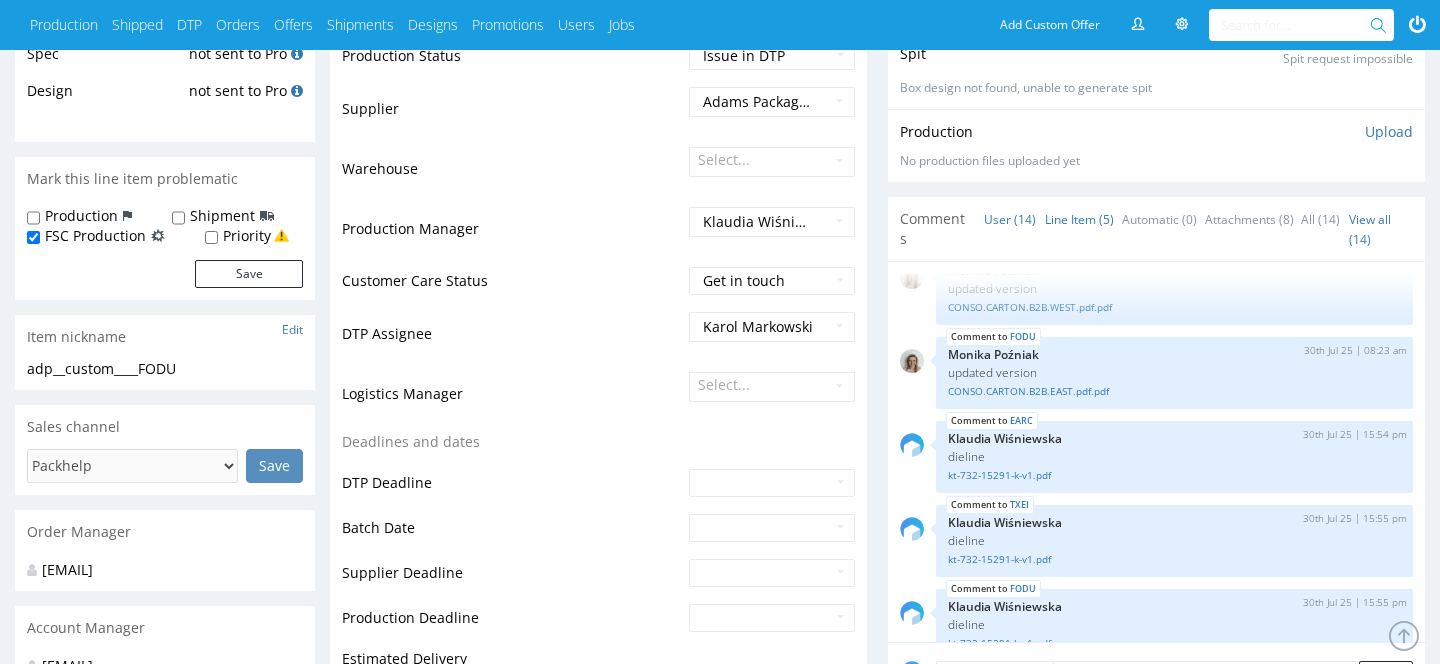click on "Line Item (5)" at bounding box center [1079, 219] 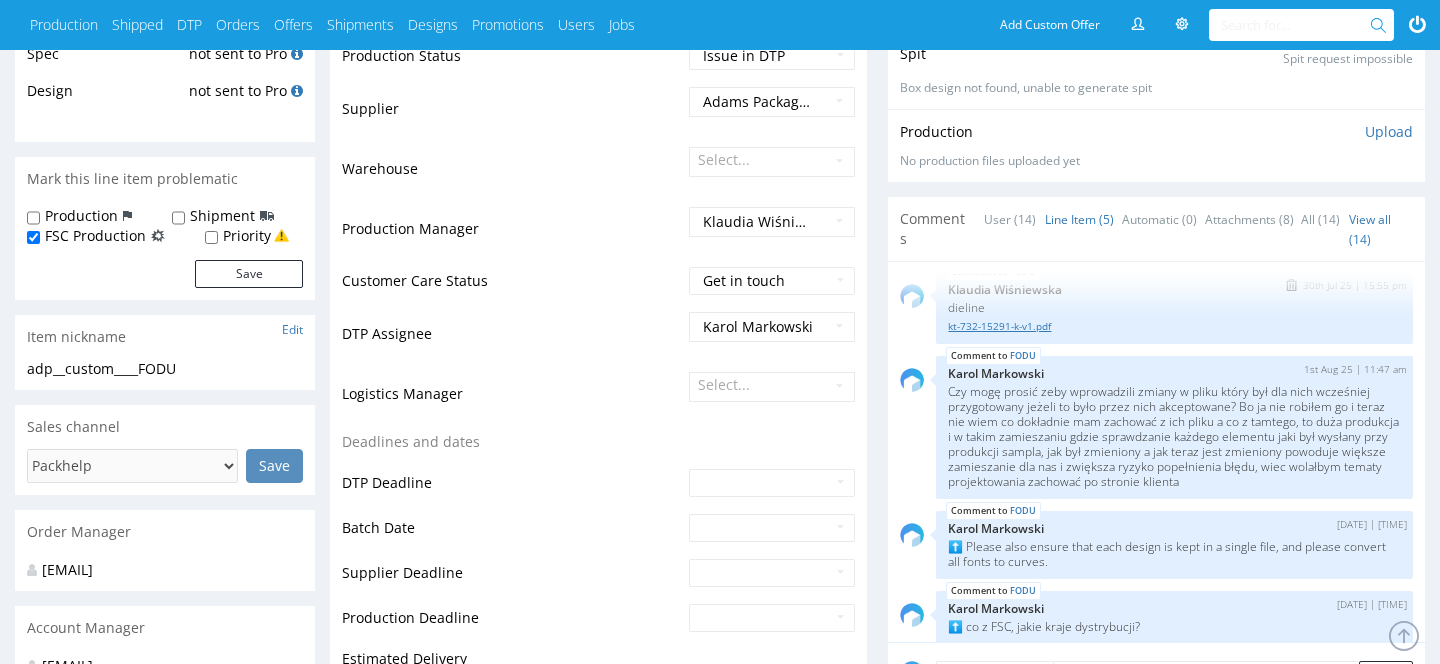 scroll, scrollTop: 112, scrollLeft: 0, axis: vertical 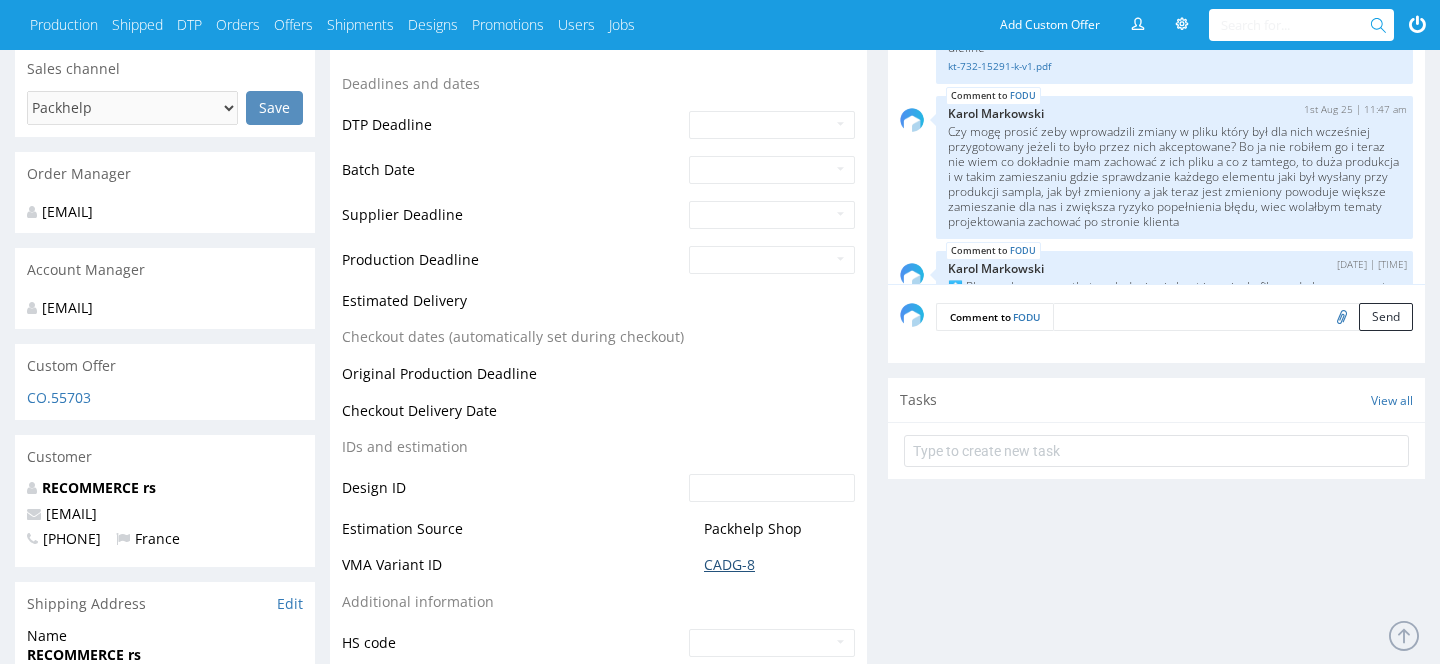 click on "CADG-8" at bounding box center (729, 565) 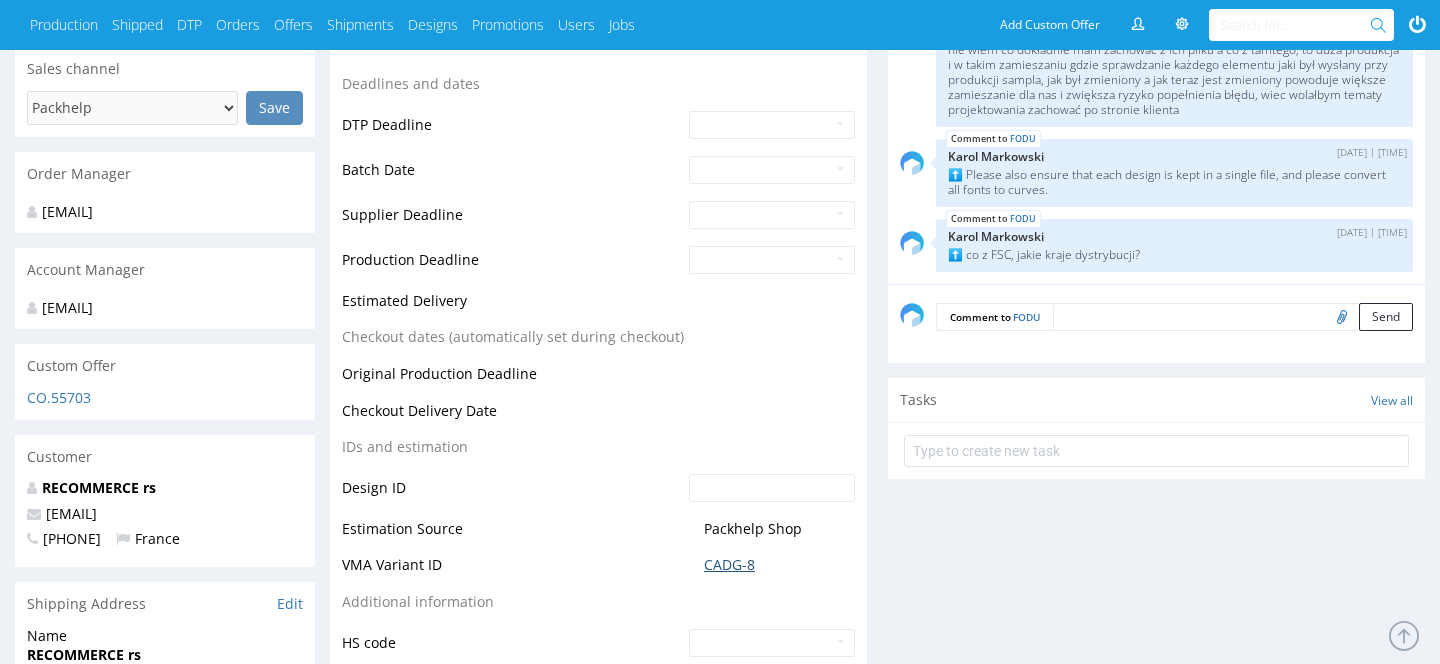 scroll, scrollTop: 0, scrollLeft: 0, axis: both 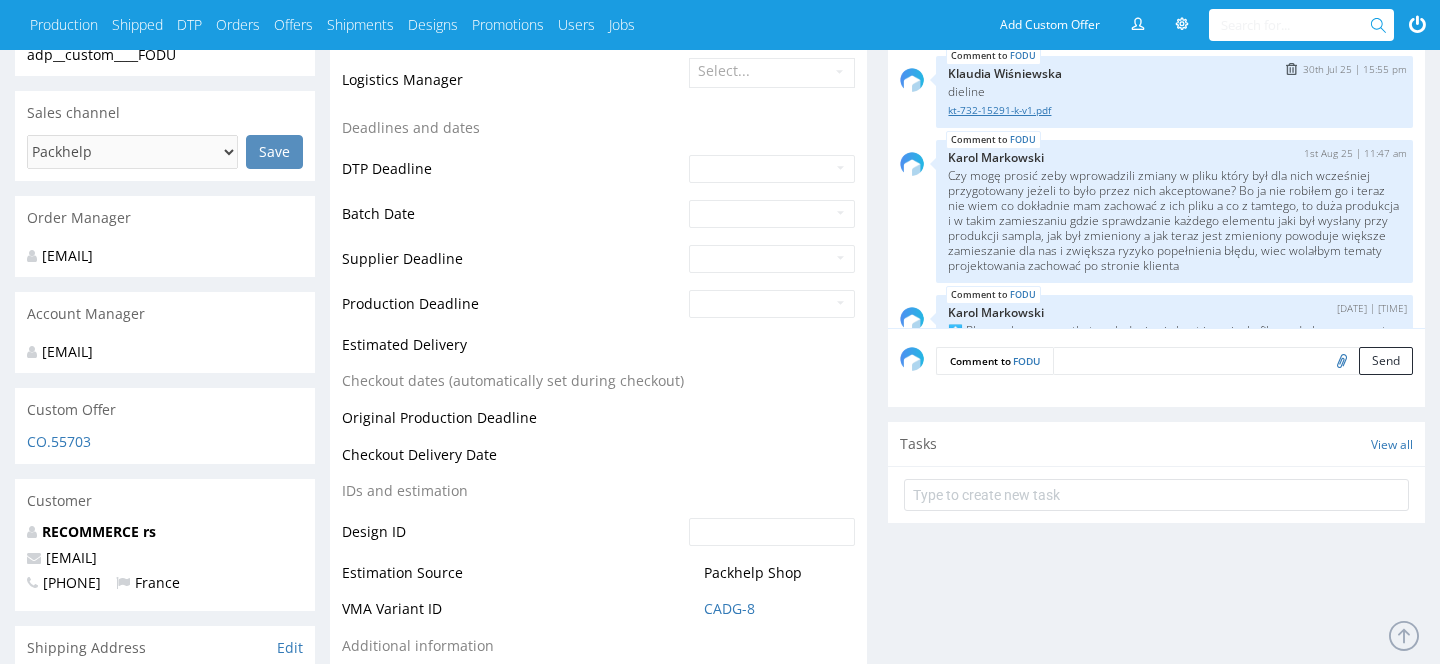 drag, startPoint x: 1083, startPoint y: 111, endPoint x: 970, endPoint y: 106, distance: 113.110565 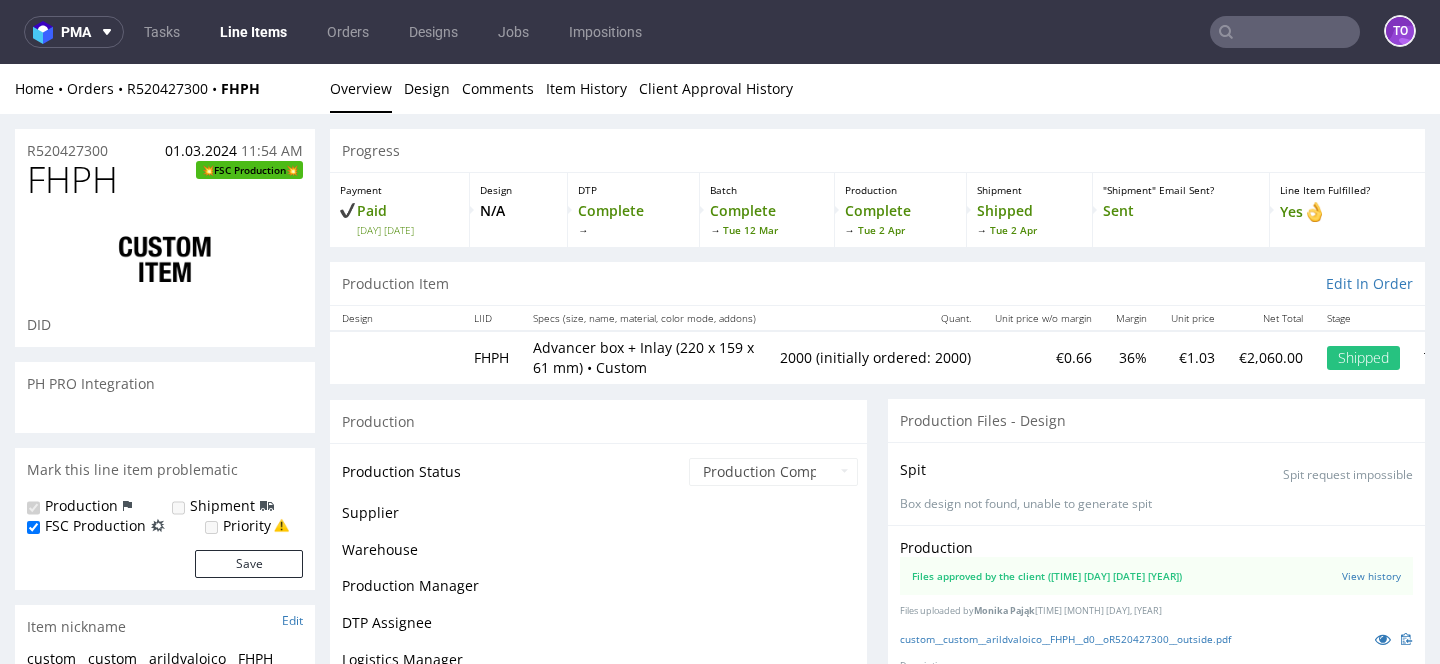 scroll, scrollTop: 0, scrollLeft: 0, axis: both 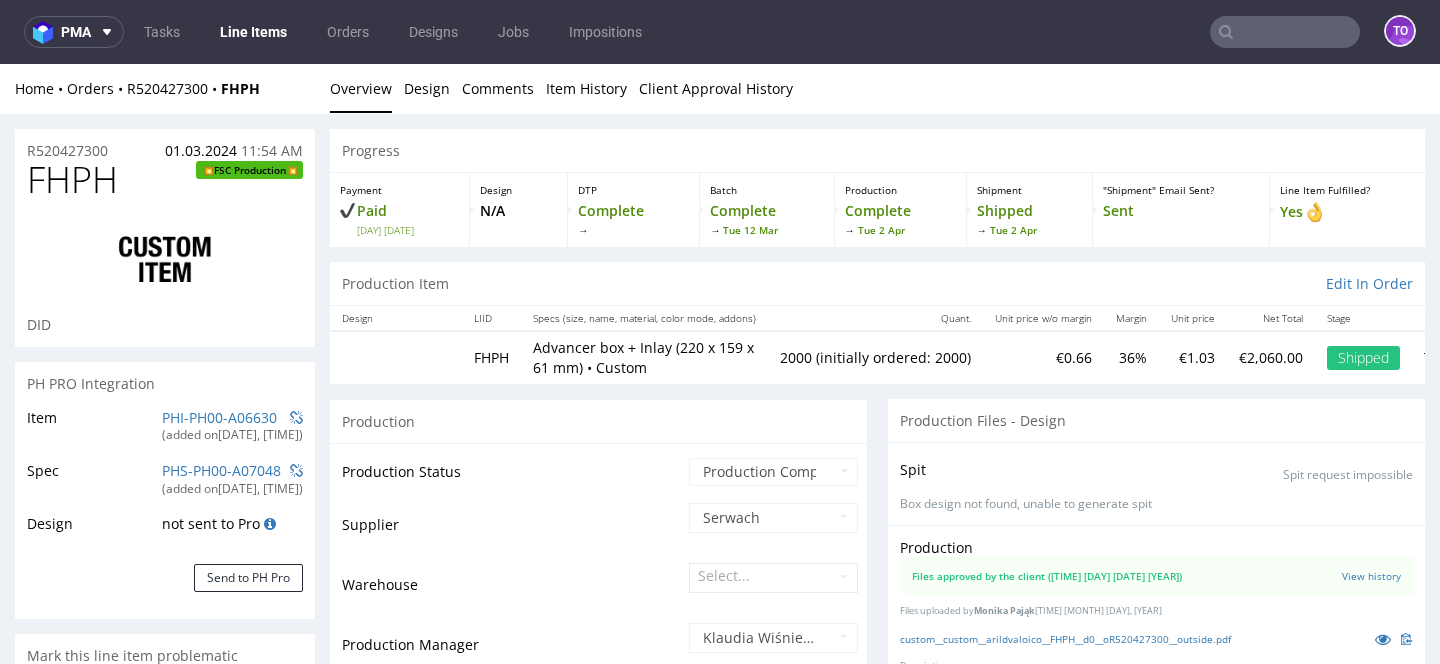 select on "in_progress" 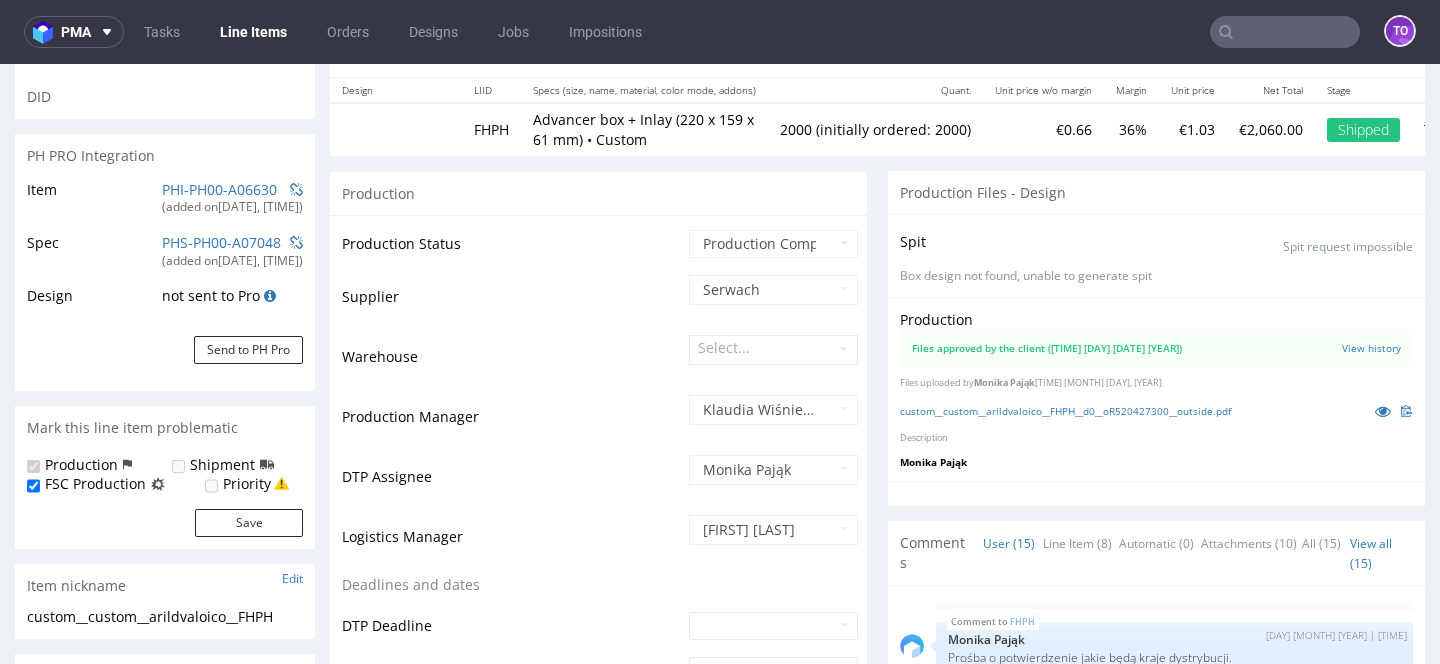 scroll, scrollTop: 304, scrollLeft: 0, axis: vertical 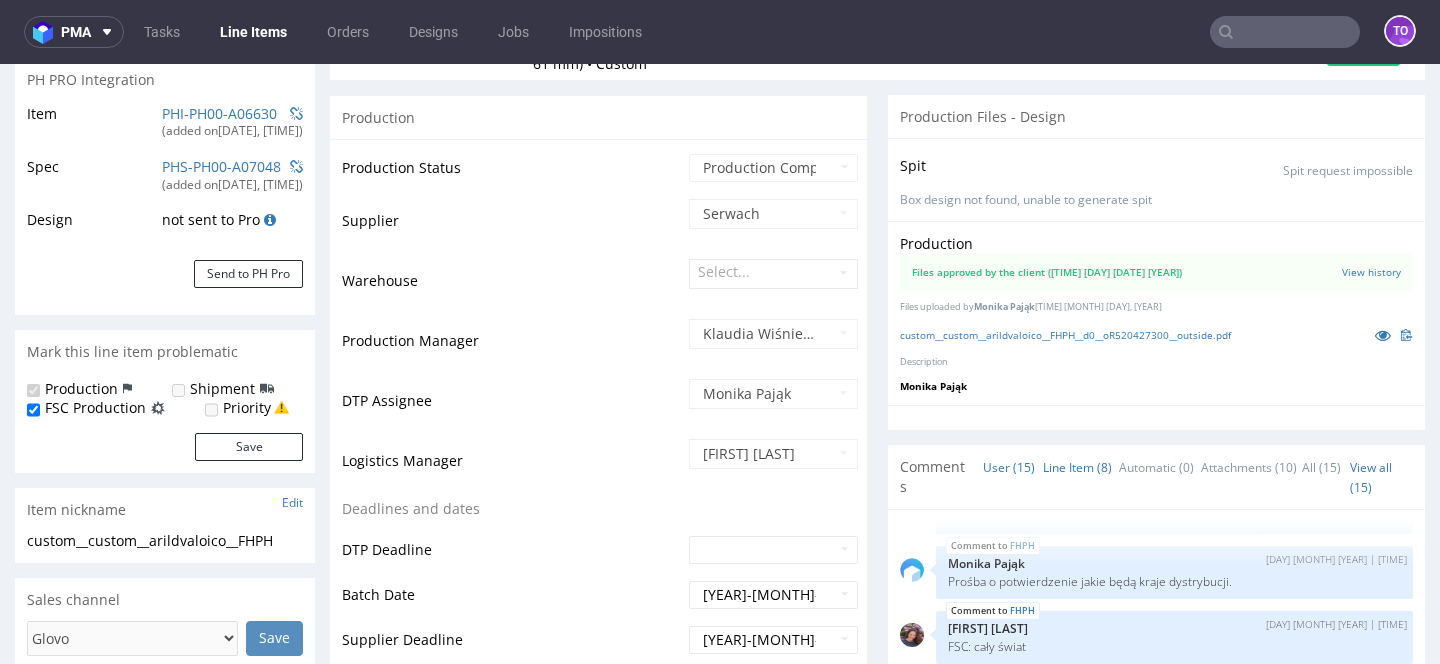 click on "Line Item (8)" at bounding box center [1077, 467] 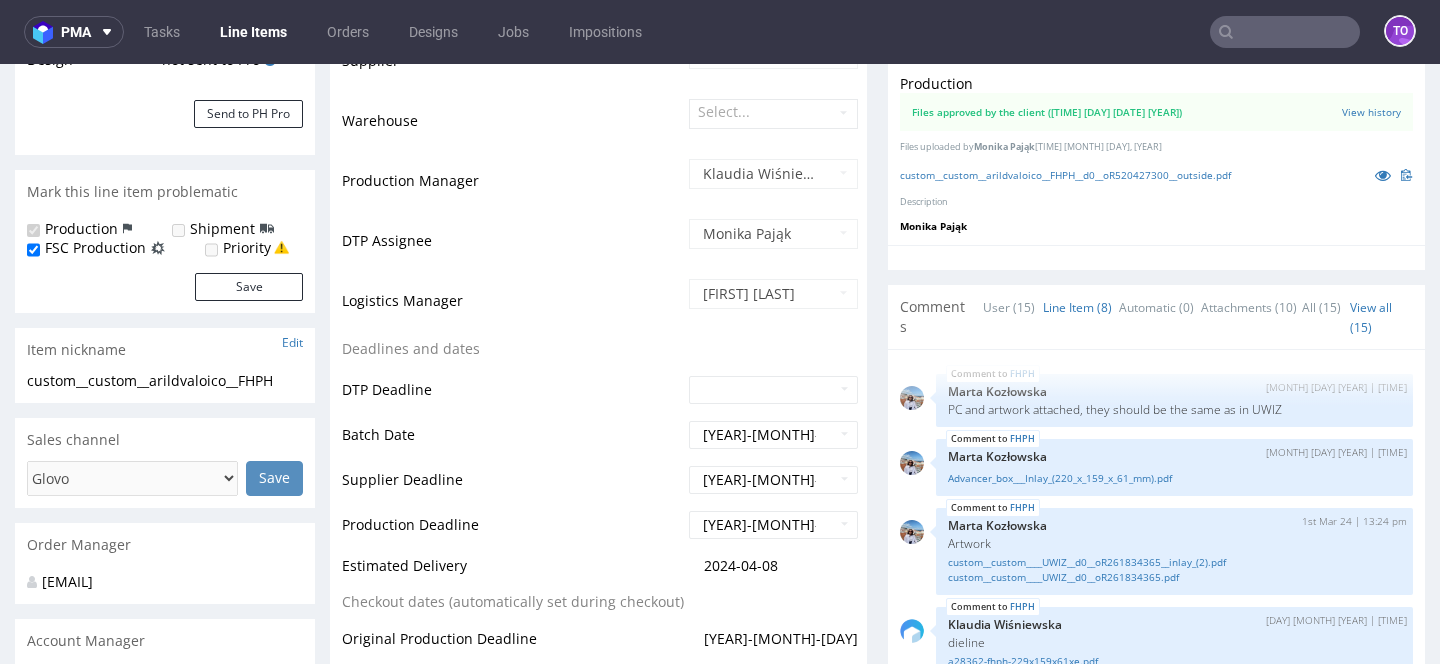 scroll, scrollTop: 512, scrollLeft: 0, axis: vertical 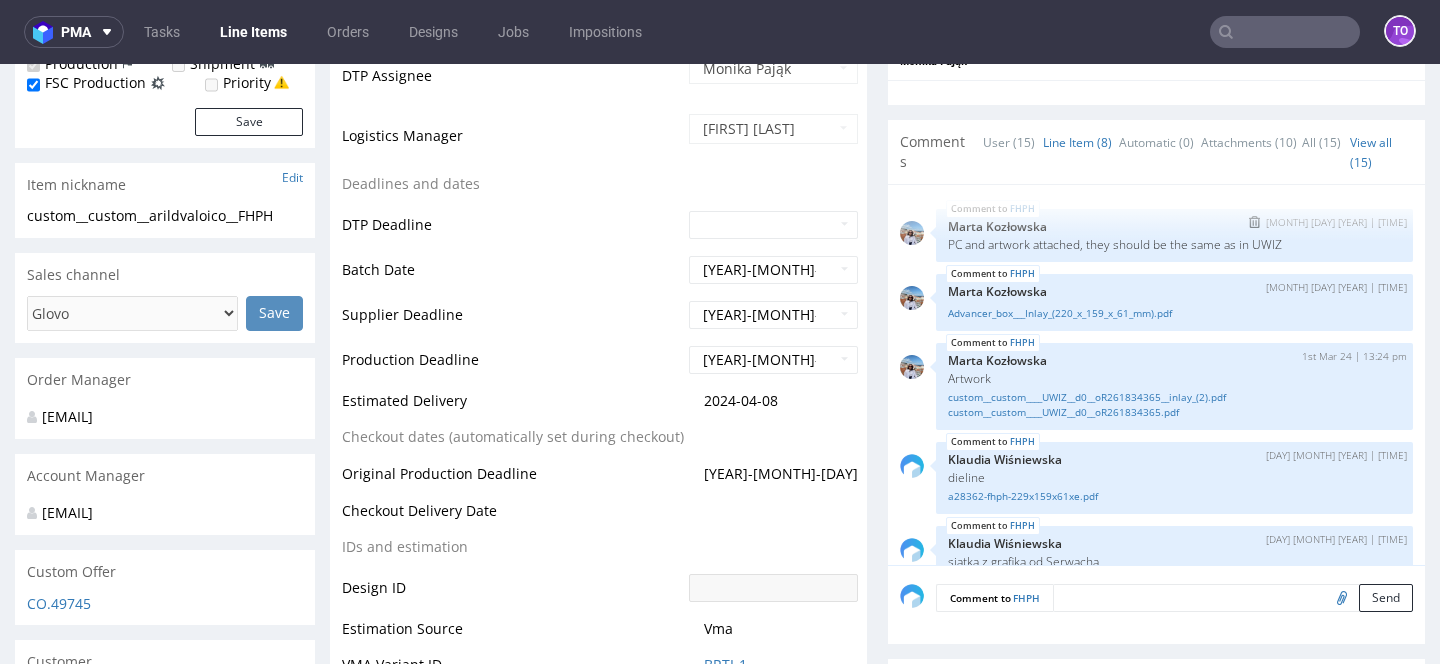 click on "PC and artwork attached, they should be the same as in UWIZ" at bounding box center (1174, 244) 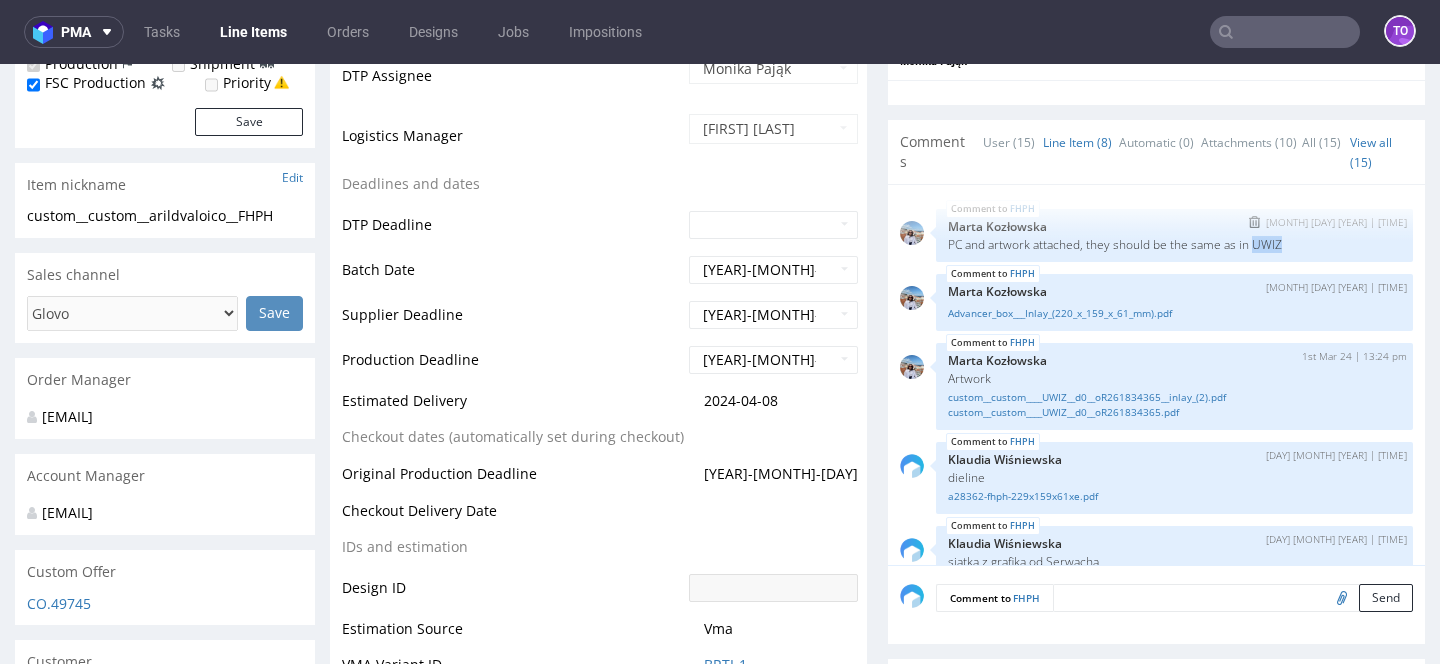 click on "PC and artwork attached, they should be the same as in UWIZ" at bounding box center (1174, 244) 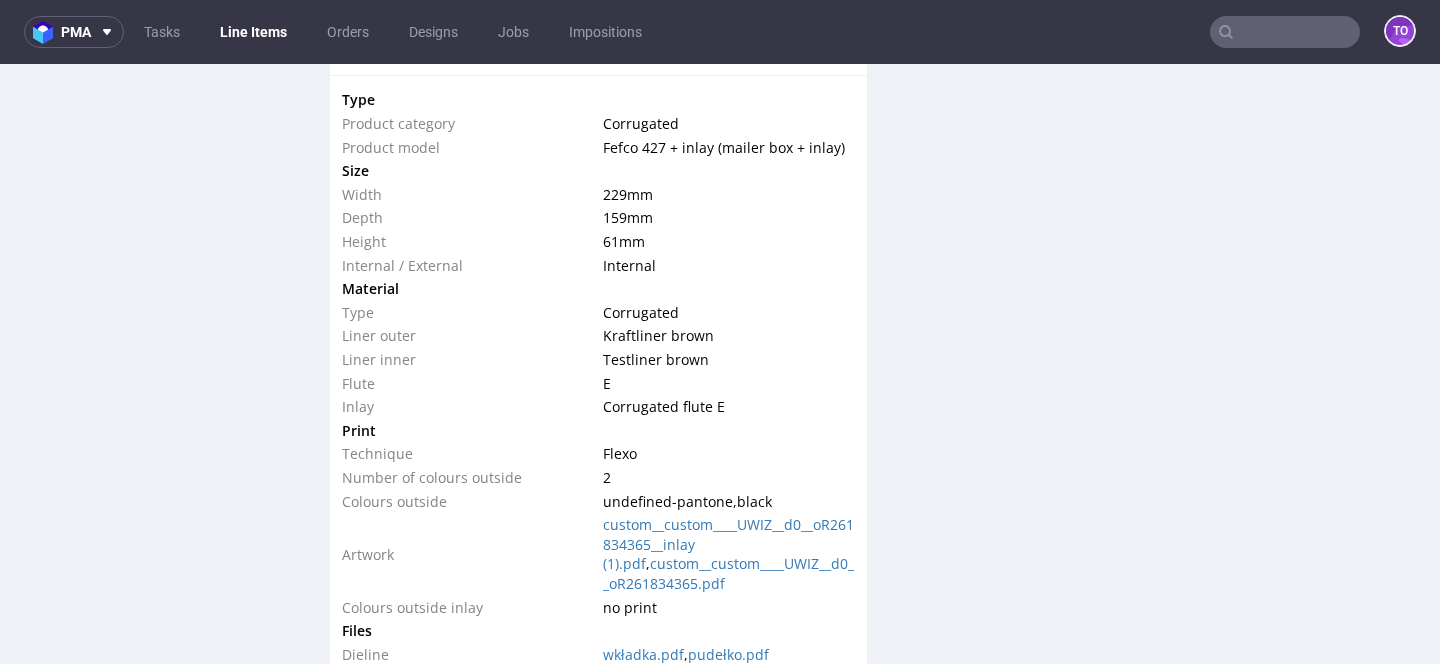 scroll, scrollTop: 1947, scrollLeft: 0, axis: vertical 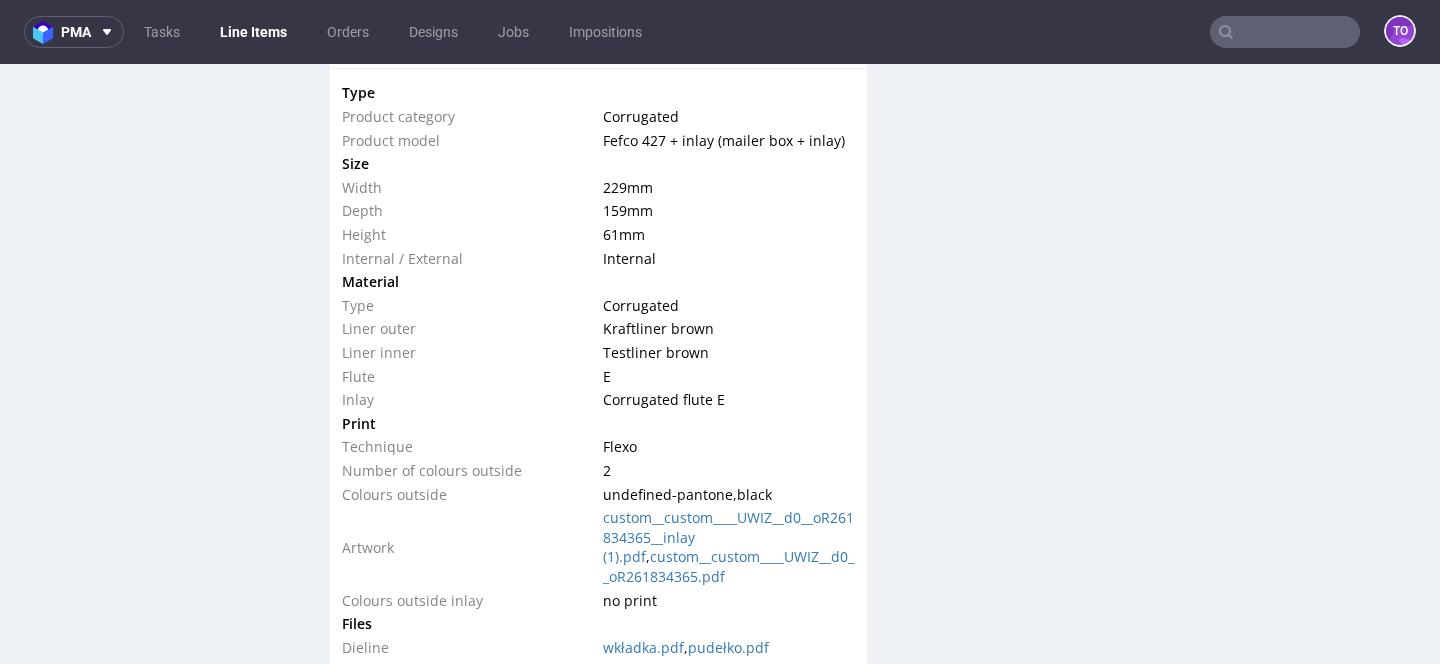 click at bounding box center [1285, 32] 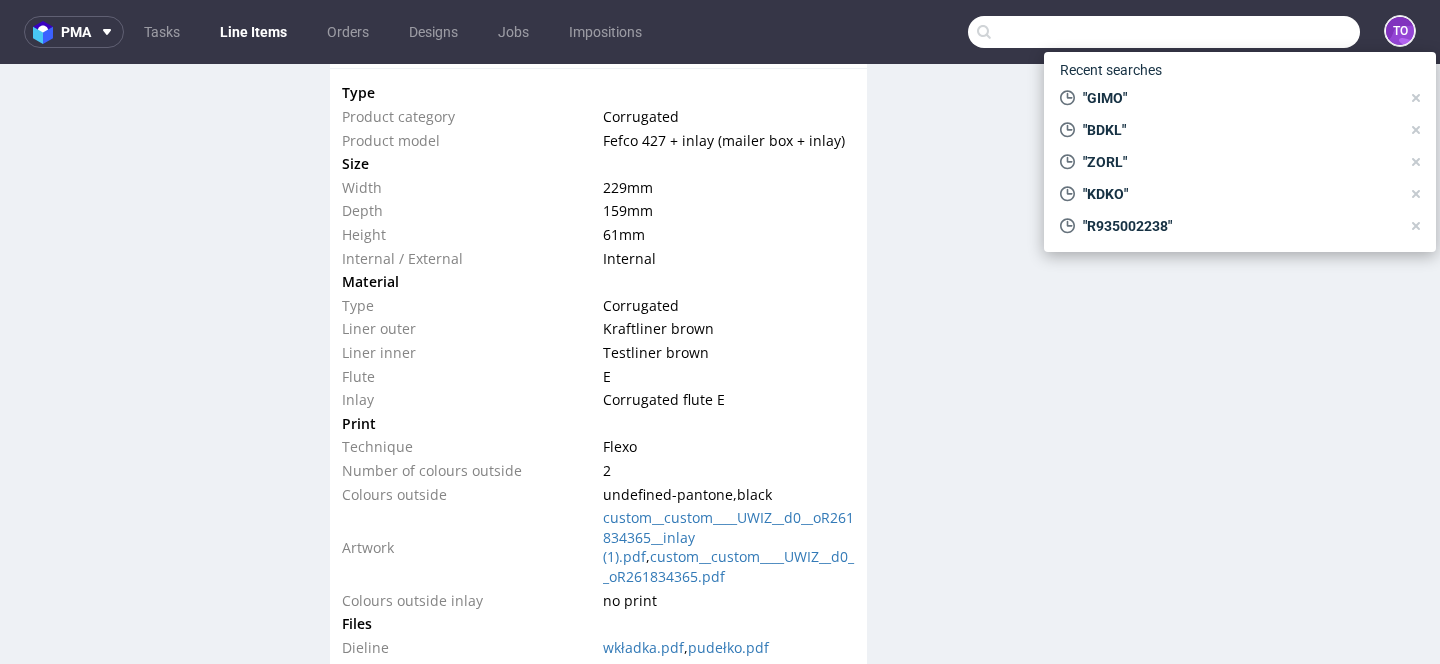 paste on "UWIZ" 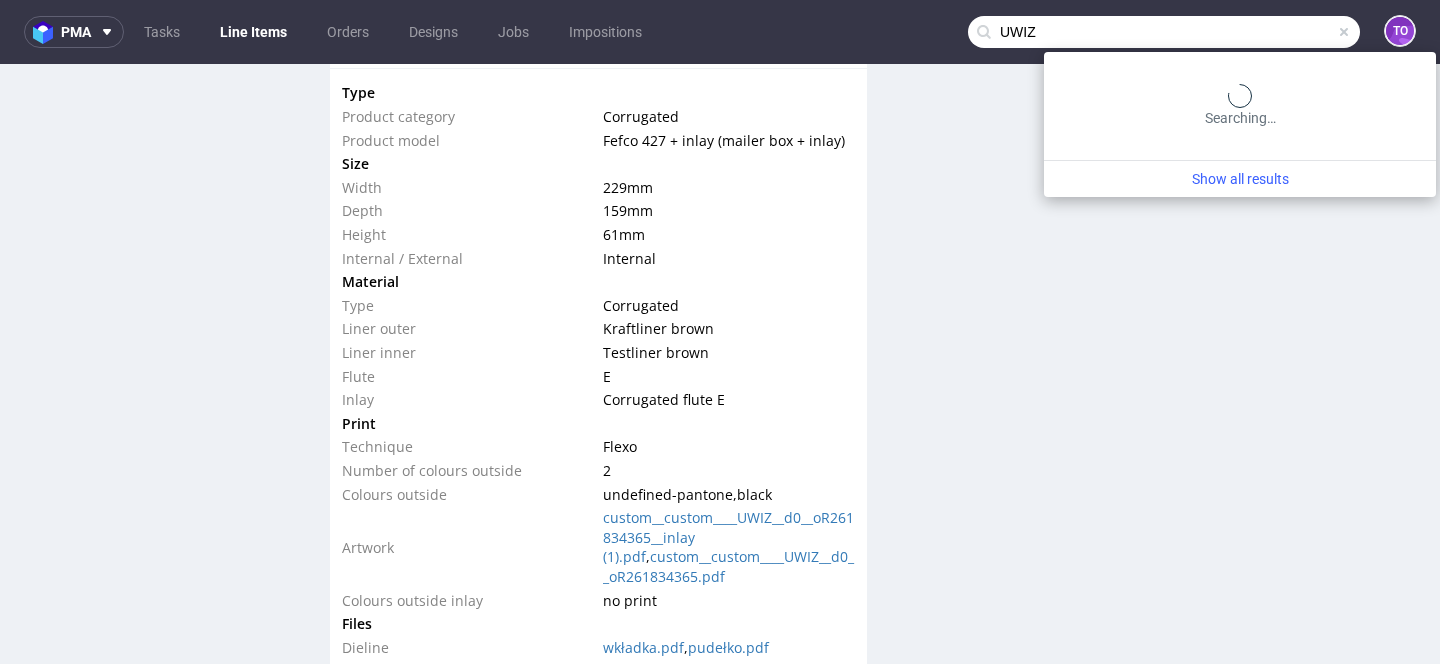 type on "UWIZ" 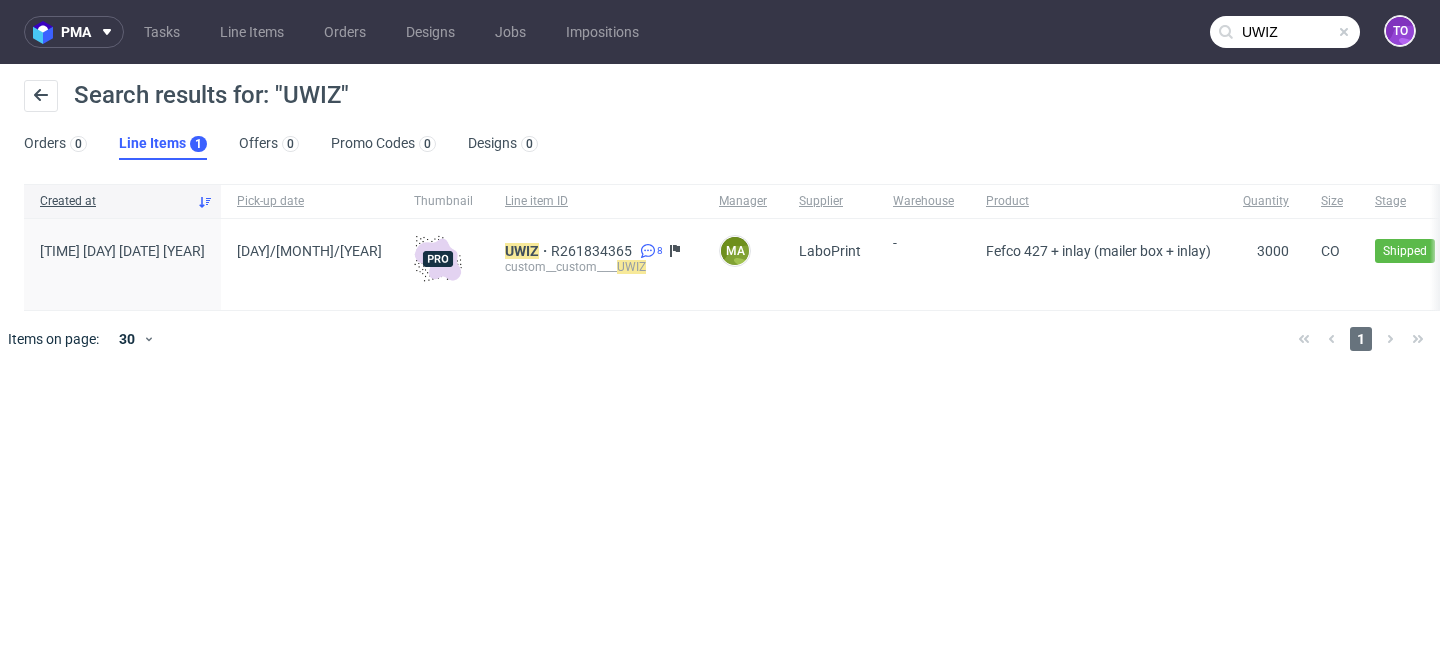 click on "UWIZ R261834365 8 custom__custom____ UWIZ" at bounding box center [596, 264] 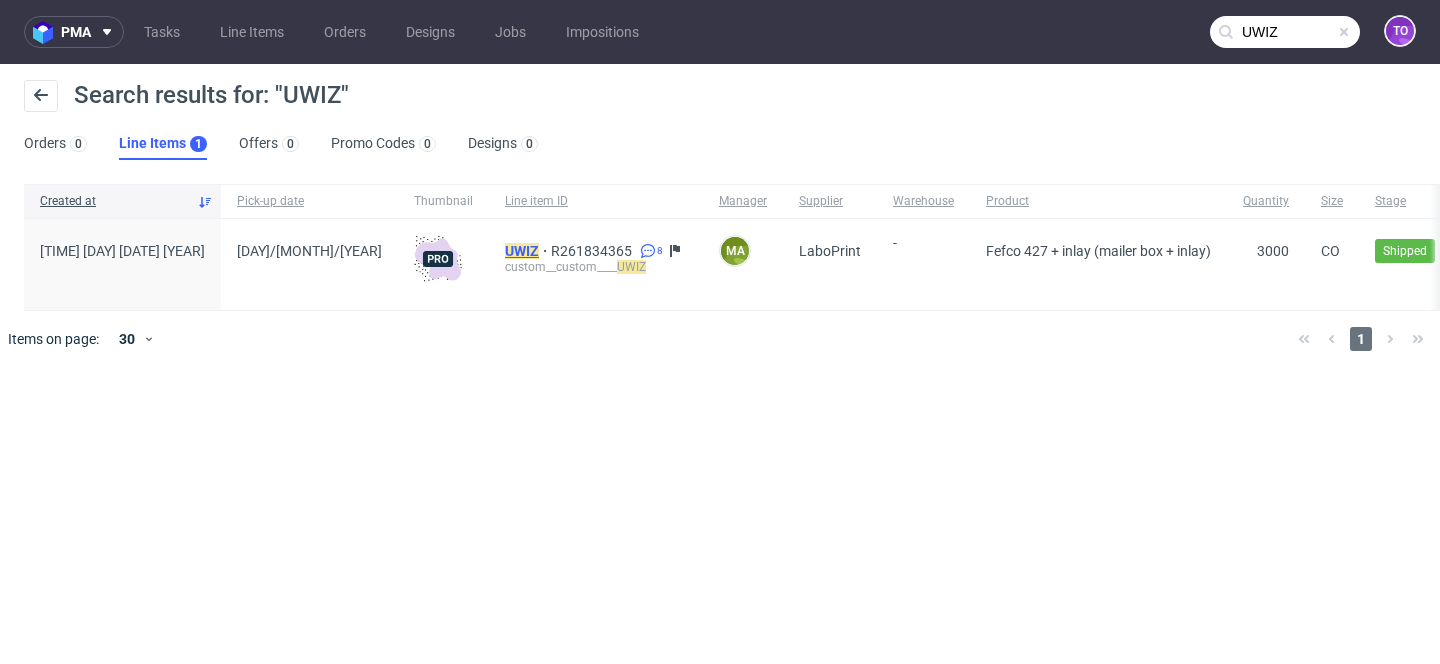 click on "UWIZ" 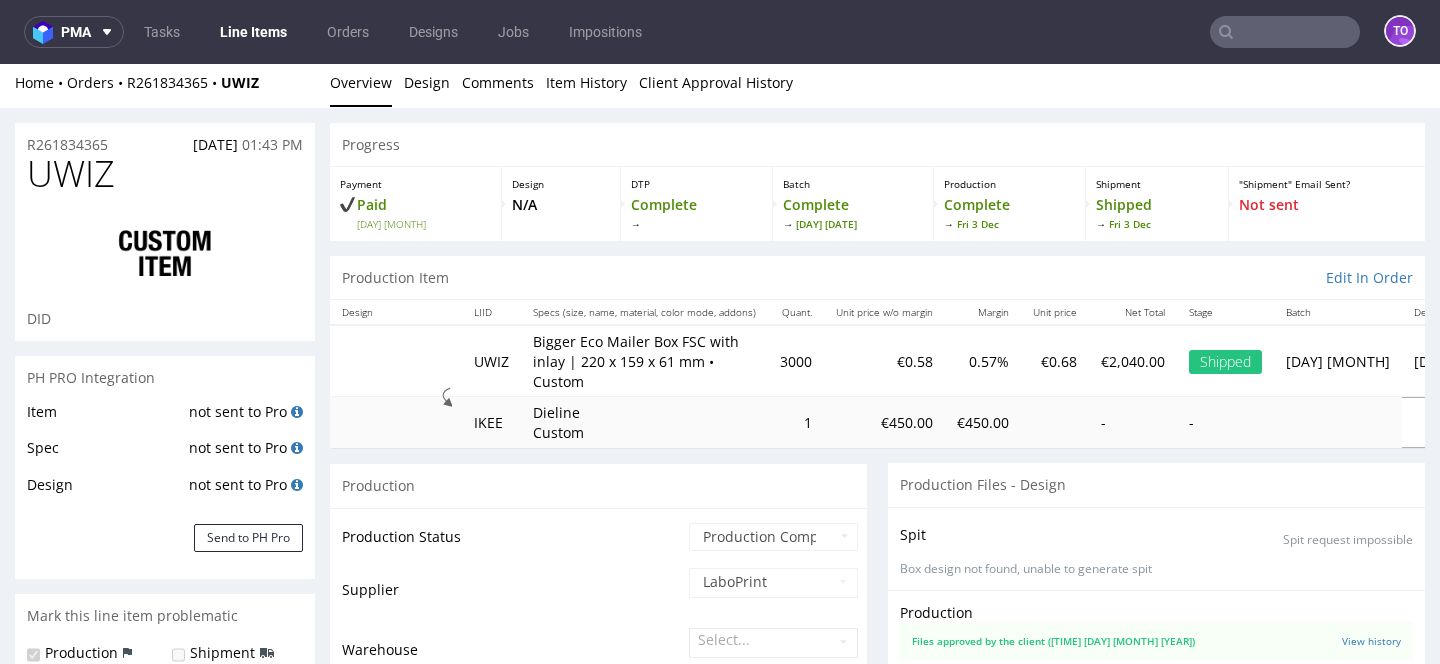 scroll, scrollTop: 849, scrollLeft: 0, axis: vertical 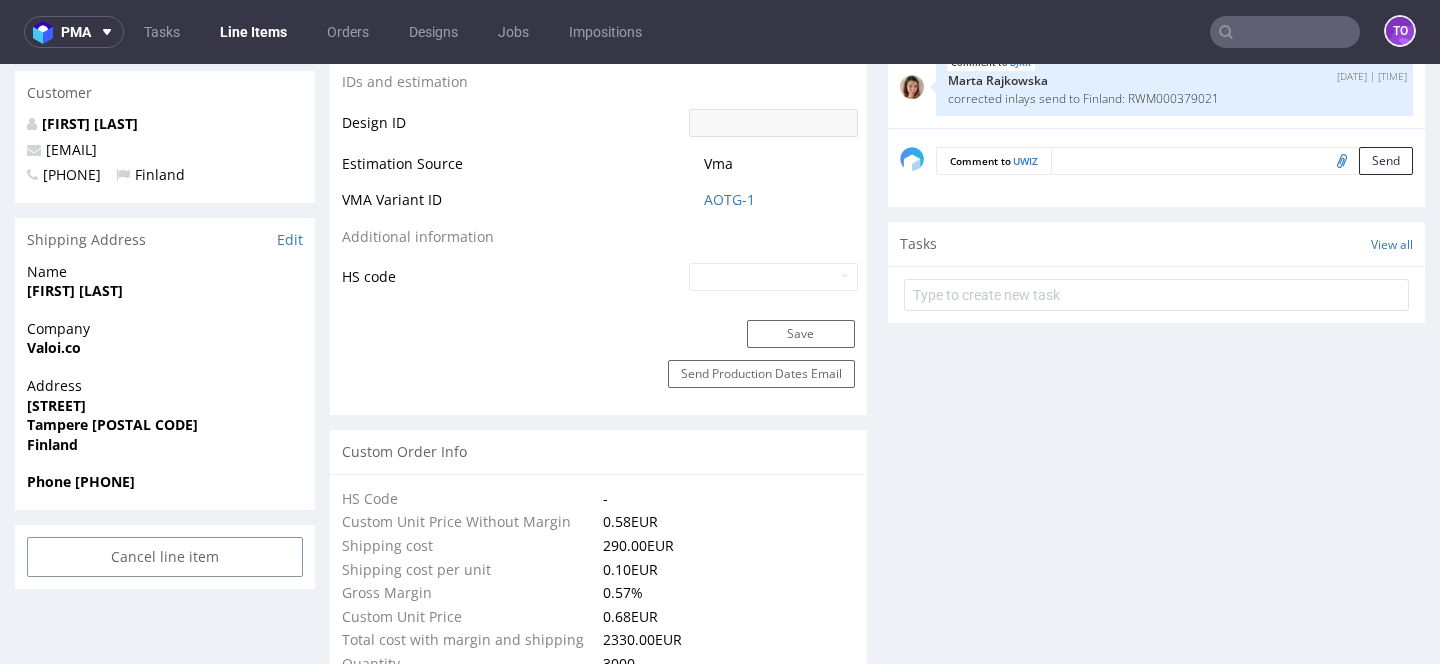 select on "in_progress" 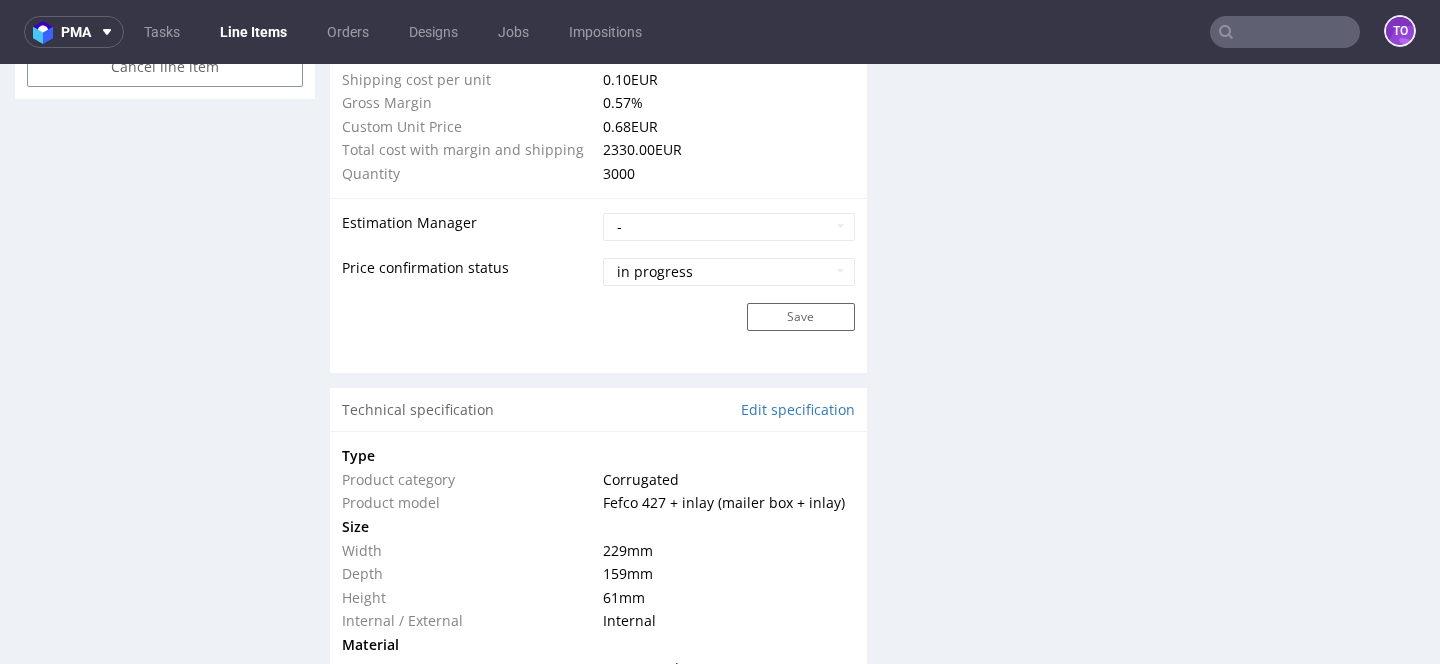 scroll, scrollTop: 1837, scrollLeft: 0, axis: vertical 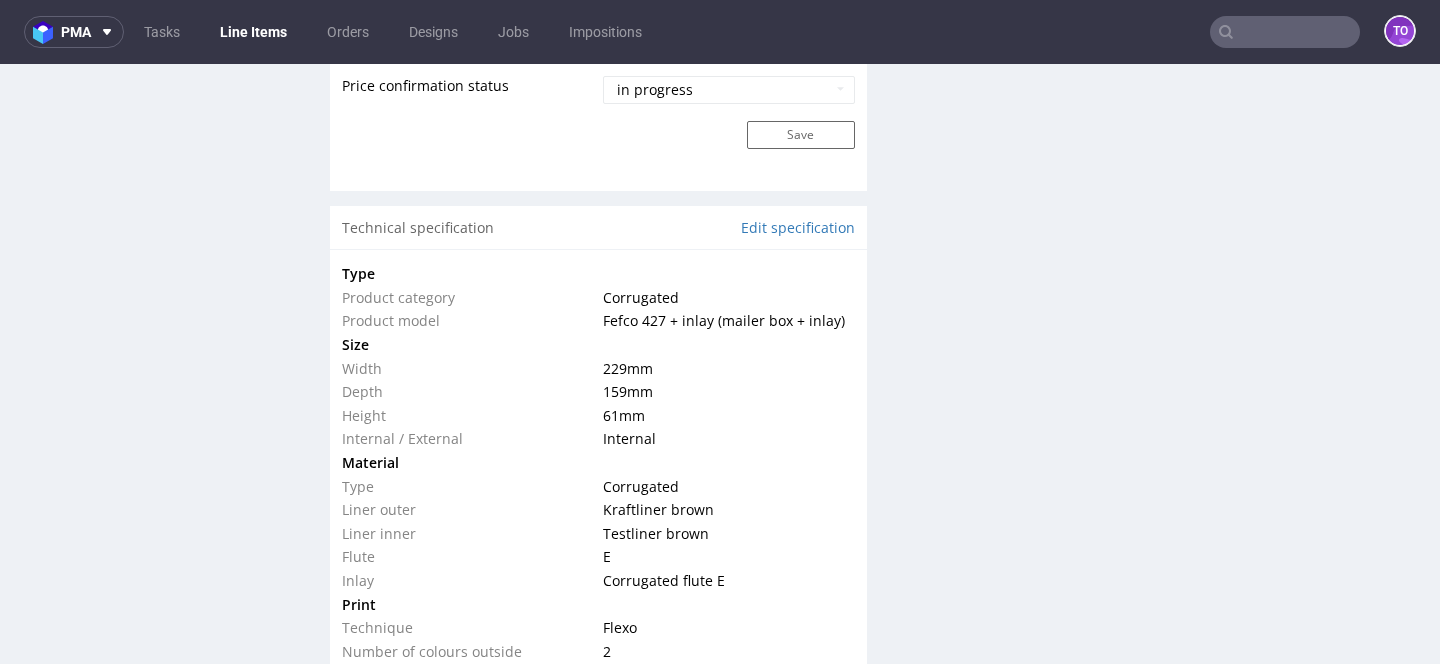 type on "UWIZ" 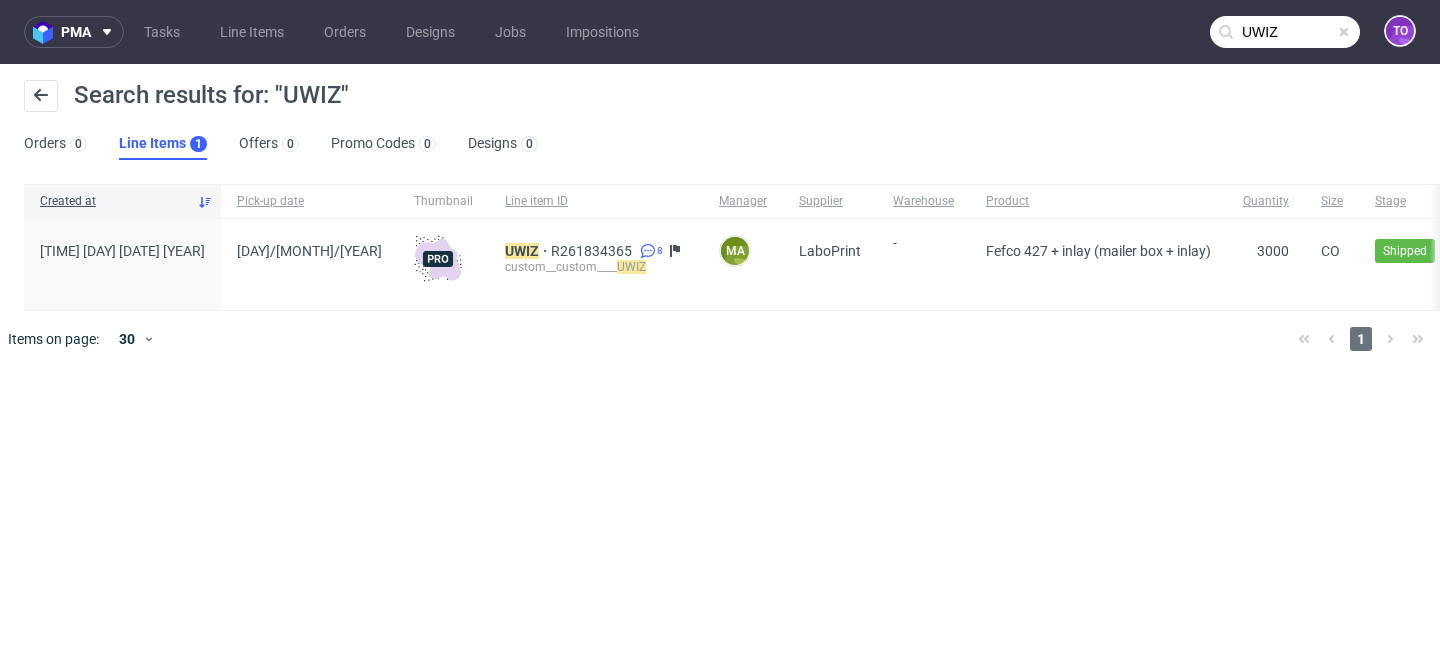 click on "custom__custom____ UWIZ" at bounding box center [596, 267] 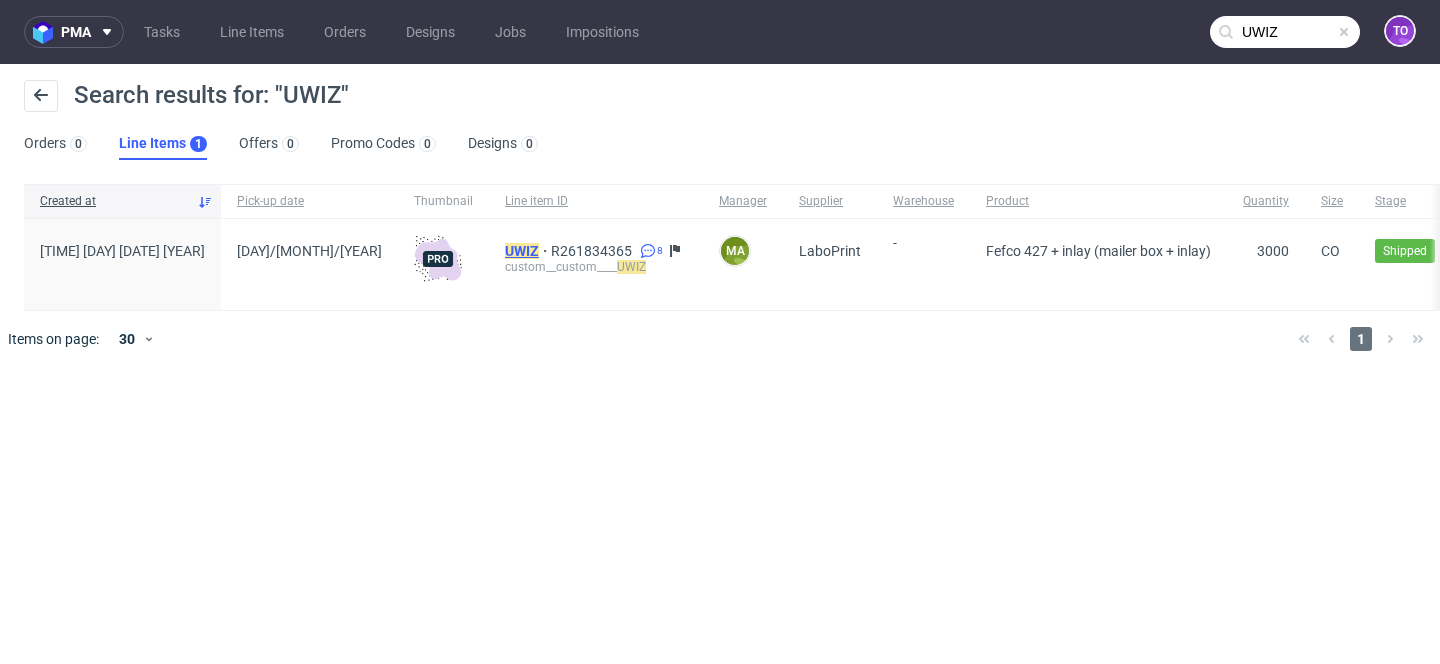 click on "UWIZ" 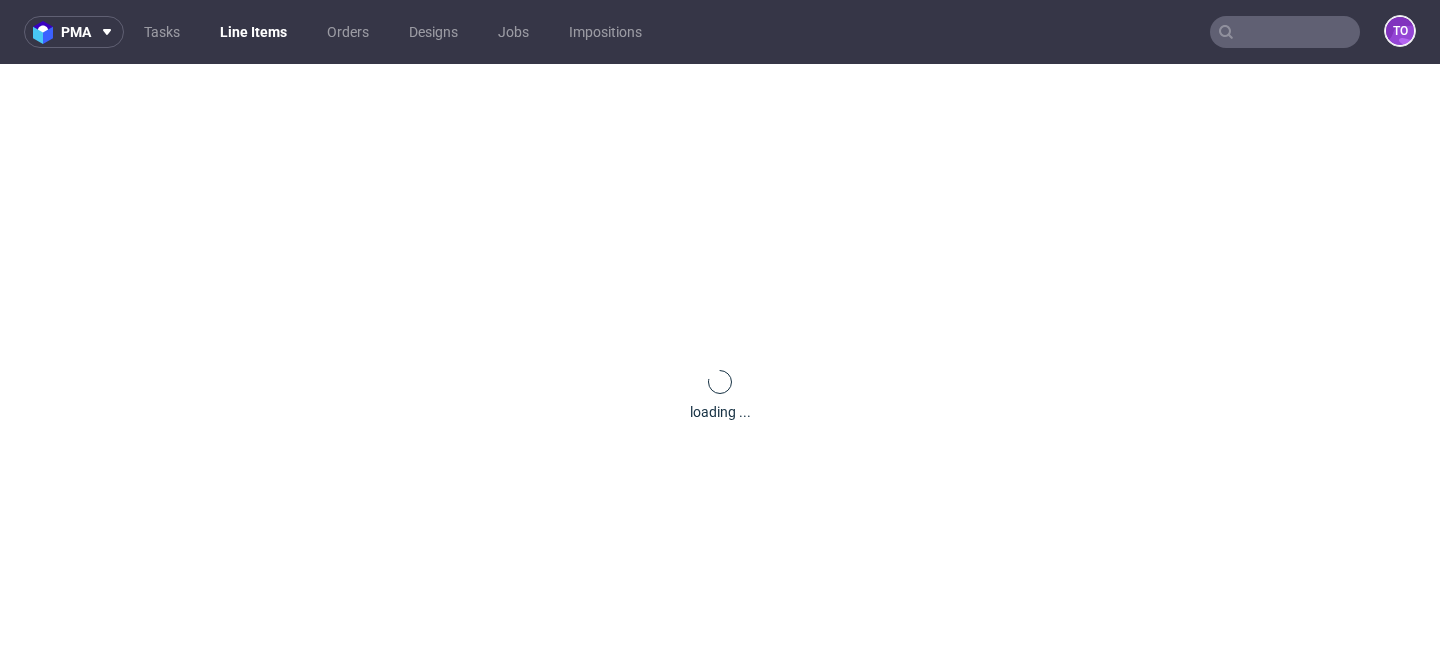 scroll, scrollTop: 0, scrollLeft: 0, axis: both 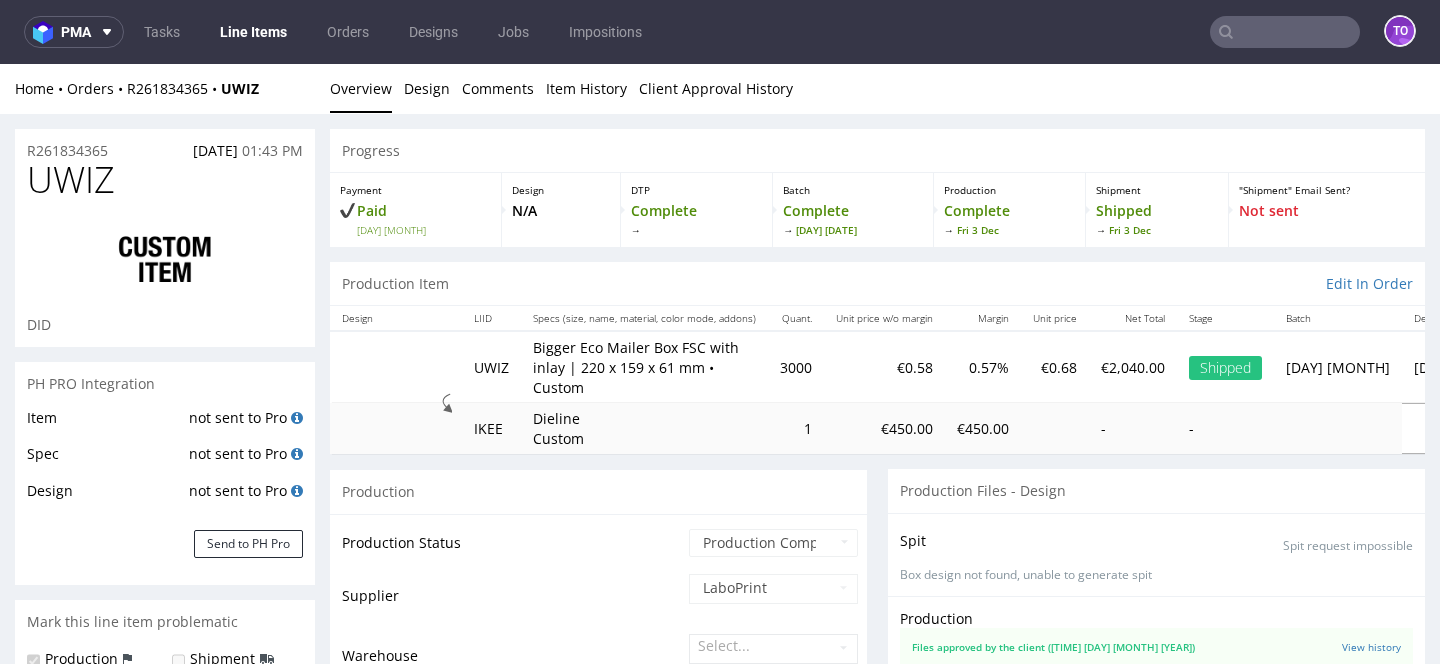 select on "in_progress" 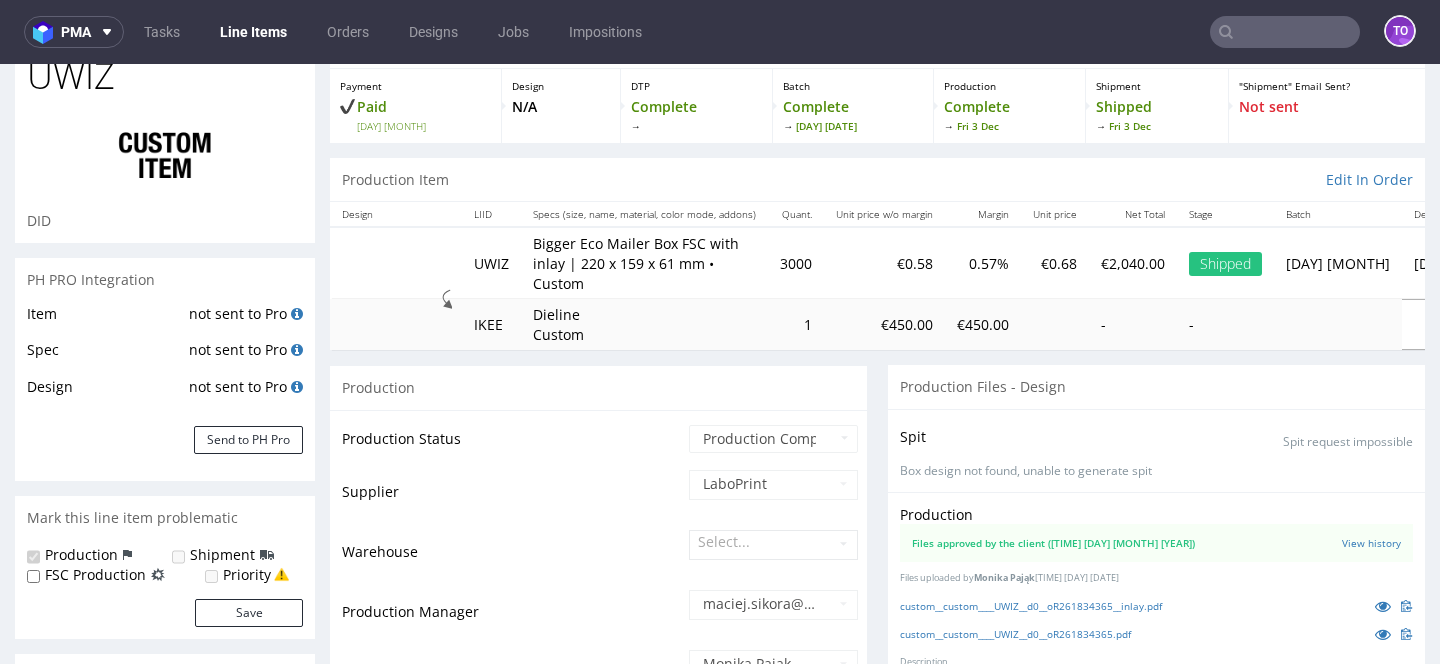 scroll, scrollTop: 14, scrollLeft: 0, axis: vertical 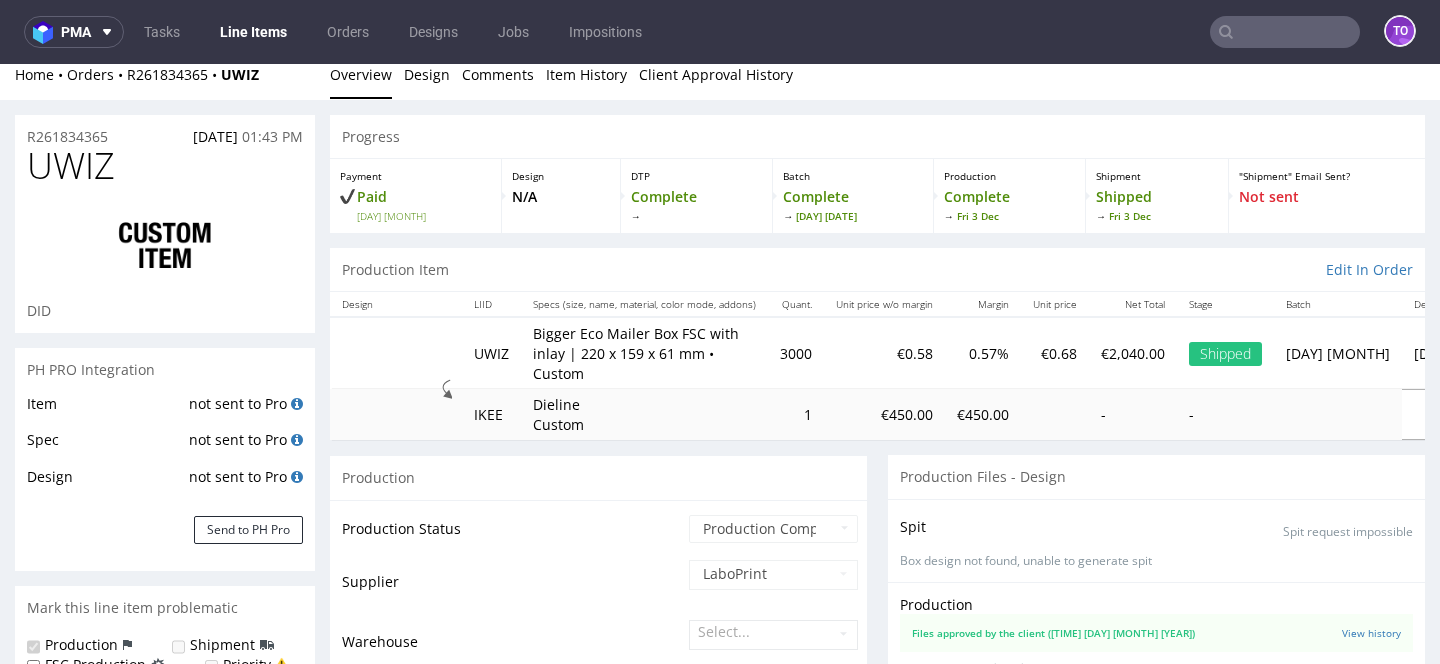 type on "UWIZ" 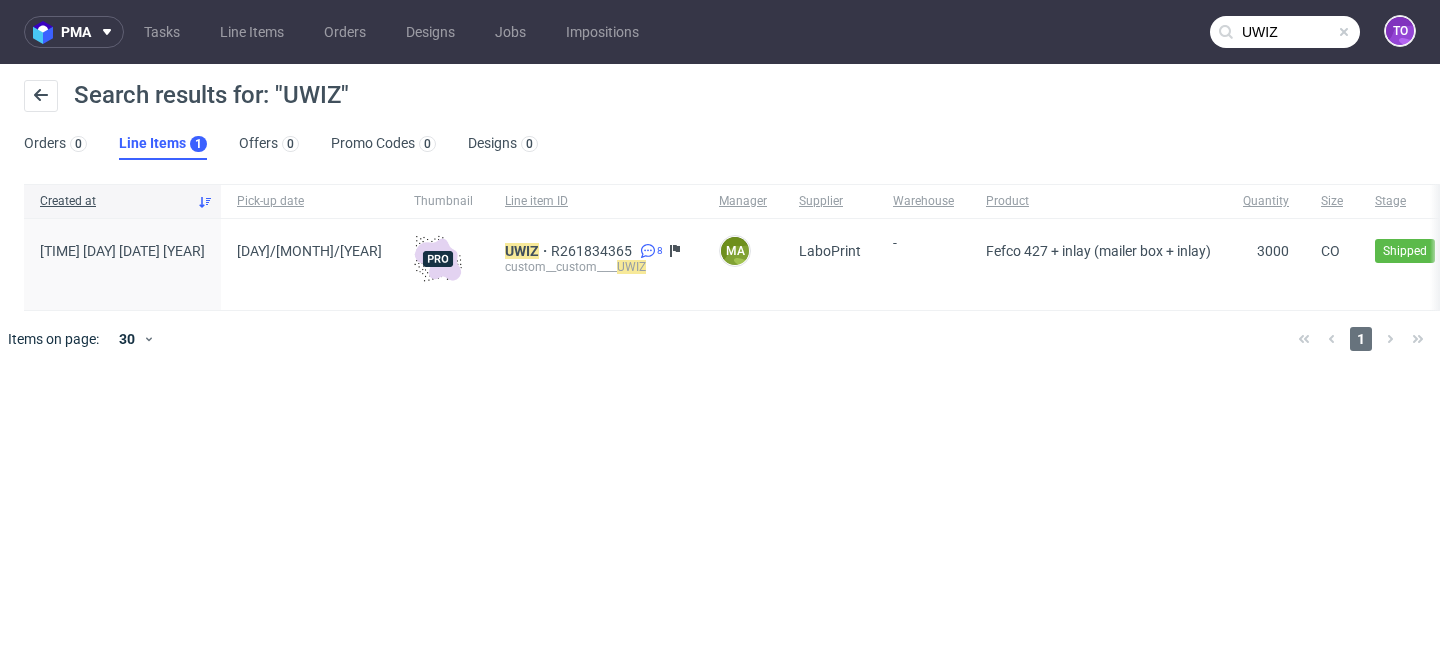type 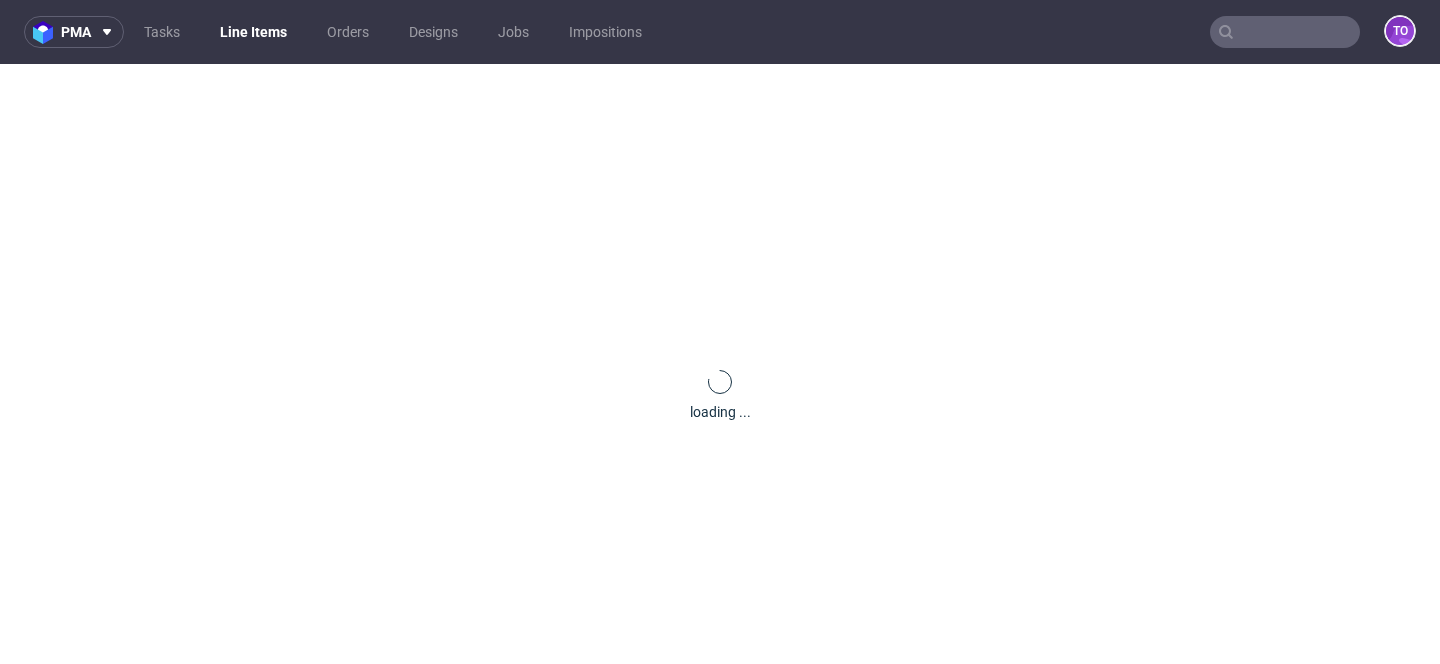 scroll, scrollTop: 0, scrollLeft: 0, axis: both 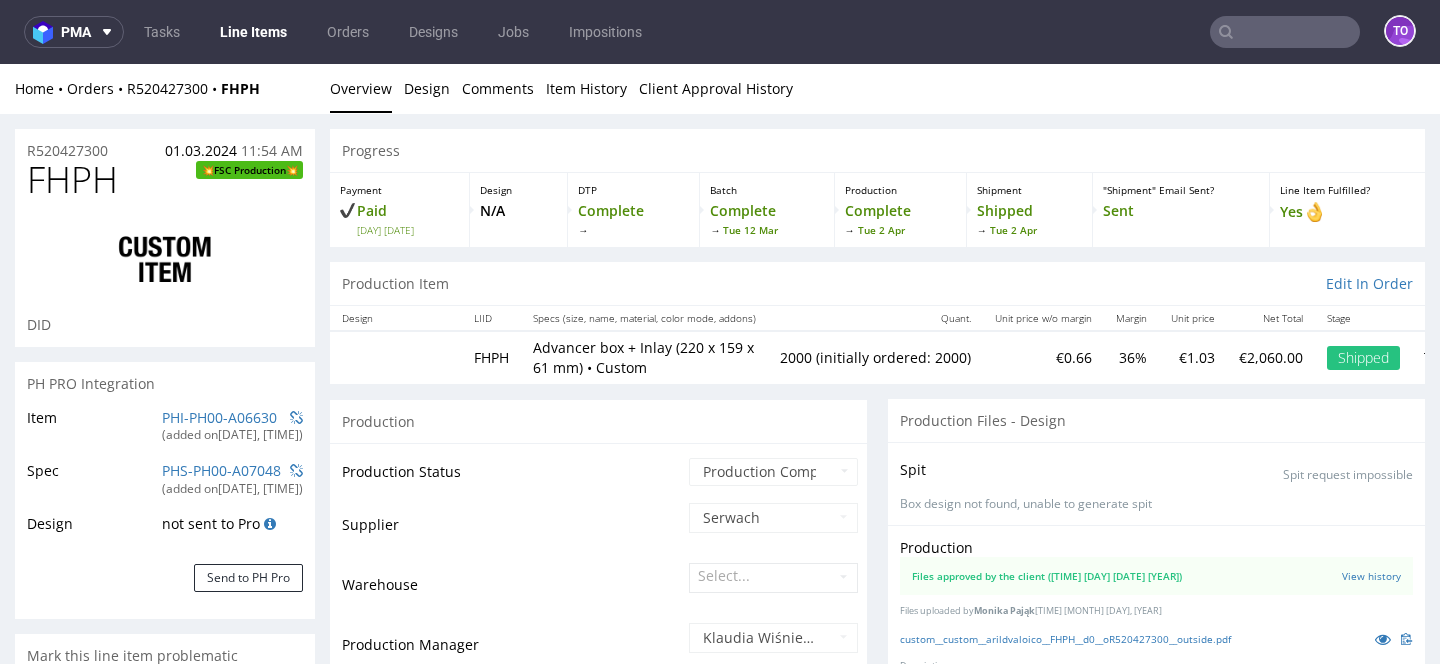 select on "in_progress" 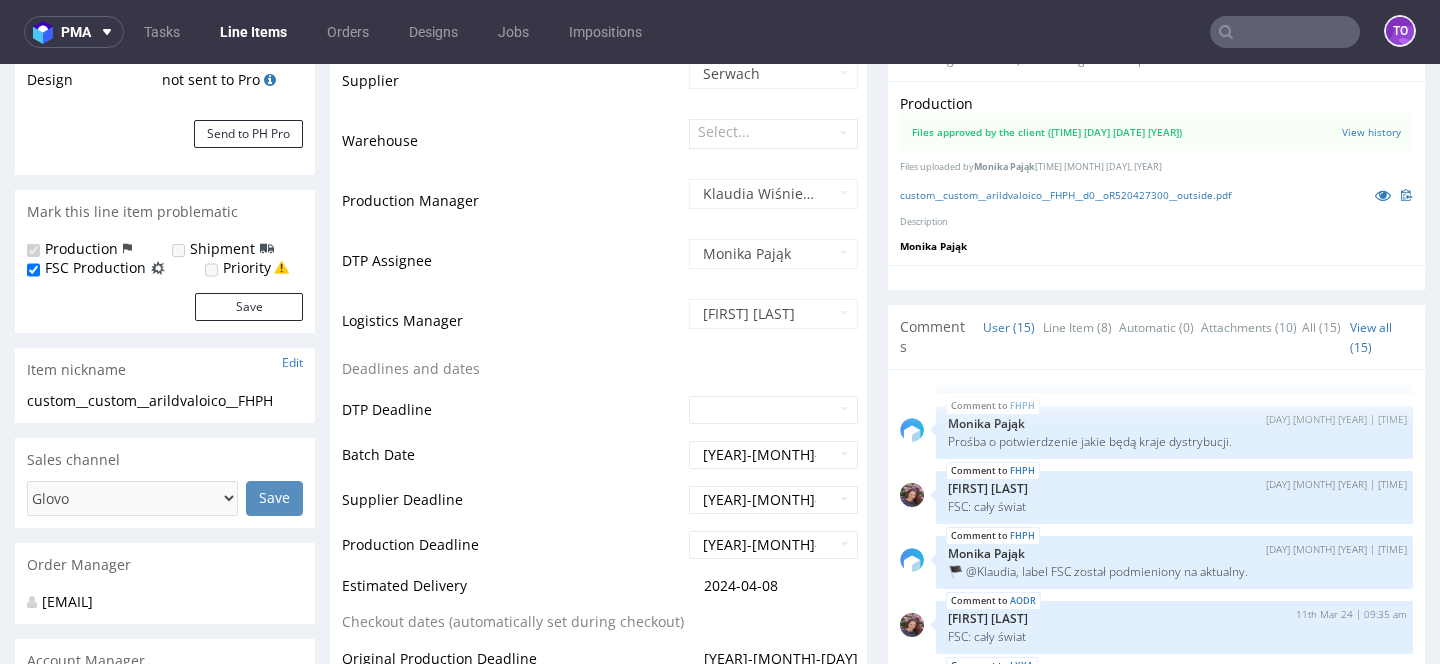 scroll, scrollTop: 500, scrollLeft: 0, axis: vertical 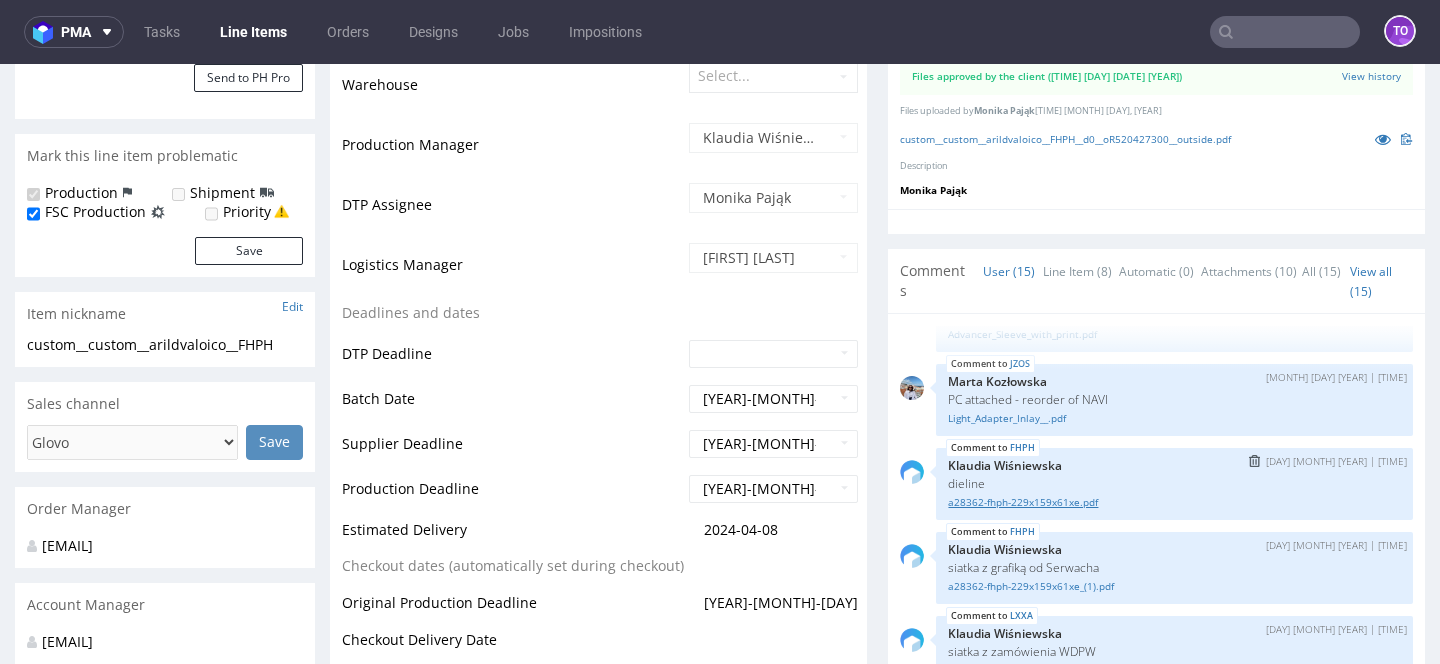 click on "a28362-fhph-229x159x61xe.pdf" at bounding box center (1174, 502) 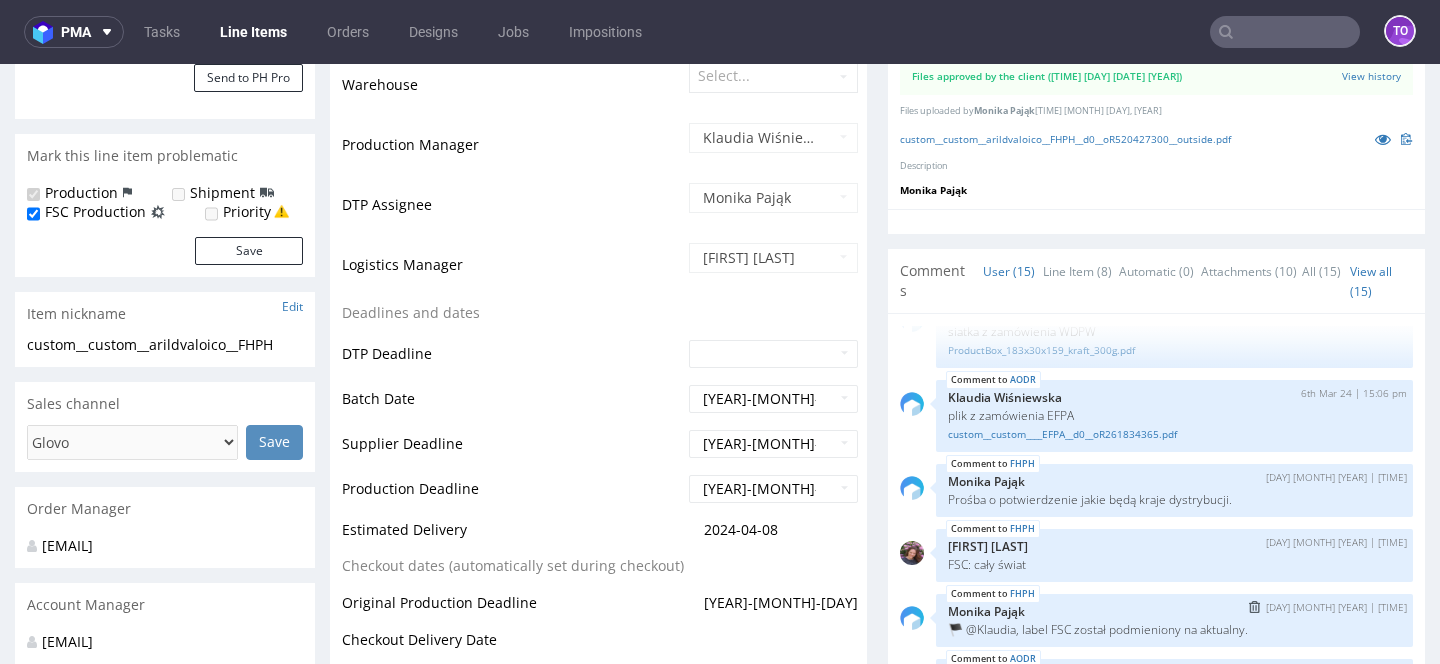 scroll, scrollTop: 705, scrollLeft: 0, axis: vertical 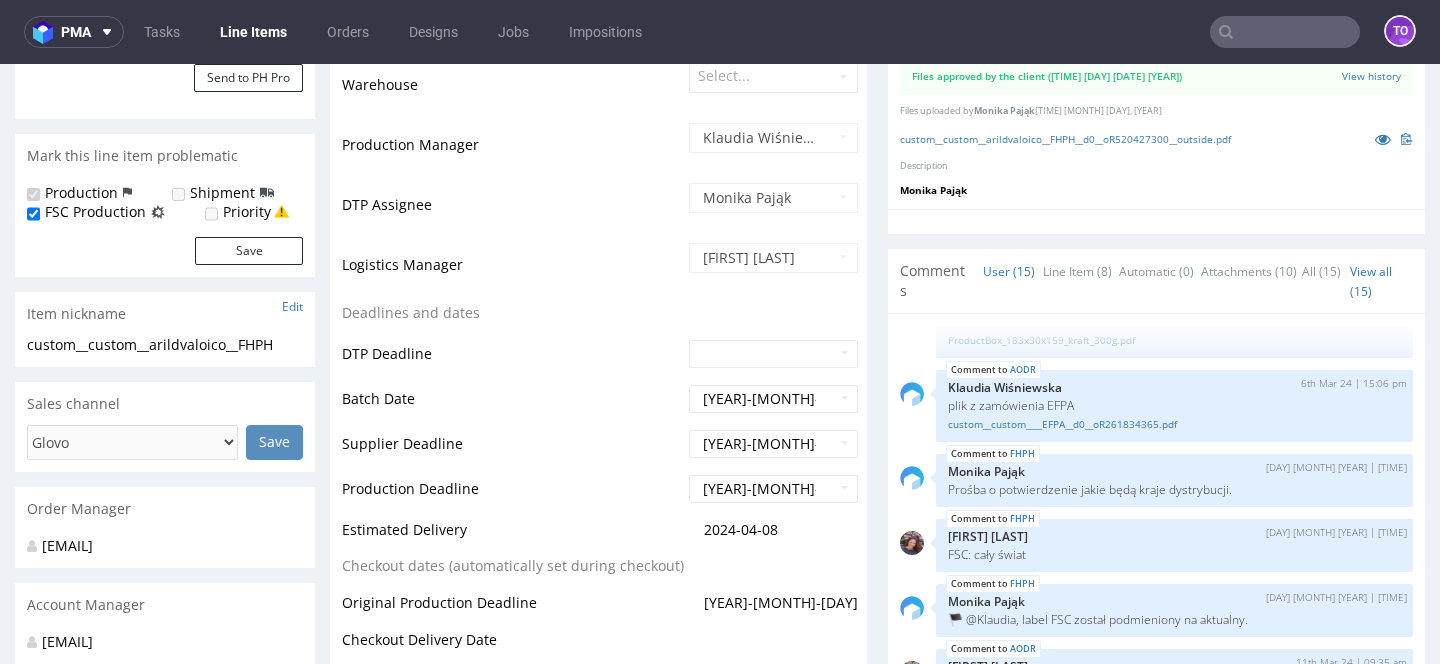 click at bounding box center (1285, 32) 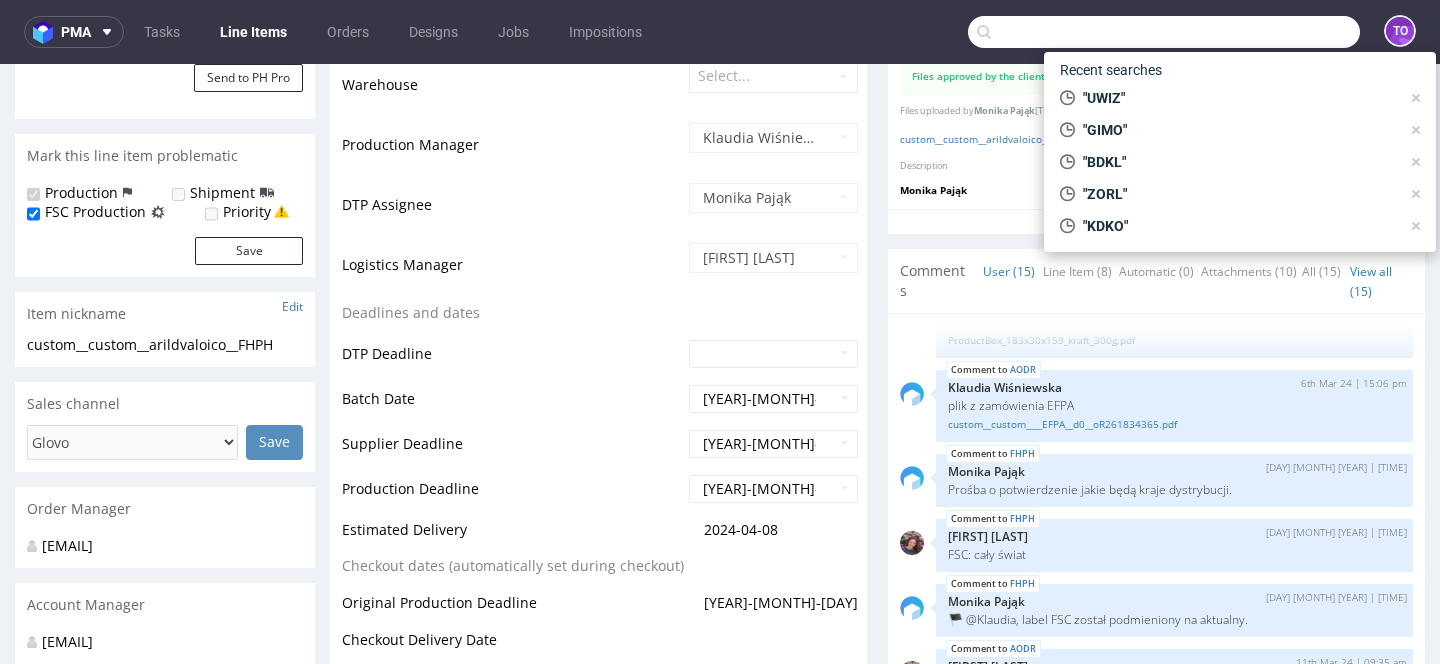 paste on "BIDU" 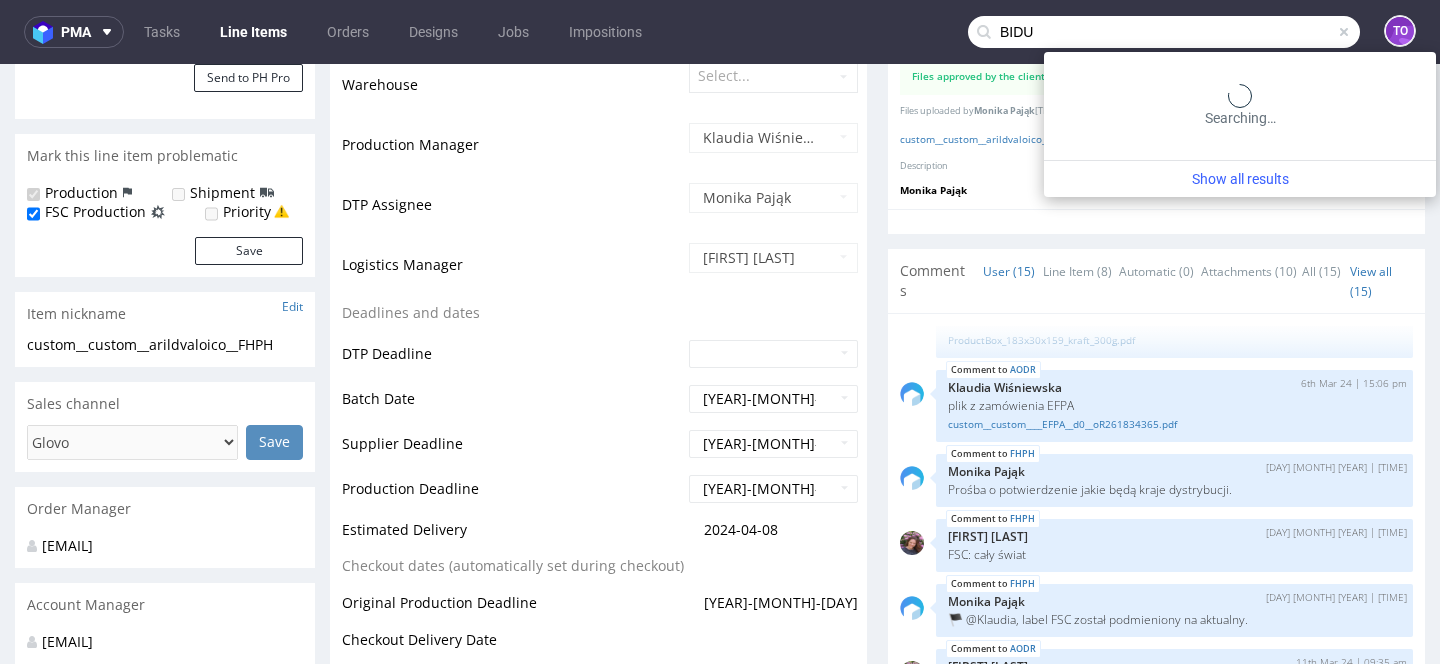 type on "BIDU" 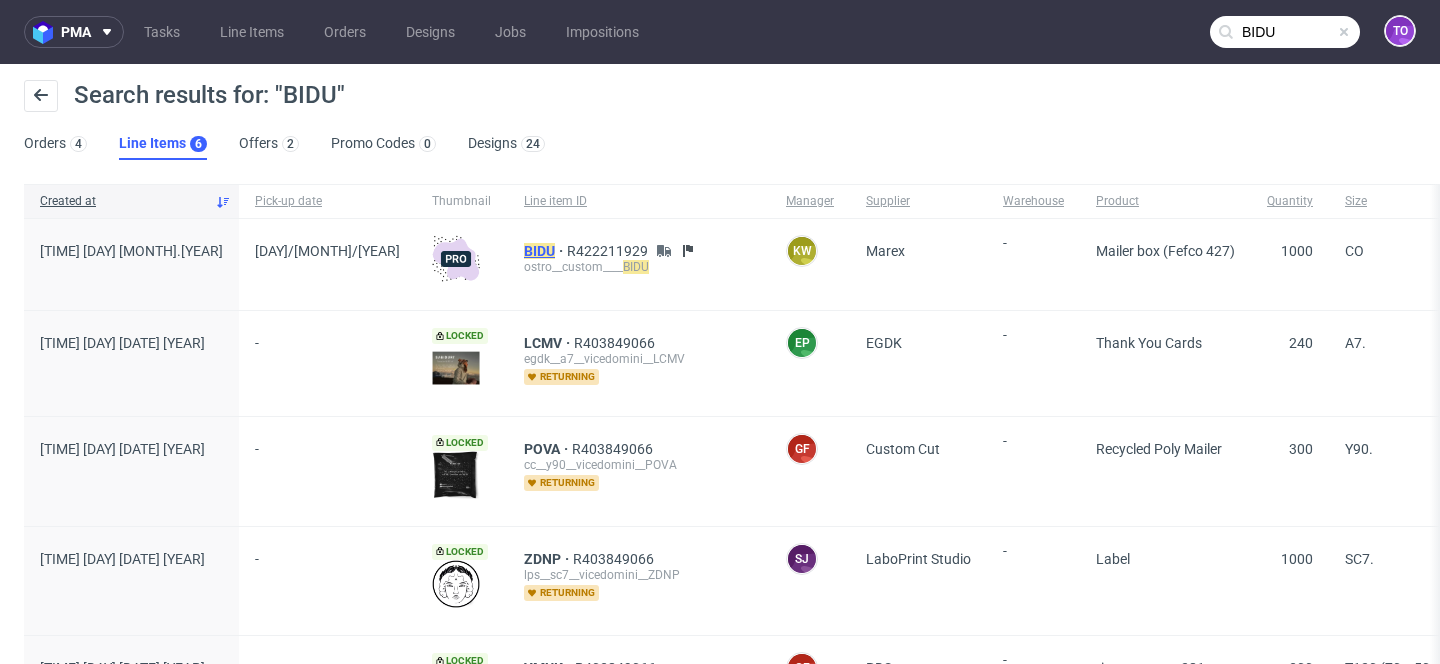 click on "BIDU" 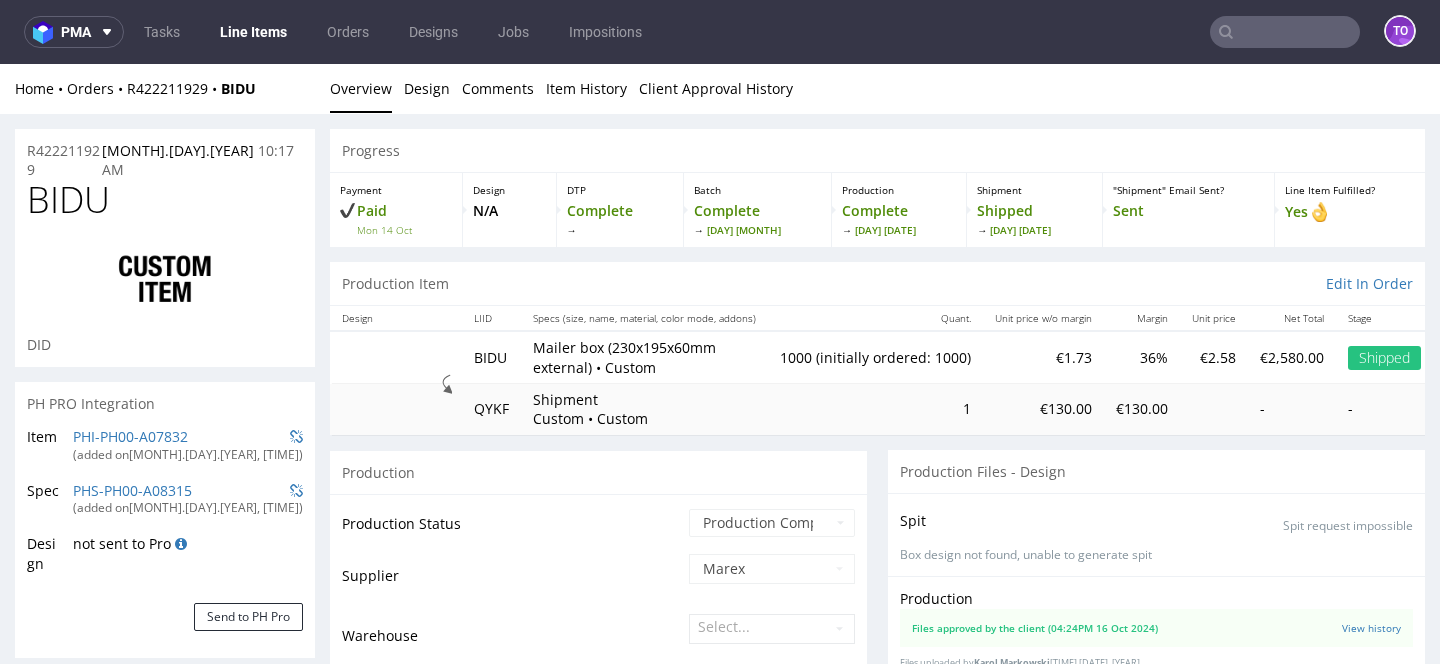 scroll, scrollTop: 279, scrollLeft: 0, axis: vertical 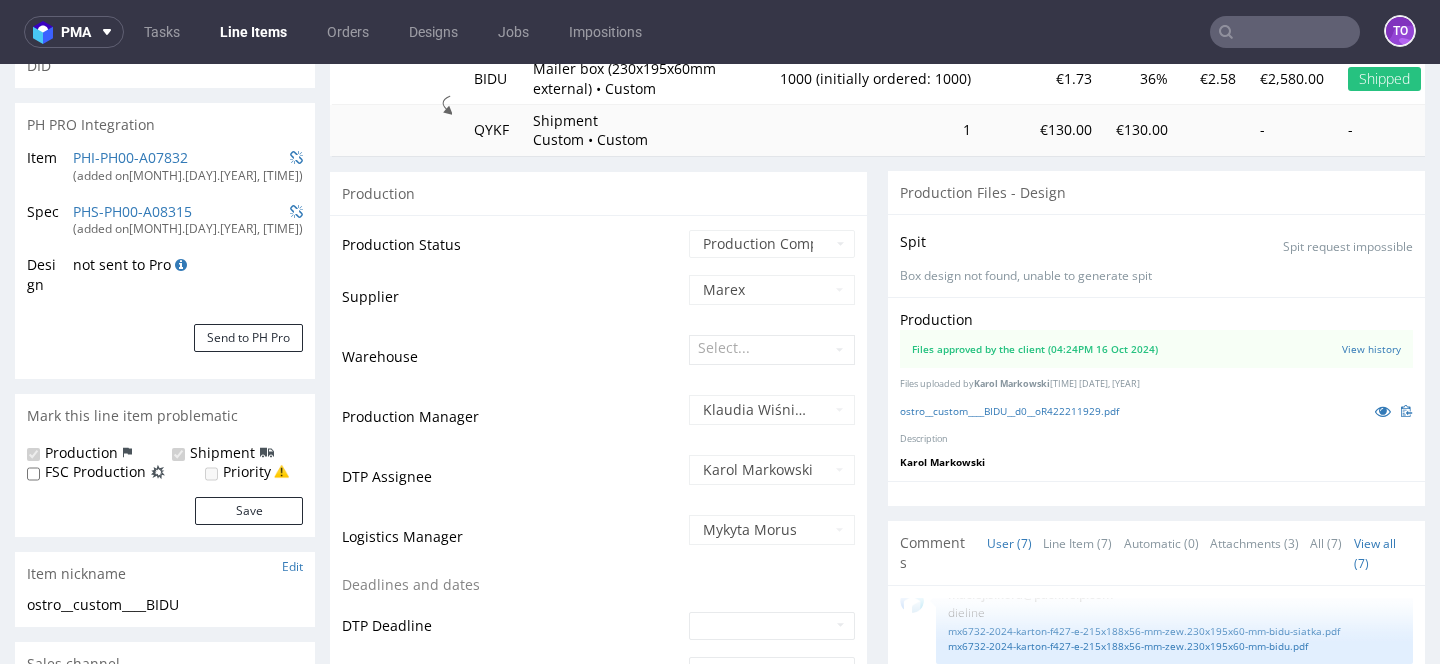 select on "in_progress" 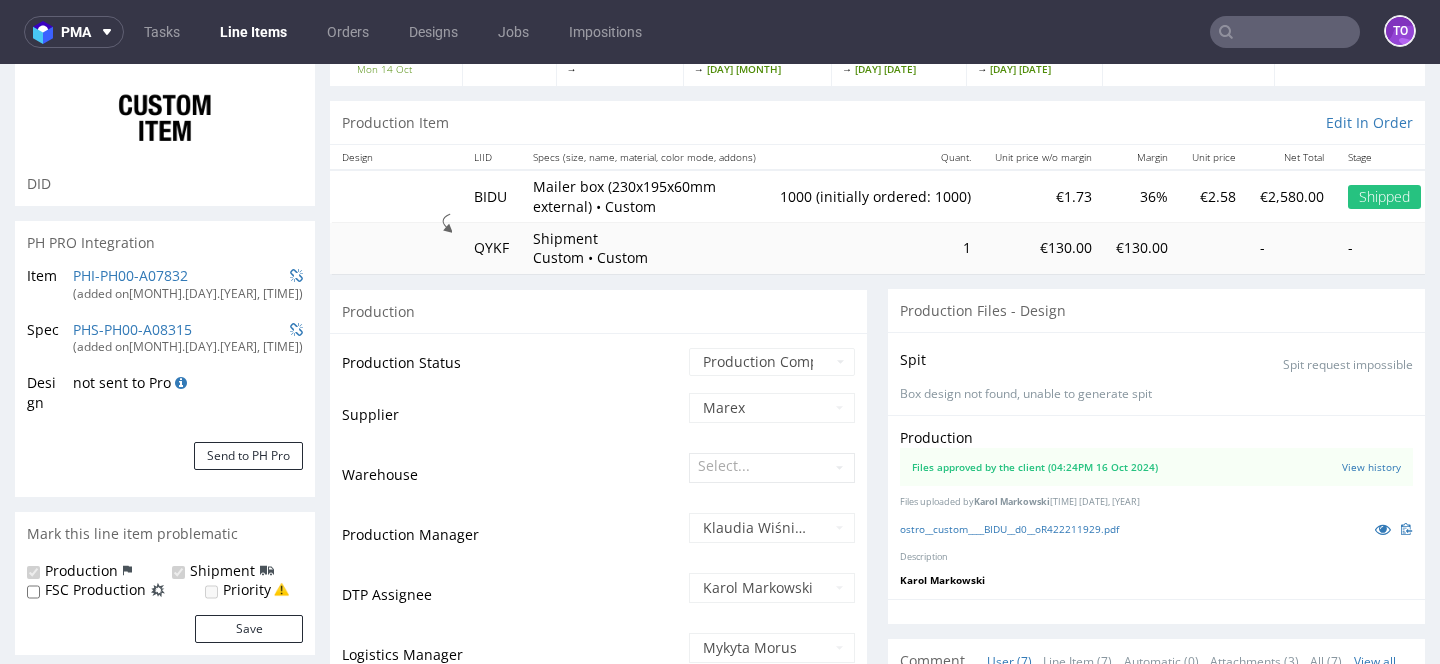 scroll, scrollTop: 493, scrollLeft: 0, axis: vertical 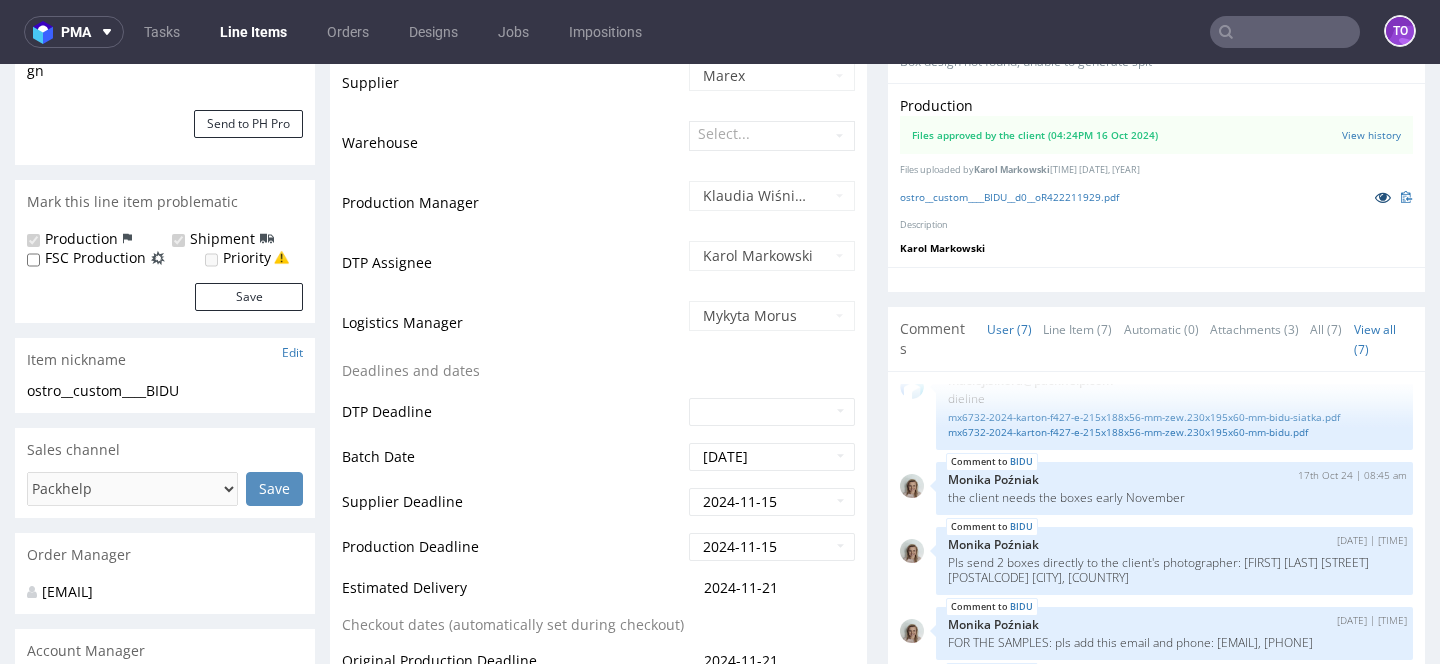 click at bounding box center [1383, 197] 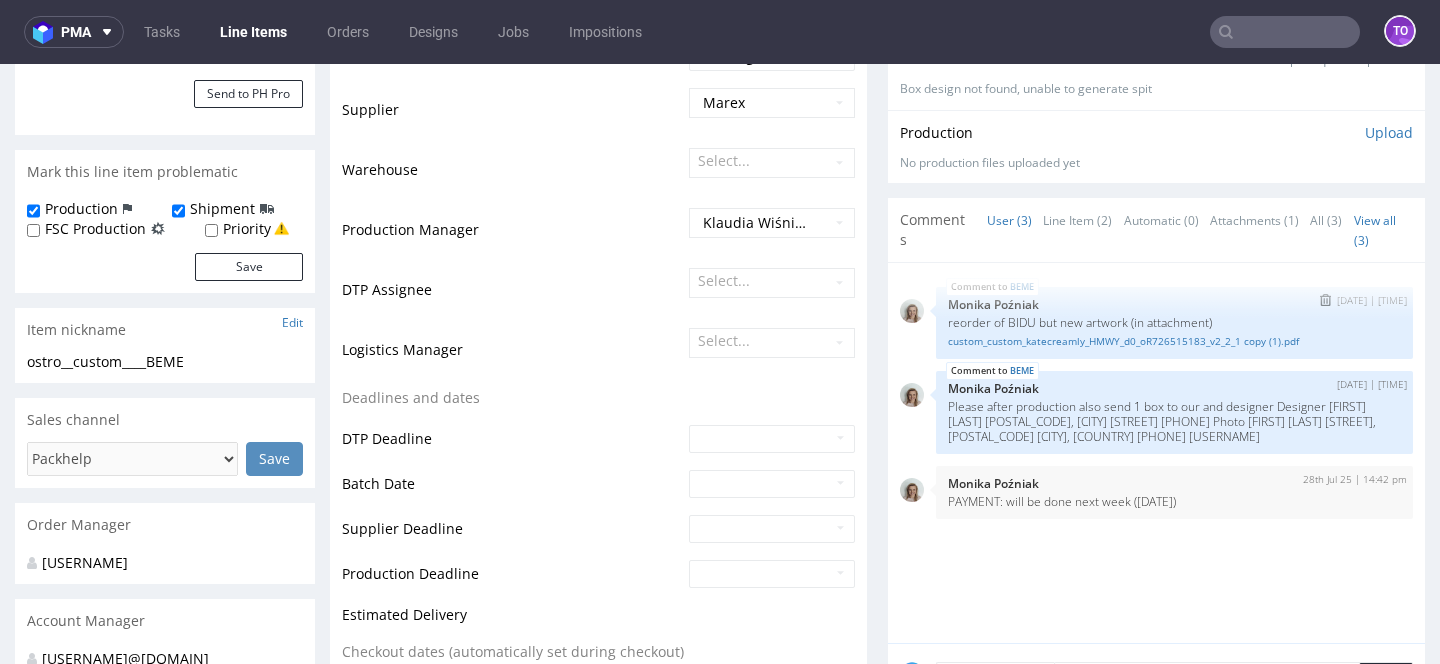 scroll, scrollTop: 449, scrollLeft: 0, axis: vertical 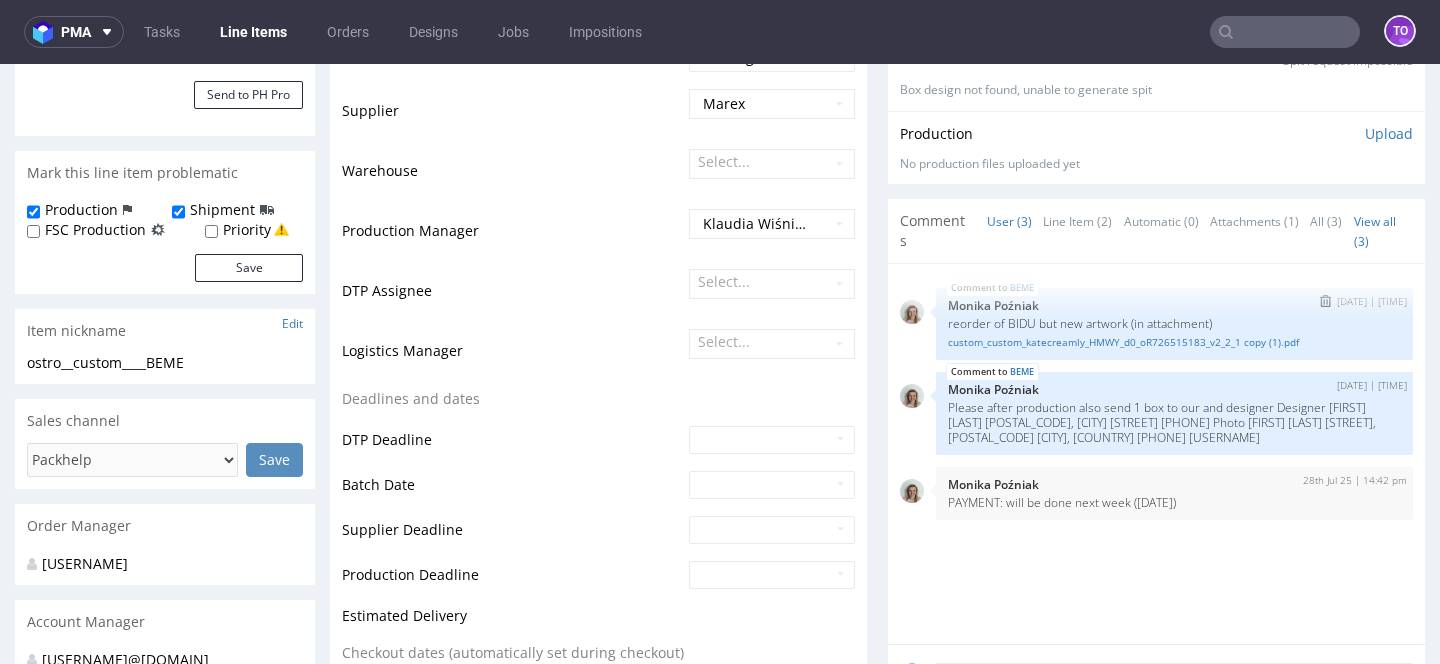 click on "reorder of BIDU but new artwork (in attachment)" at bounding box center [1174, 323] 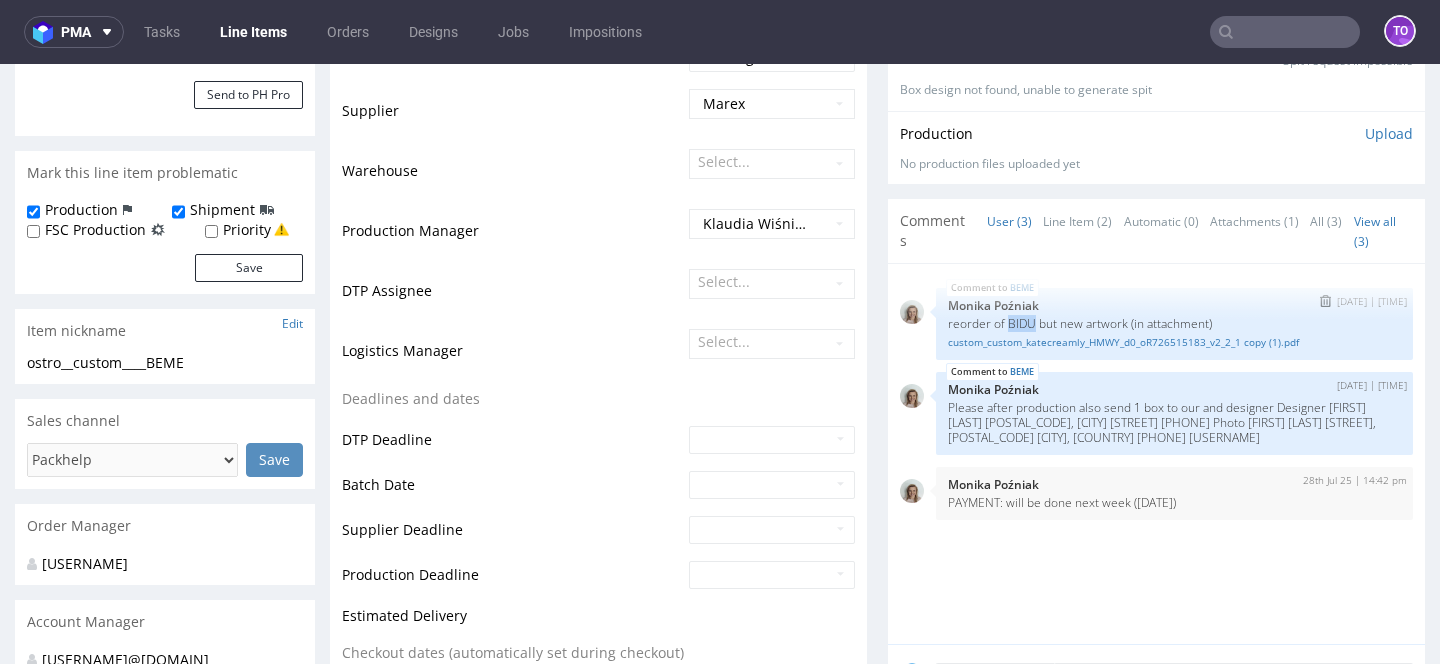 click on "reorder of BIDU but new artwork (in attachment)" at bounding box center (1174, 323) 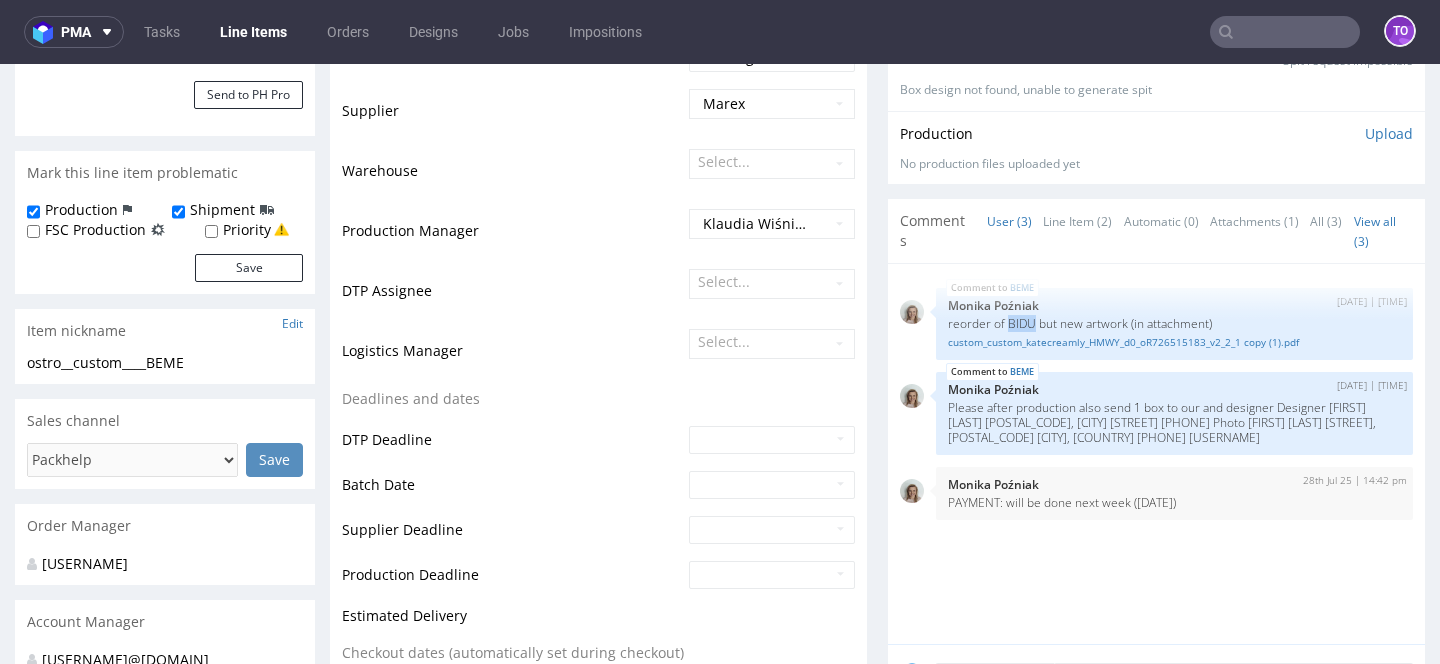 scroll, scrollTop: 340, scrollLeft: 0, axis: vertical 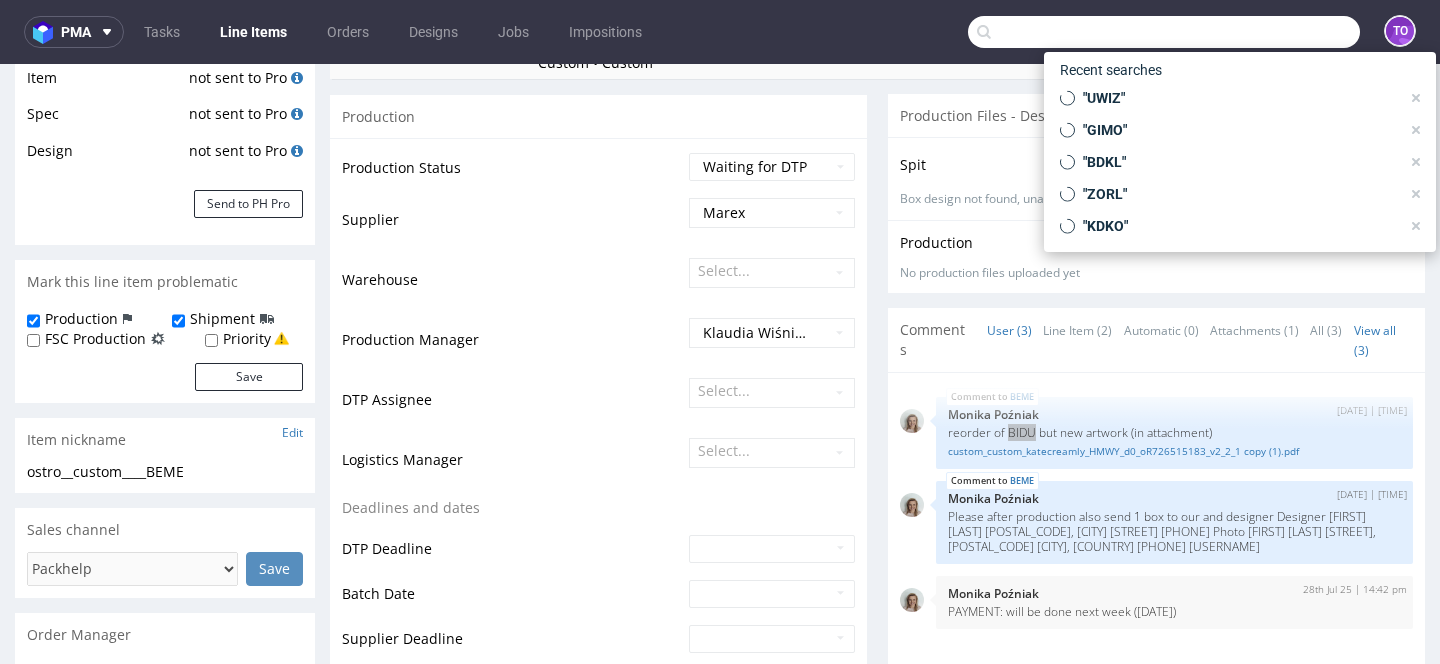 click at bounding box center (1164, 32) 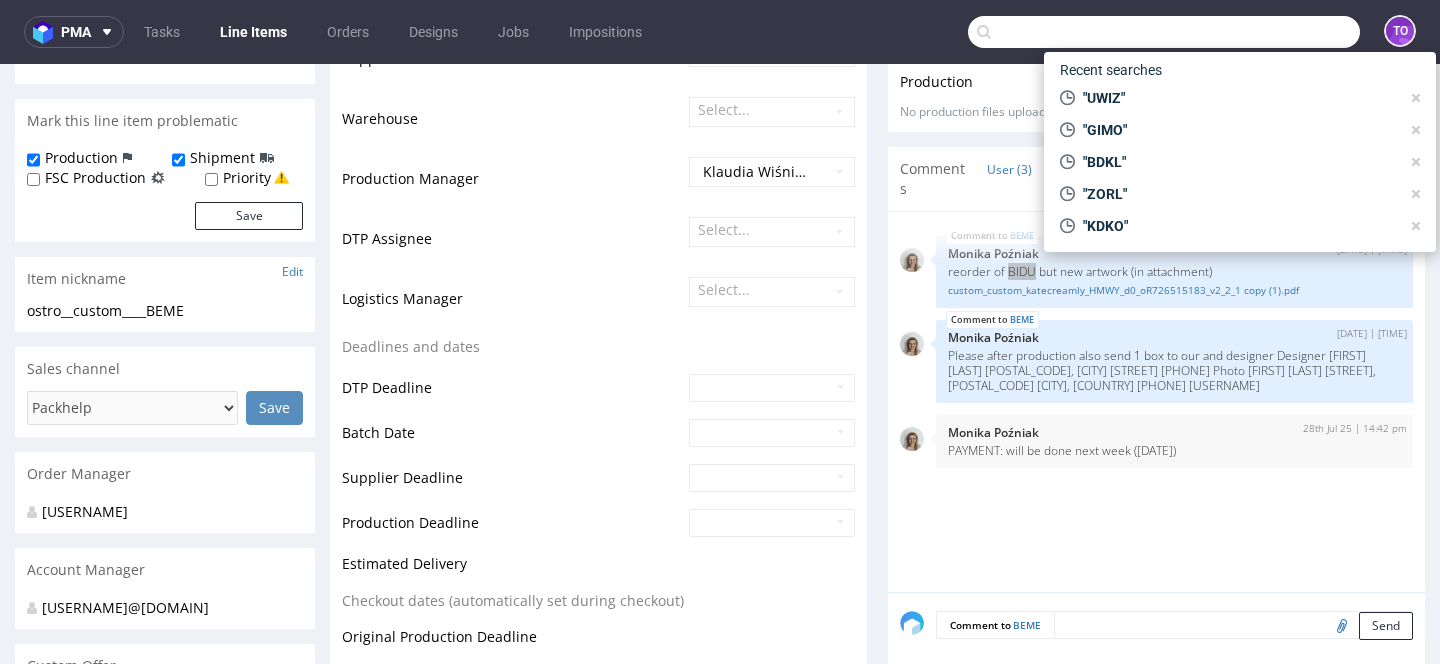 scroll, scrollTop: 608, scrollLeft: 0, axis: vertical 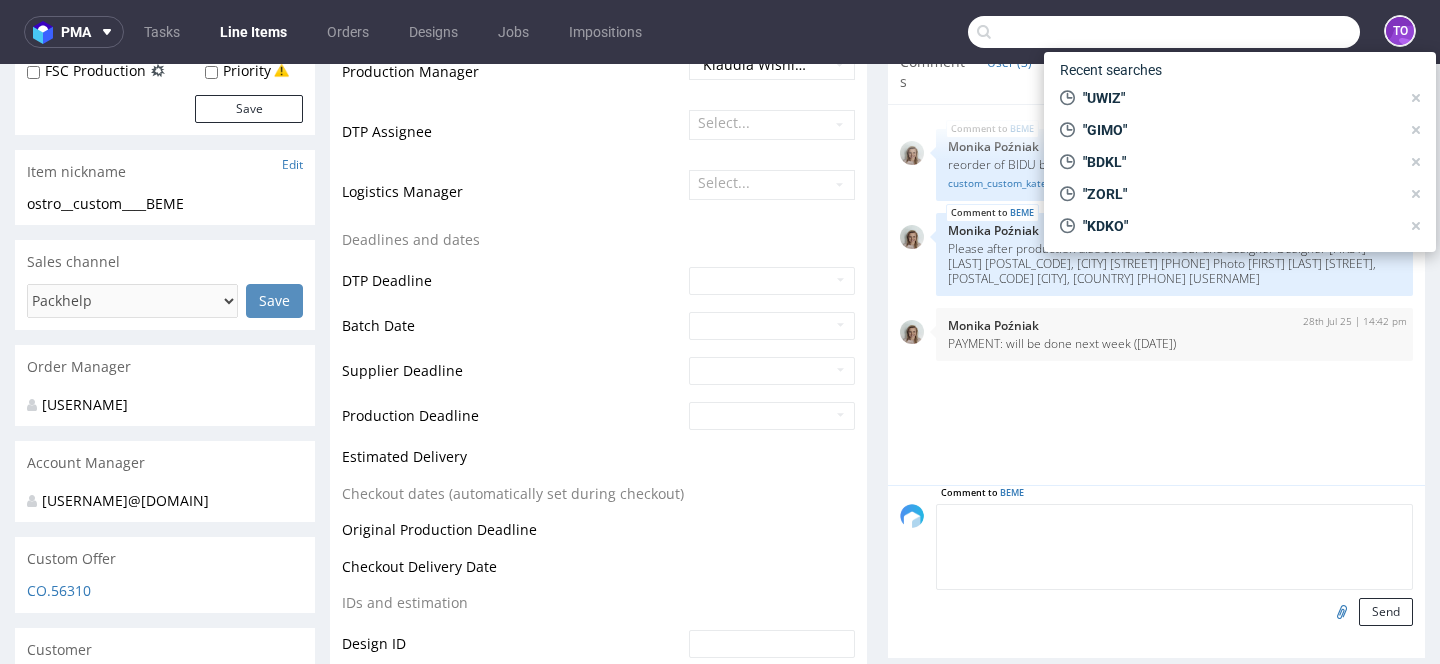 click at bounding box center (1174, 547) 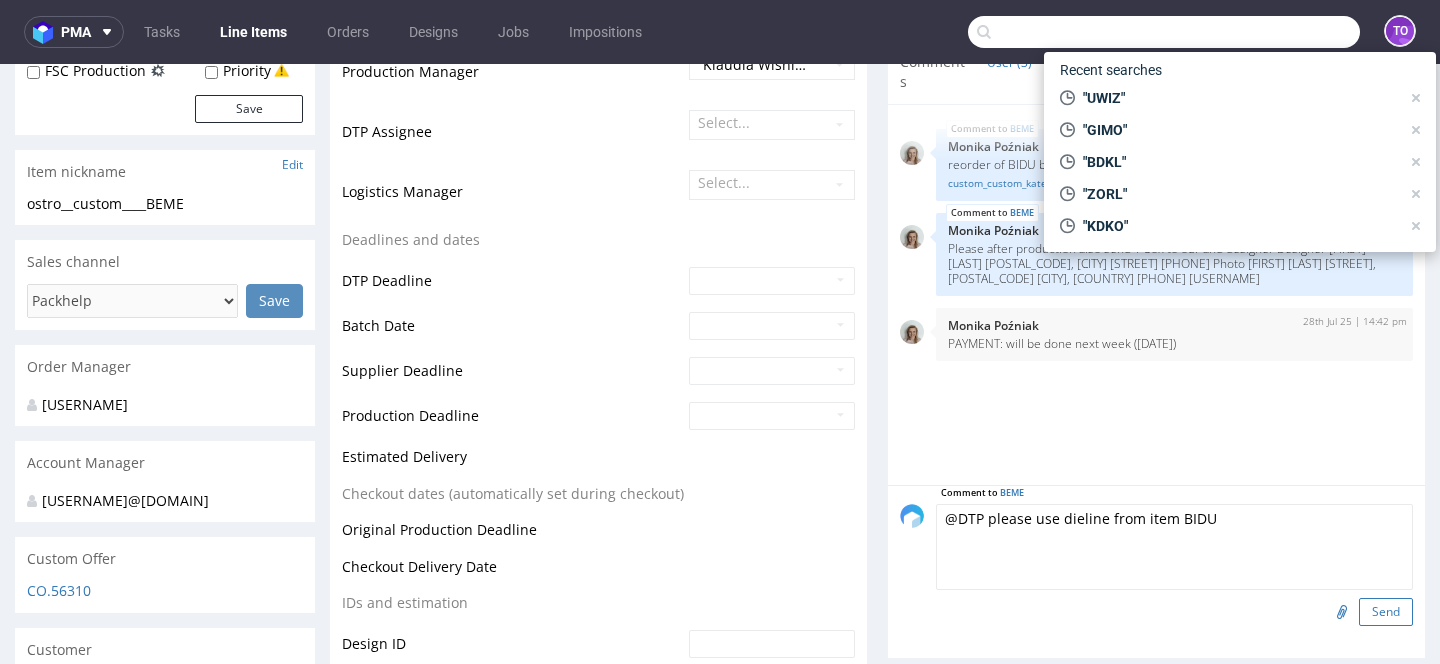 type on "@DTP please use dieline from item BIDU" 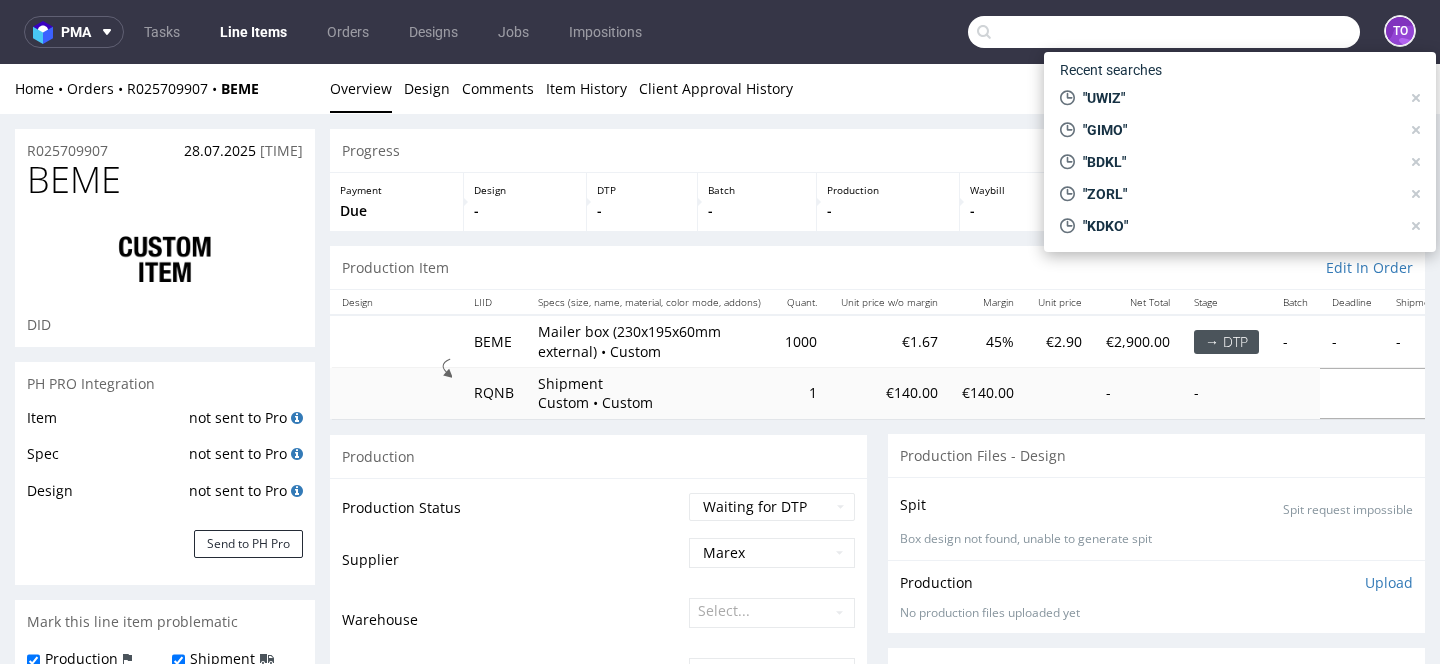 scroll, scrollTop: 2, scrollLeft: 0, axis: vertical 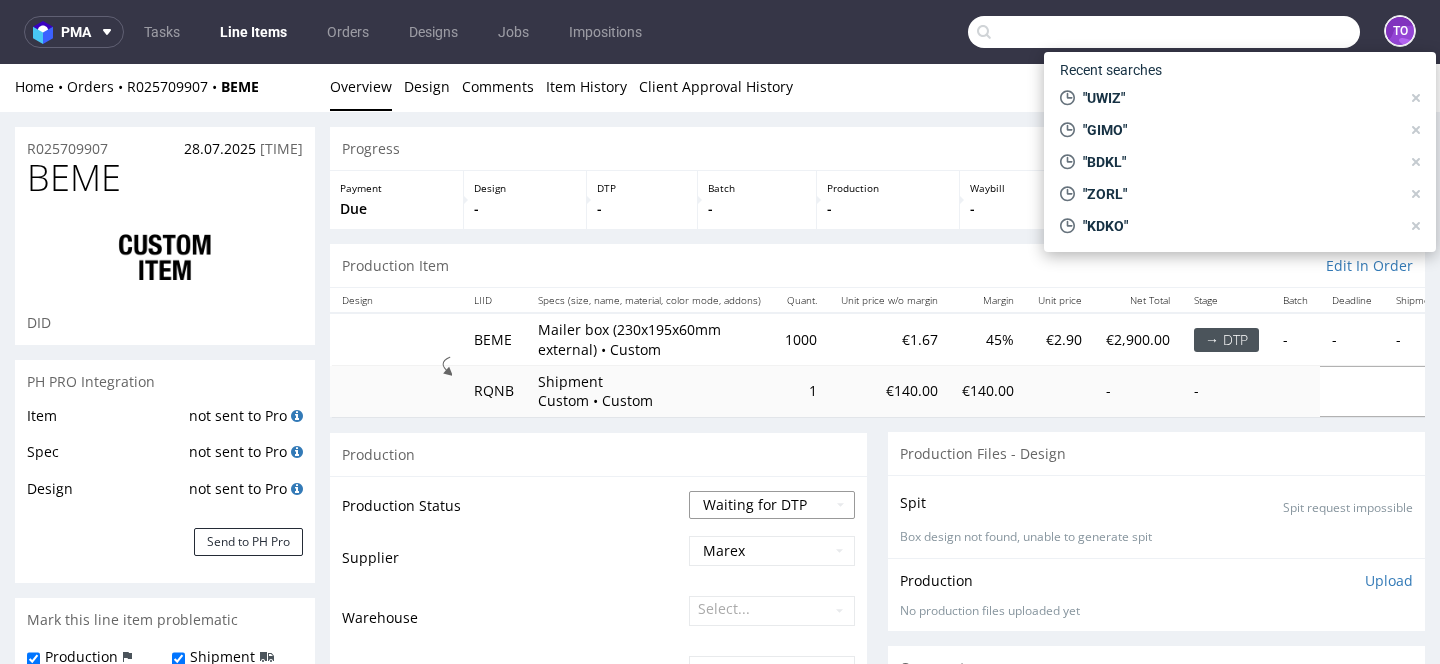 click on "Waiting for Artwork
Waiting for Diecut
Waiting for Mockup Waiting for DTP
Waiting for DTP Double Check
DTP DC Done
In DTP
Issue in DTP
DTP Client Approval Needed
DTP Client Approval Pending
DTP Client Approval Rejected
Back for DTP
DTP Verification Needed
DTP Production Ready In Production
Sent to Fulfillment
Issue in Production
Sent to Warehouse Fulfillment
Production Complete" at bounding box center [772, 505] 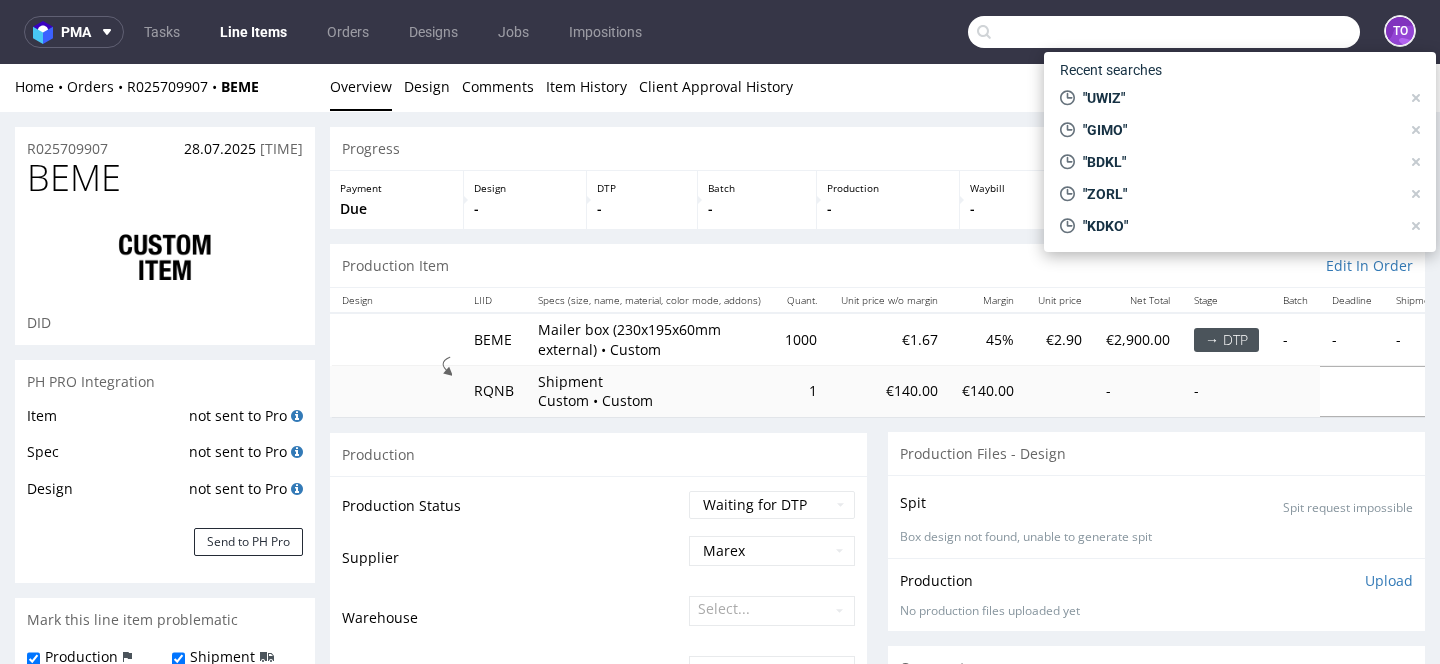 click on "Spit Spit request impossible" at bounding box center (1156, 502) 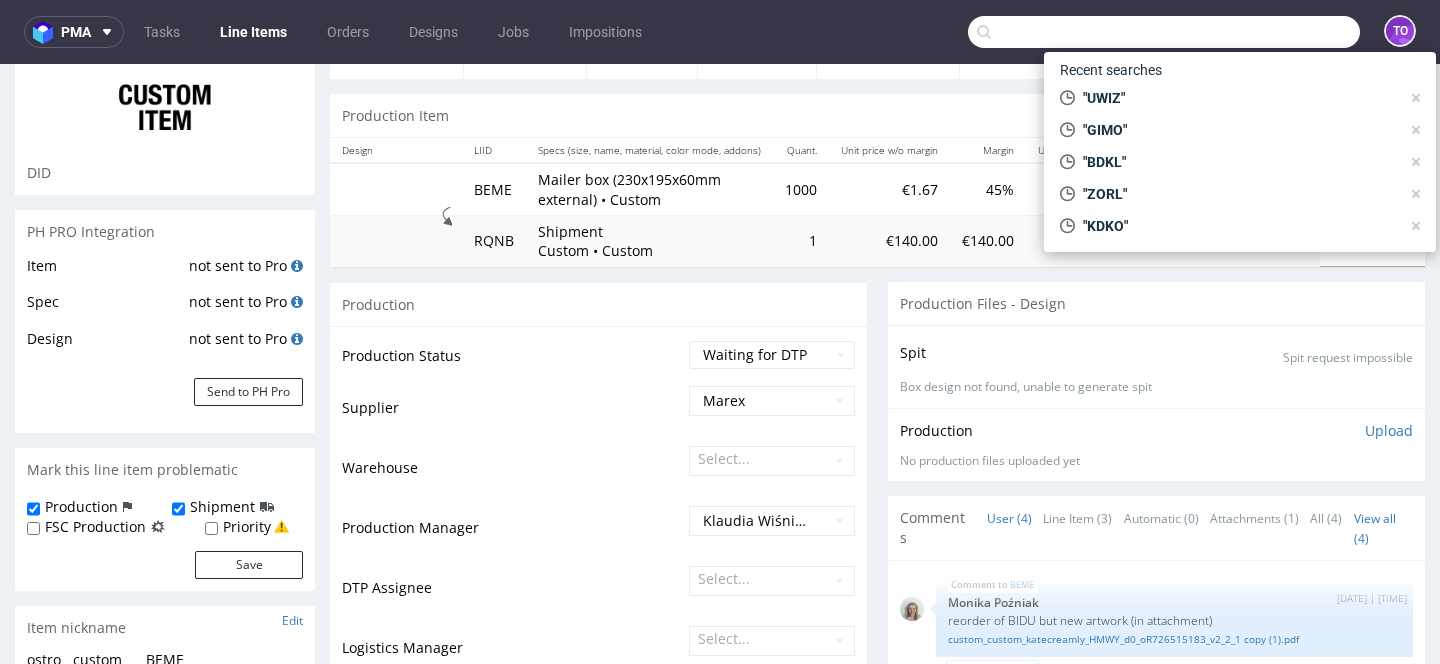 scroll, scrollTop: 310, scrollLeft: 0, axis: vertical 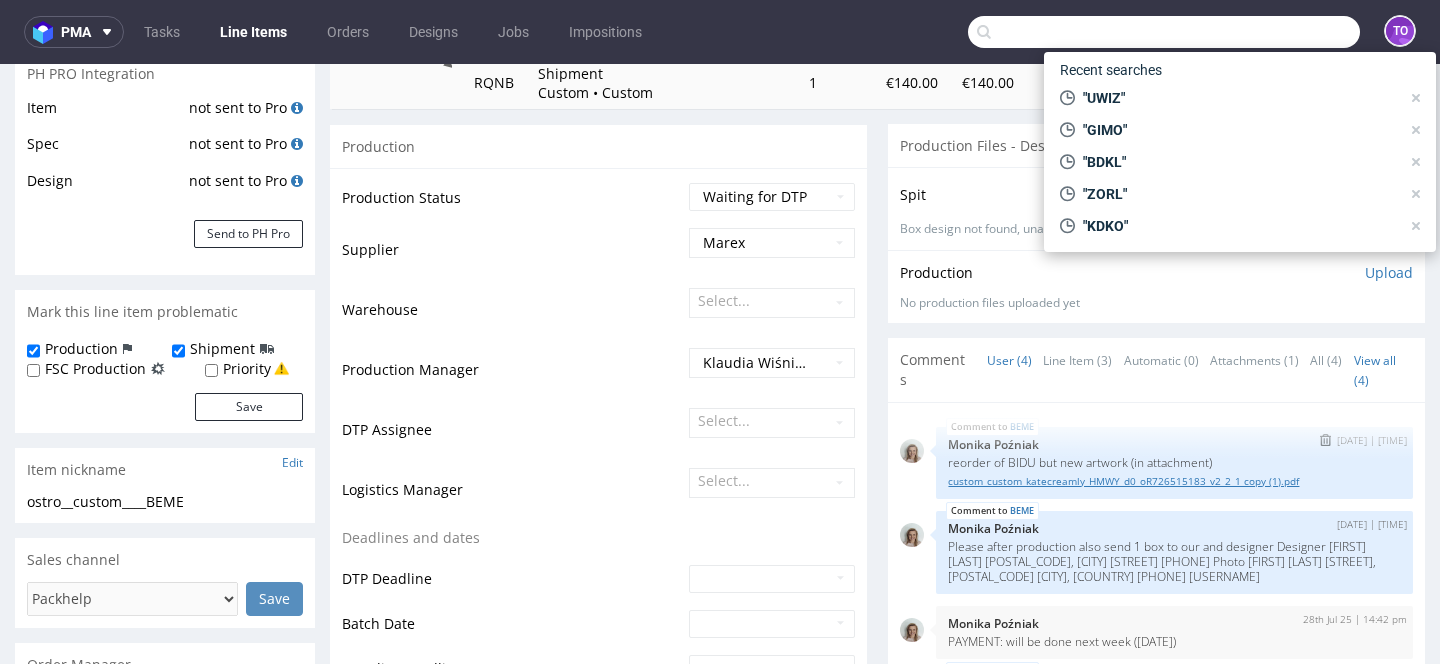 click on "custom_custom_katecreamly_HMWY_d0_oR726515183_v2_2_1 copy (1).pdf" at bounding box center [1174, 481] 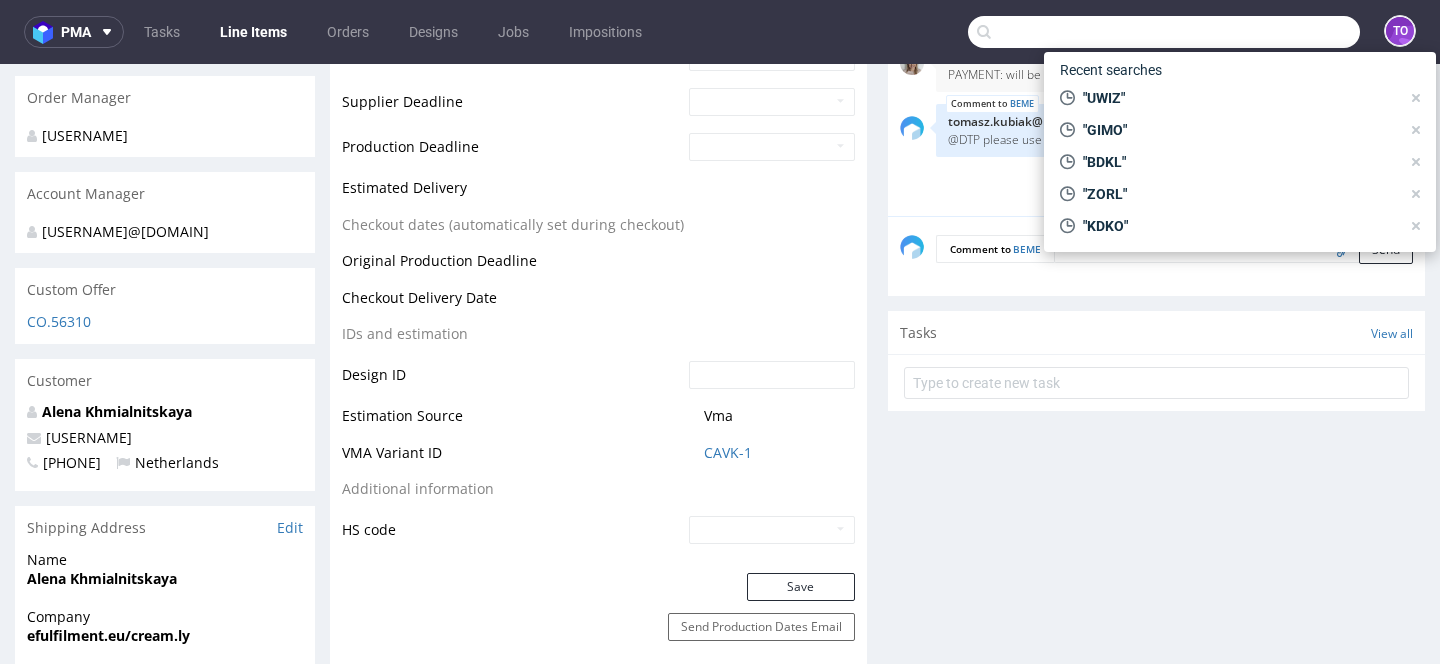 scroll, scrollTop: 90, scrollLeft: 0, axis: vertical 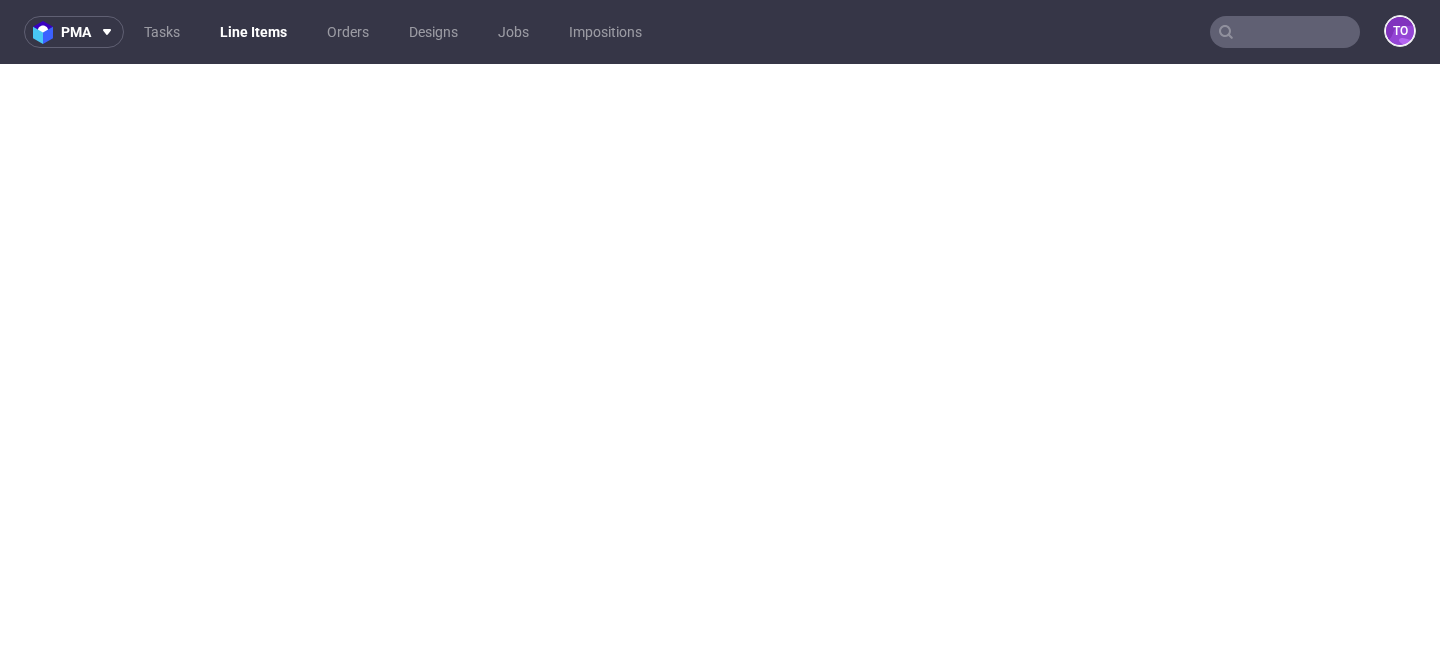 select on "in_progress" 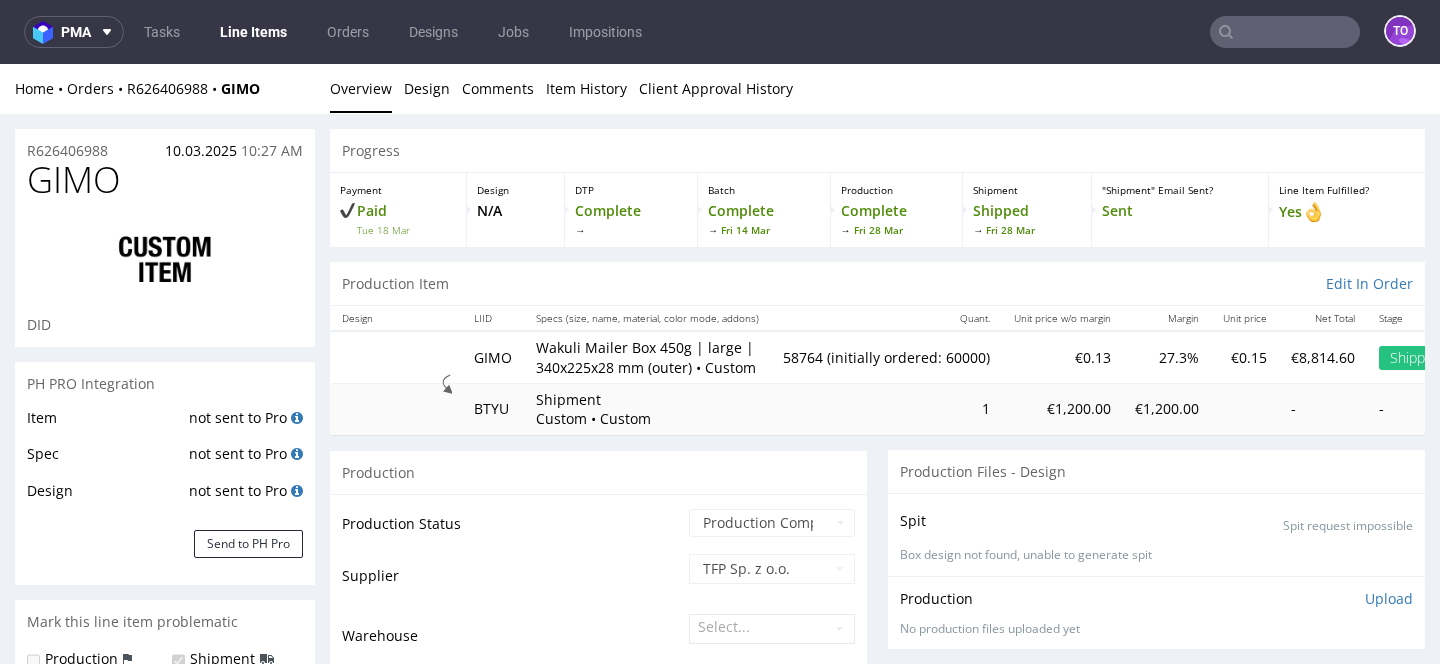 scroll, scrollTop: 0, scrollLeft: 0, axis: both 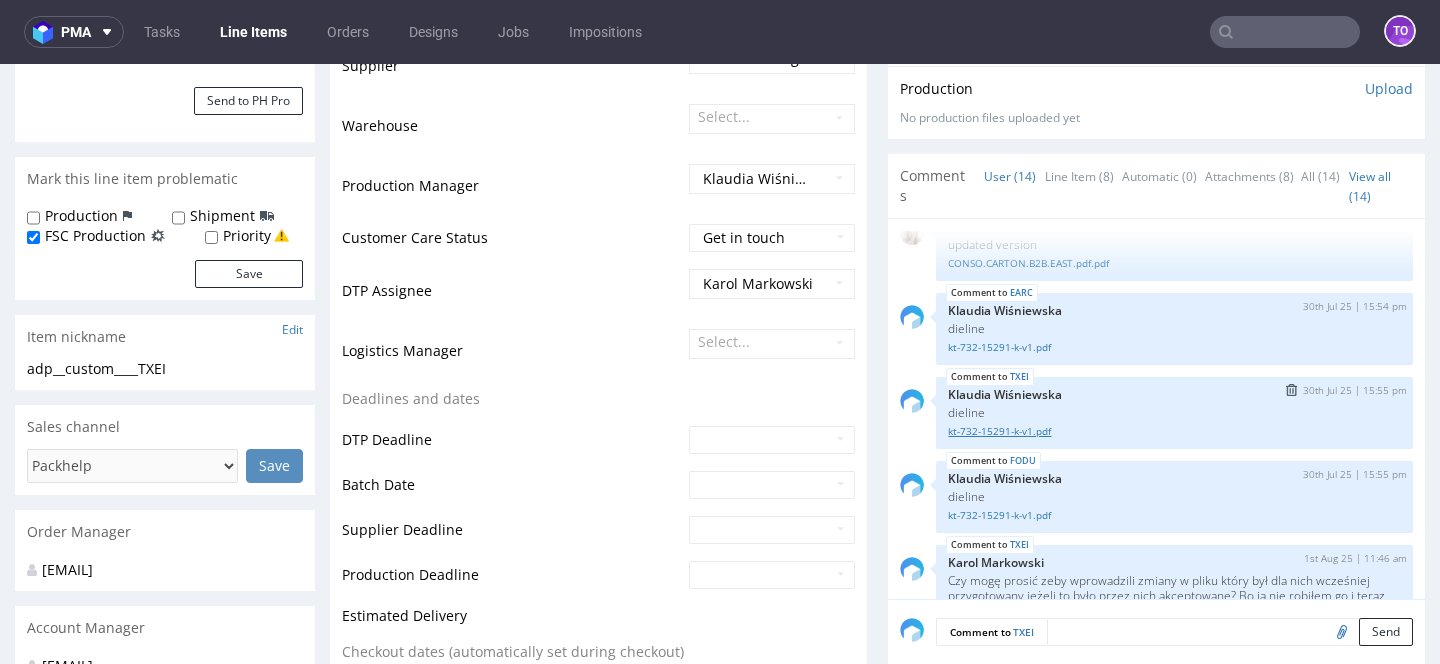 click on "kt-732-15291-k-v1.pdf" at bounding box center [1174, 431] 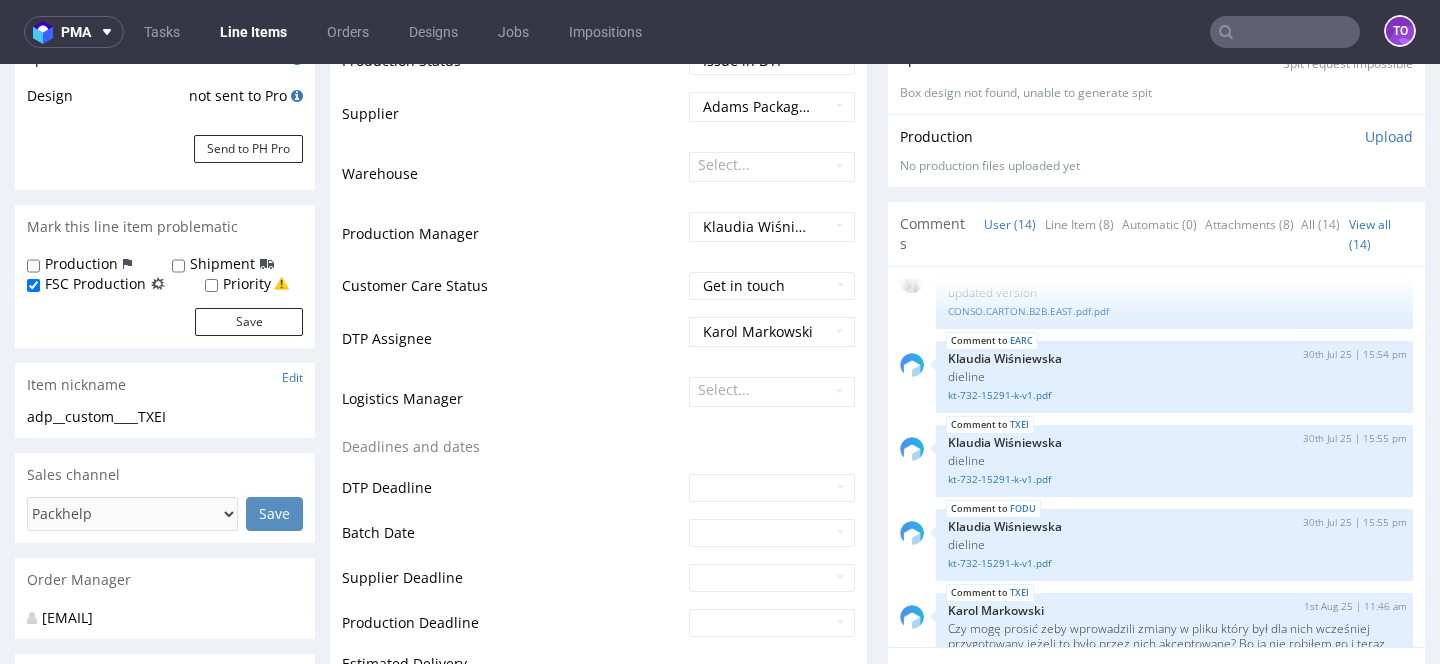 scroll, scrollTop: 665, scrollLeft: 0, axis: vertical 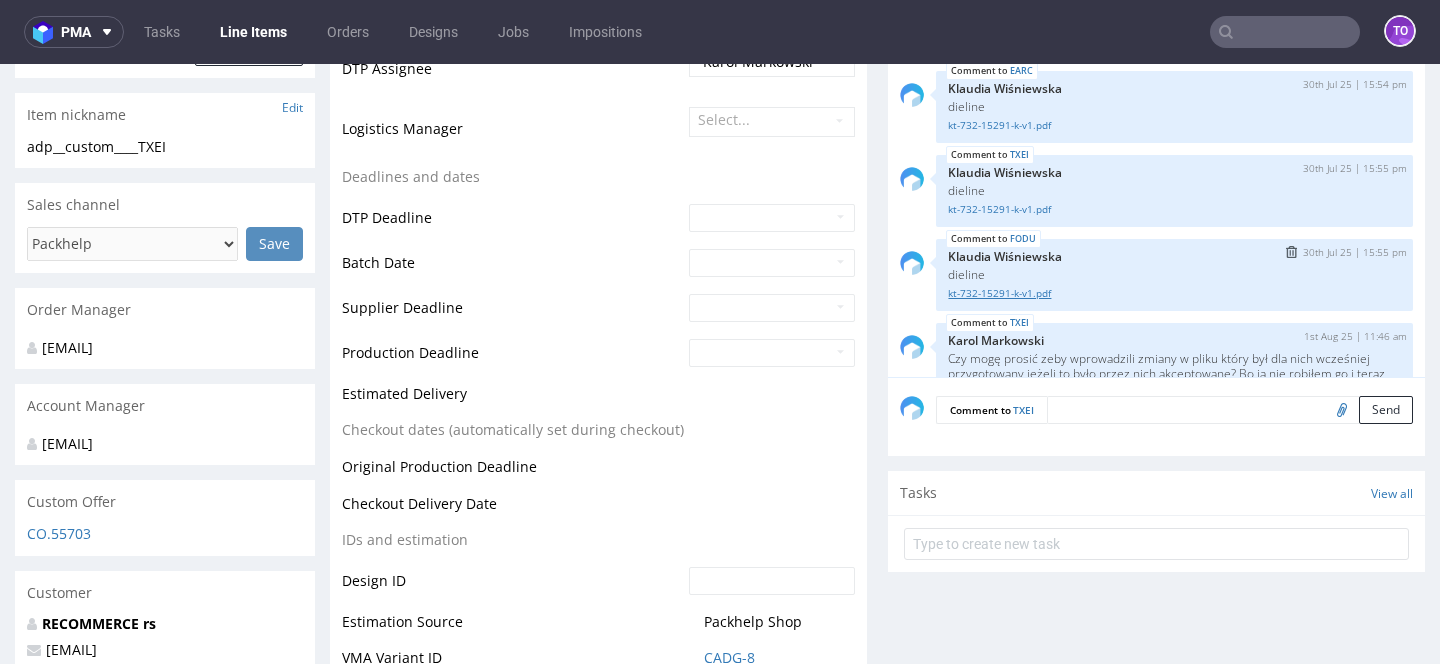 click on "kt-732-15291-k-v1.pdf" at bounding box center [1174, 293] 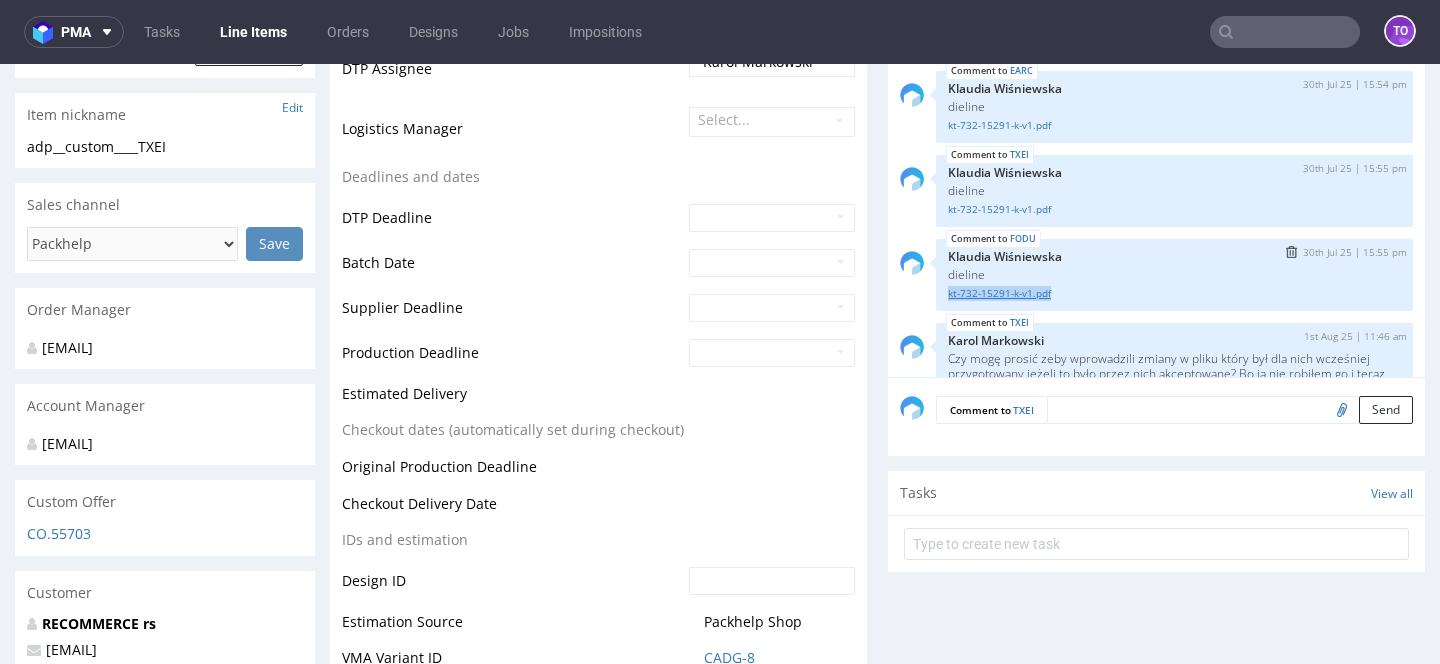 copy on "kt-732-15291-k-v1.pdf" 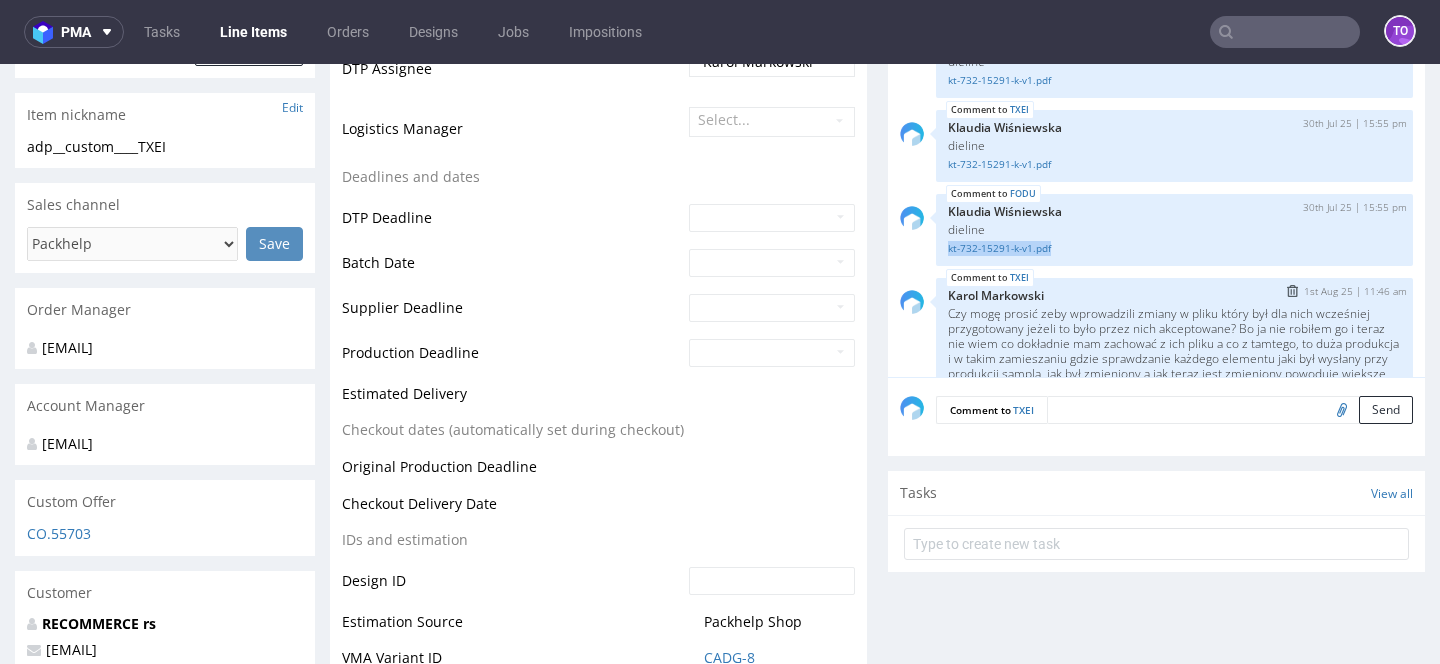 scroll, scrollTop: 161, scrollLeft: 0, axis: vertical 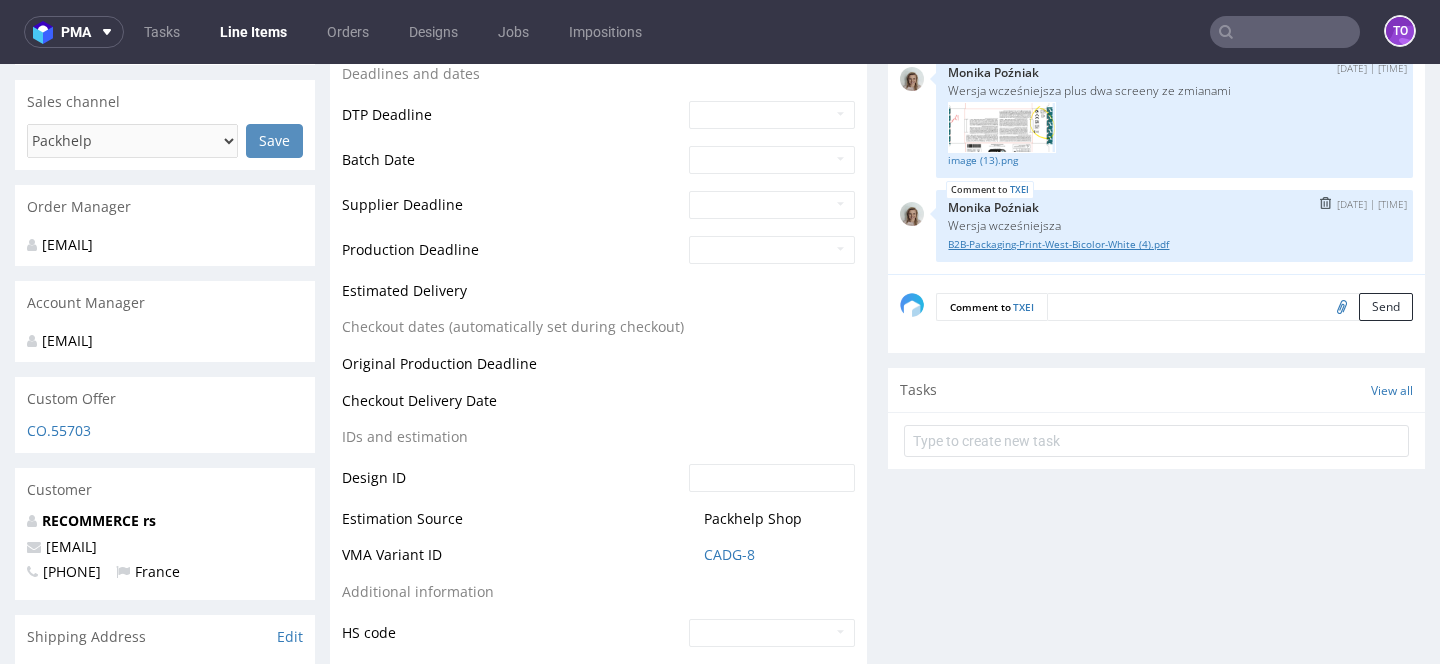 click on "B2B-Packaging-Print-West-Bicolor-White (4).pdf" at bounding box center [1174, 244] 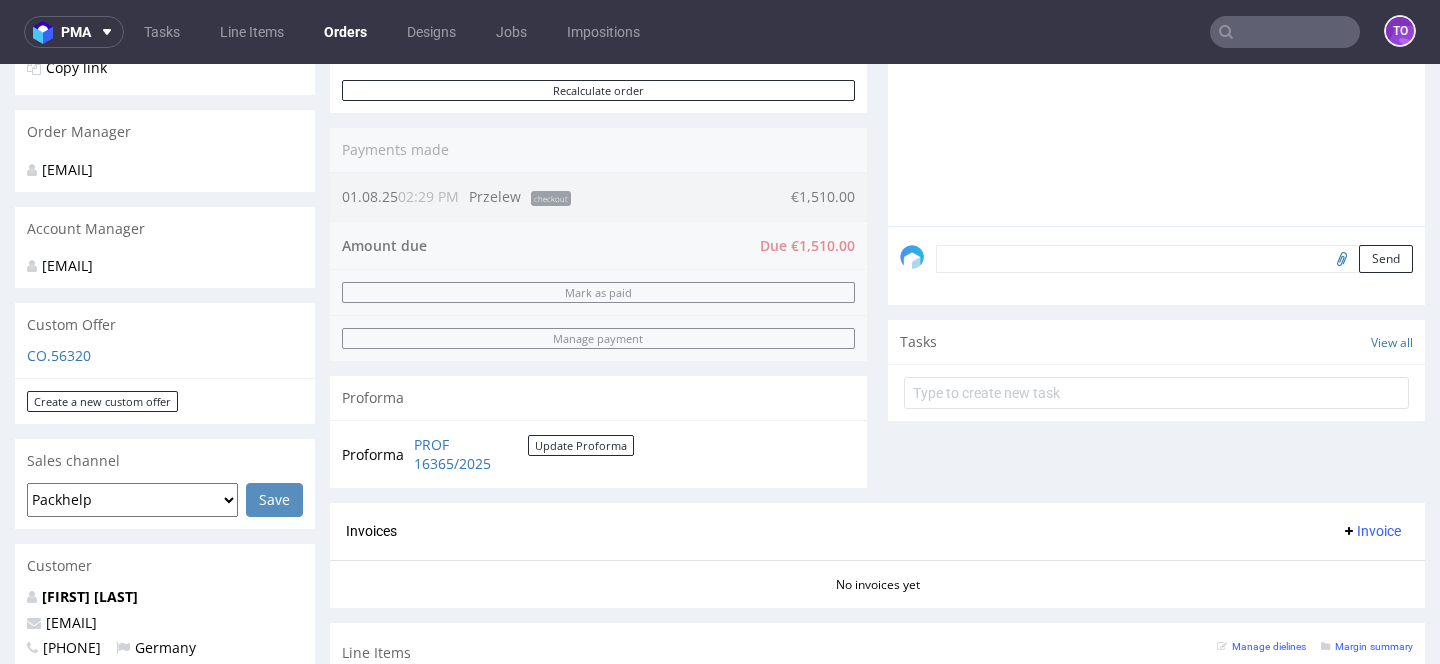 scroll, scrollTop: 856, scrollLeft: 0, axis: vertical 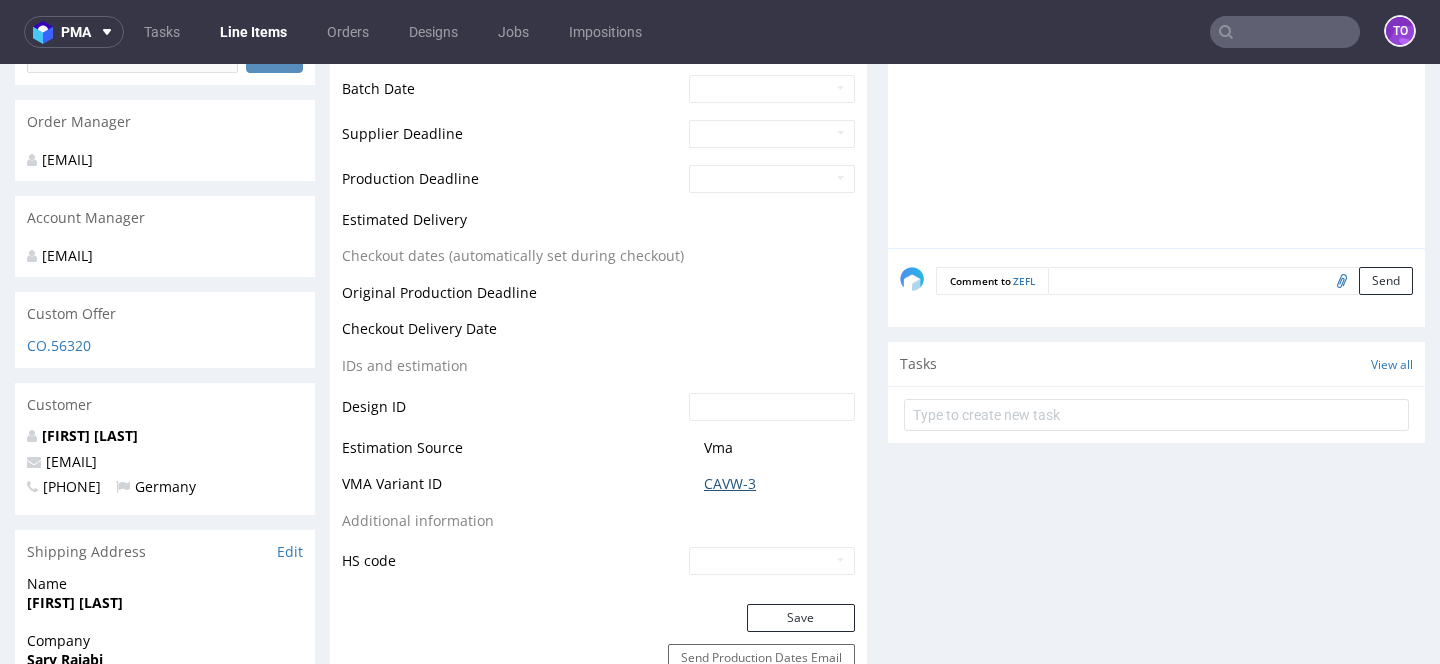 click on "CAVW-3" at bounding box center (730, 484) 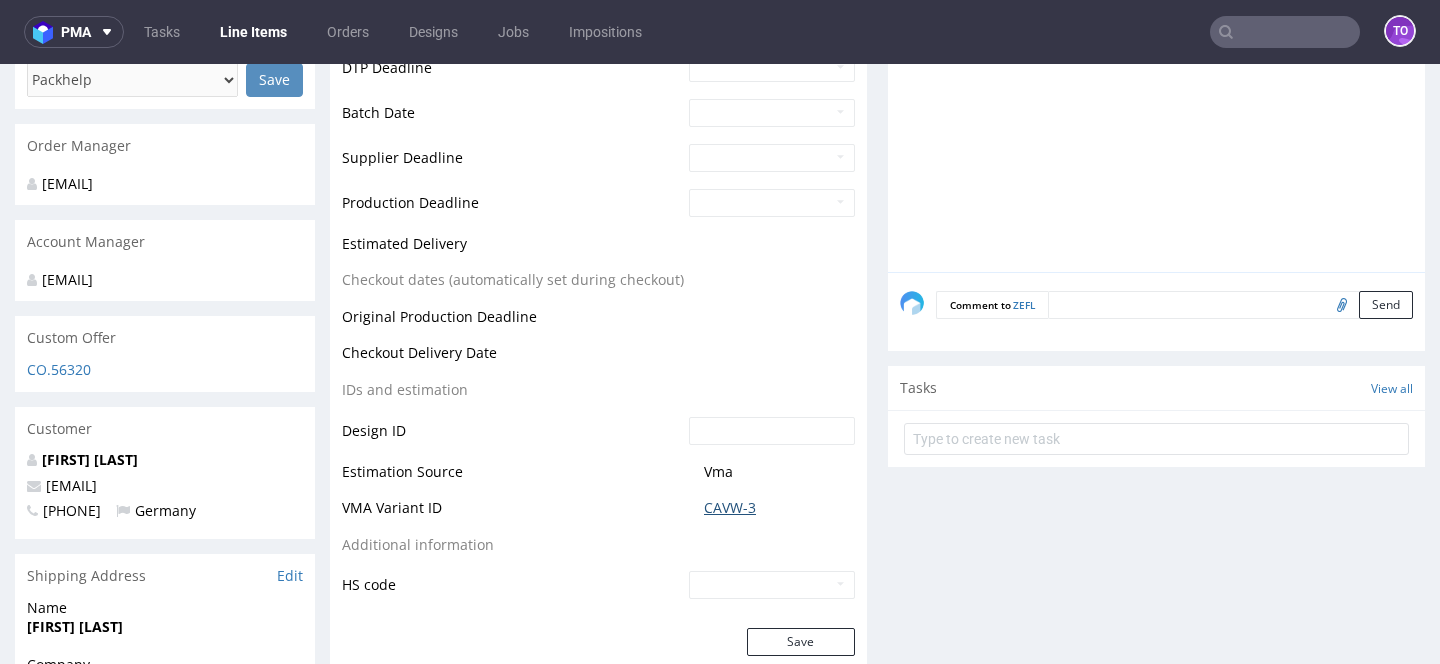 scroll, scrollTop: 347, scrollLeft: 0, axis: vertical 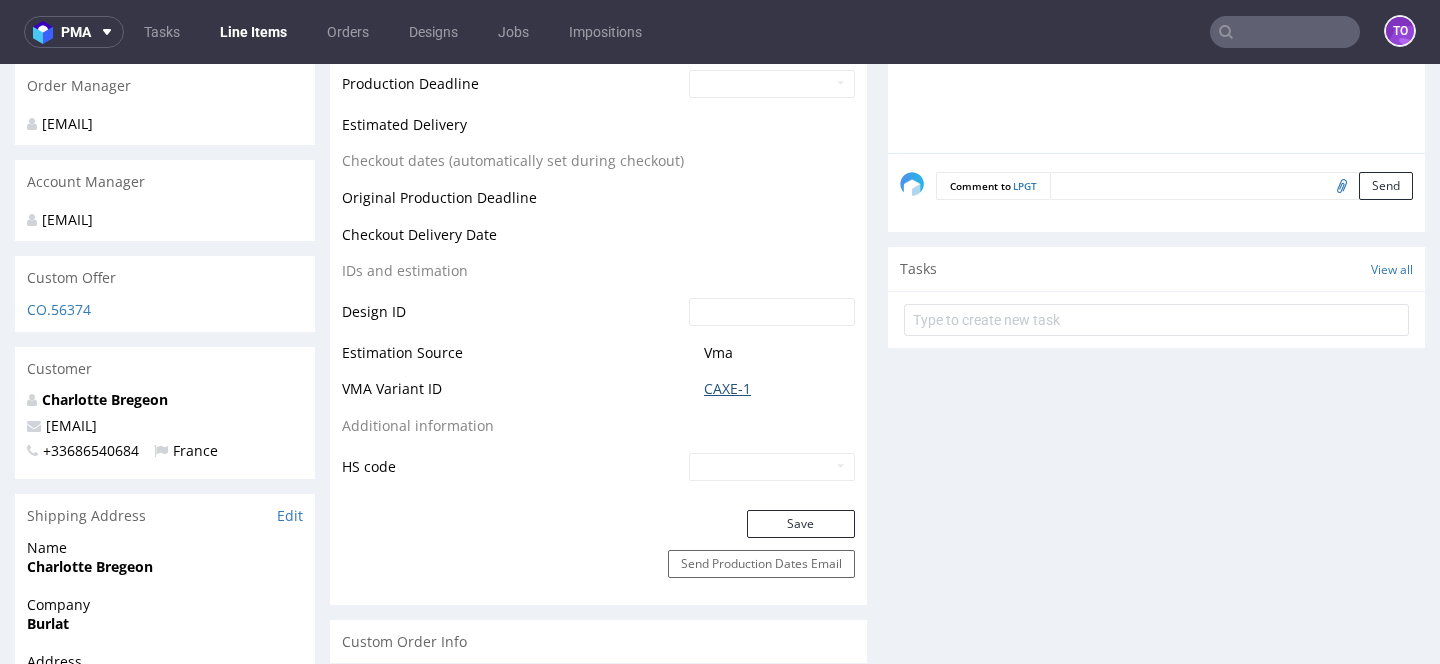 click on "CAXE-1" at bounding box center (727, 389) 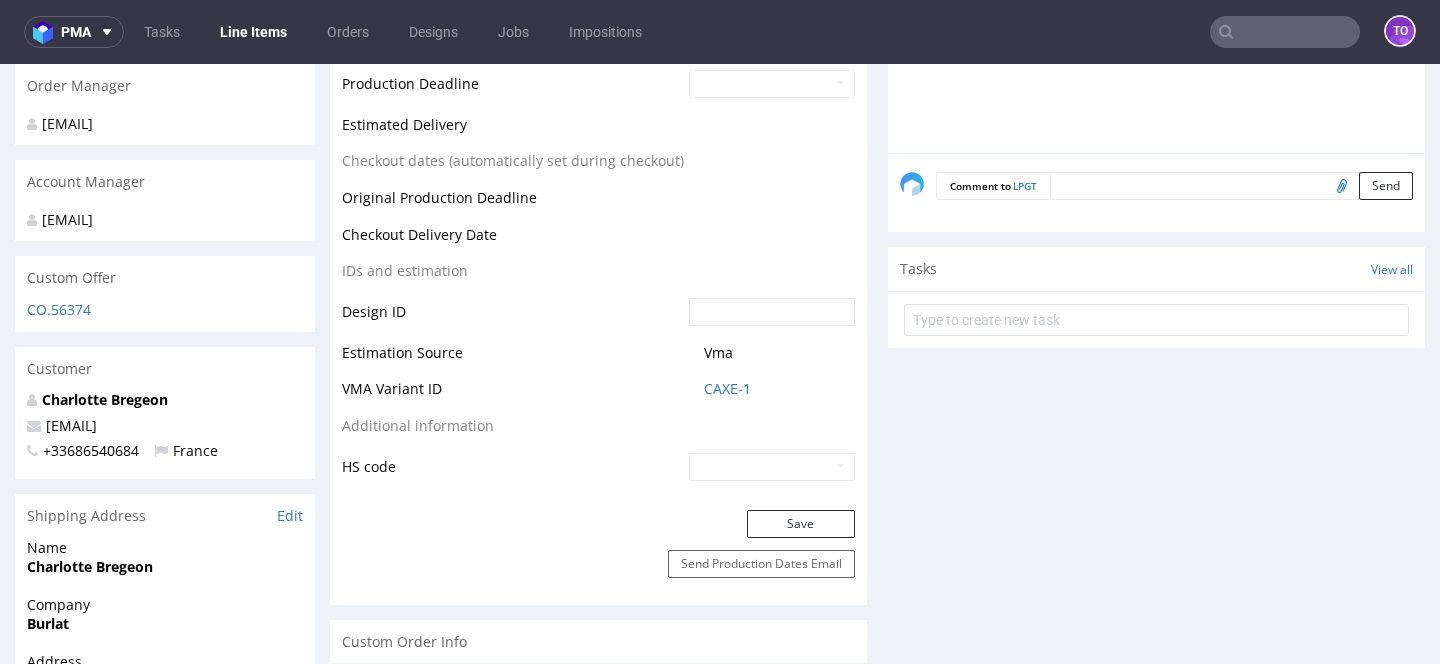 click at bounding box center [1285, 32] 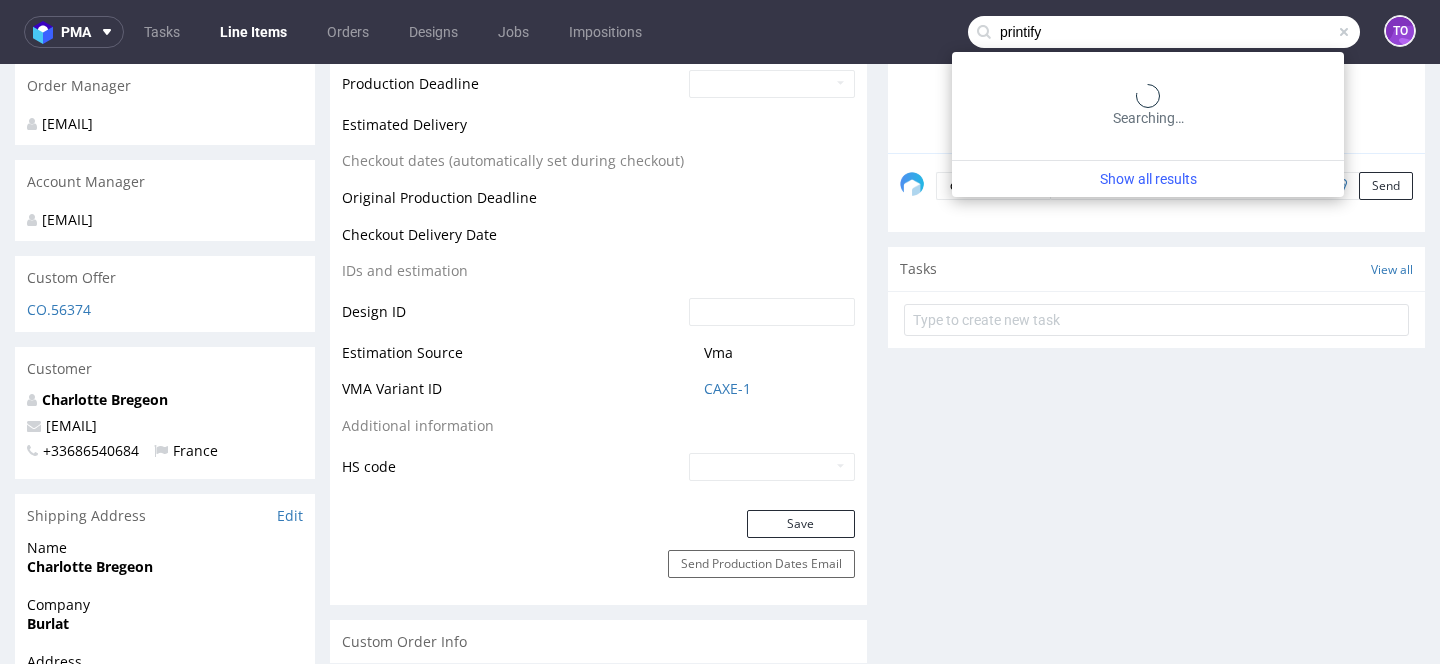 type on "printify" 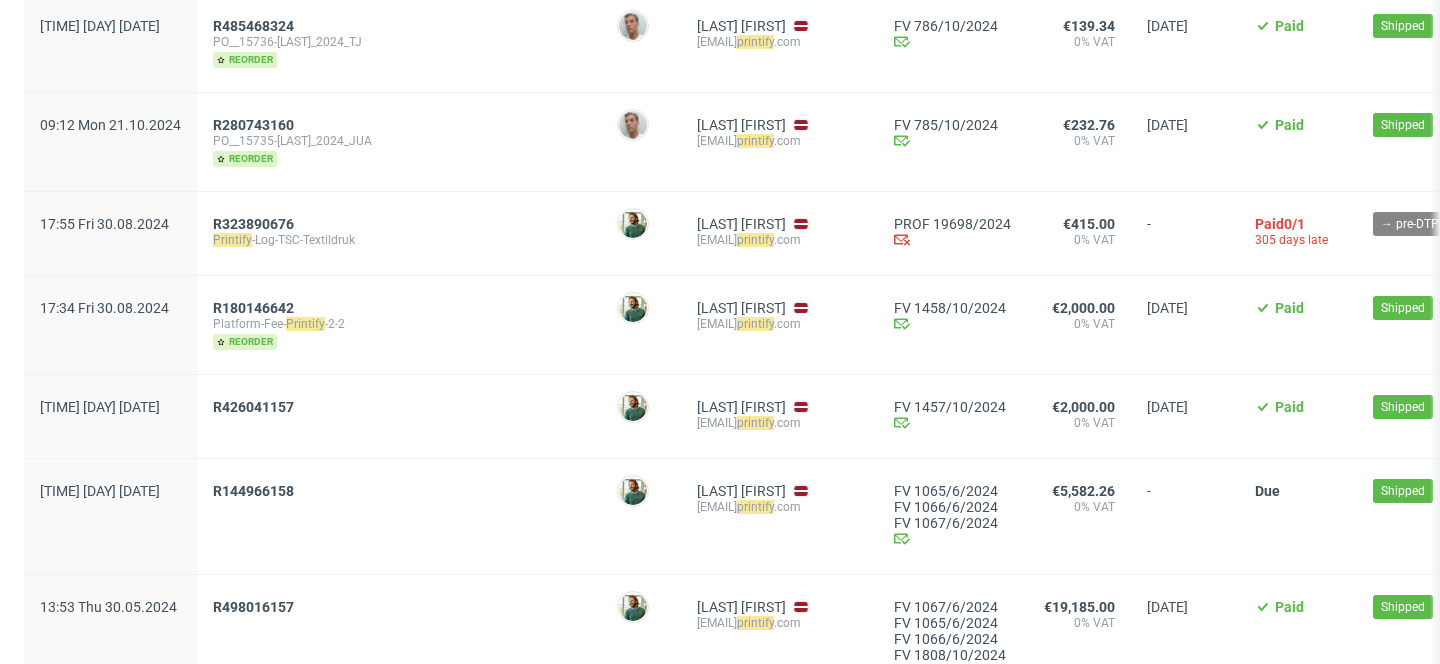 scroll, scrollTop: 1150, scrollLeft: 0, axis: vertical 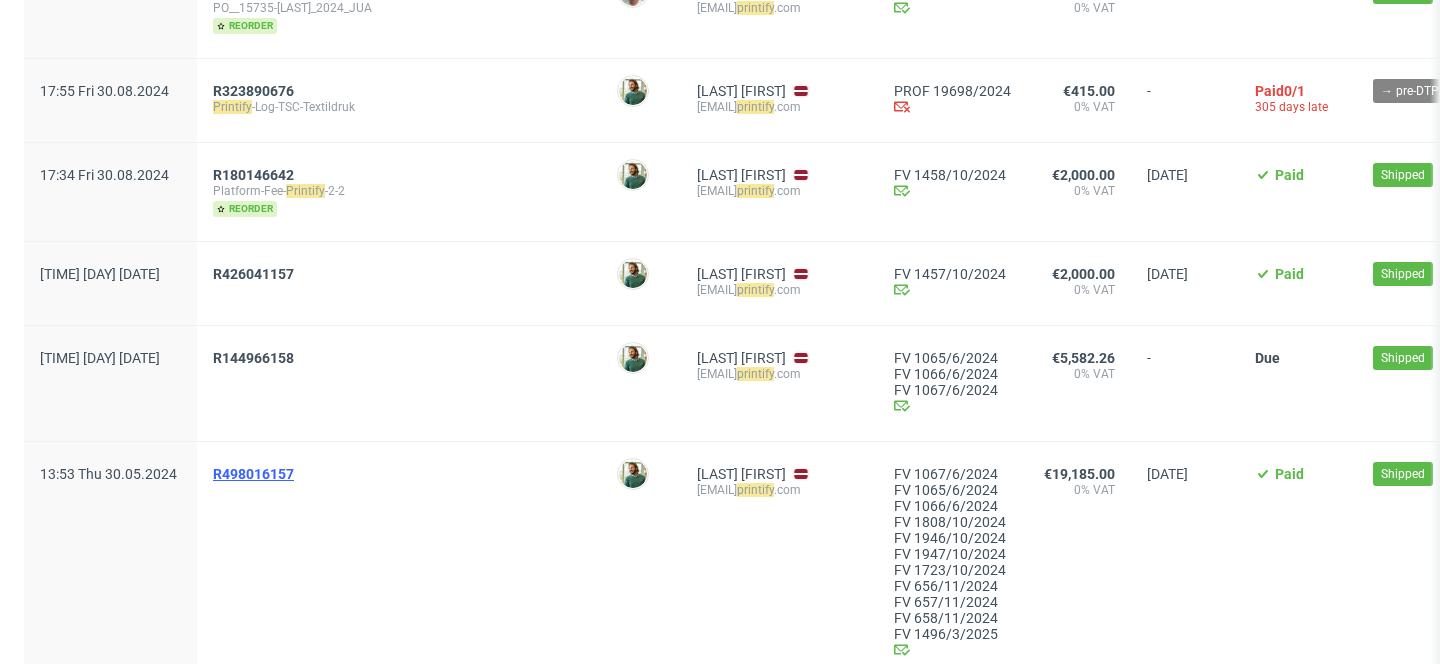 click on "R498016157" at bounding box center [253, 474] 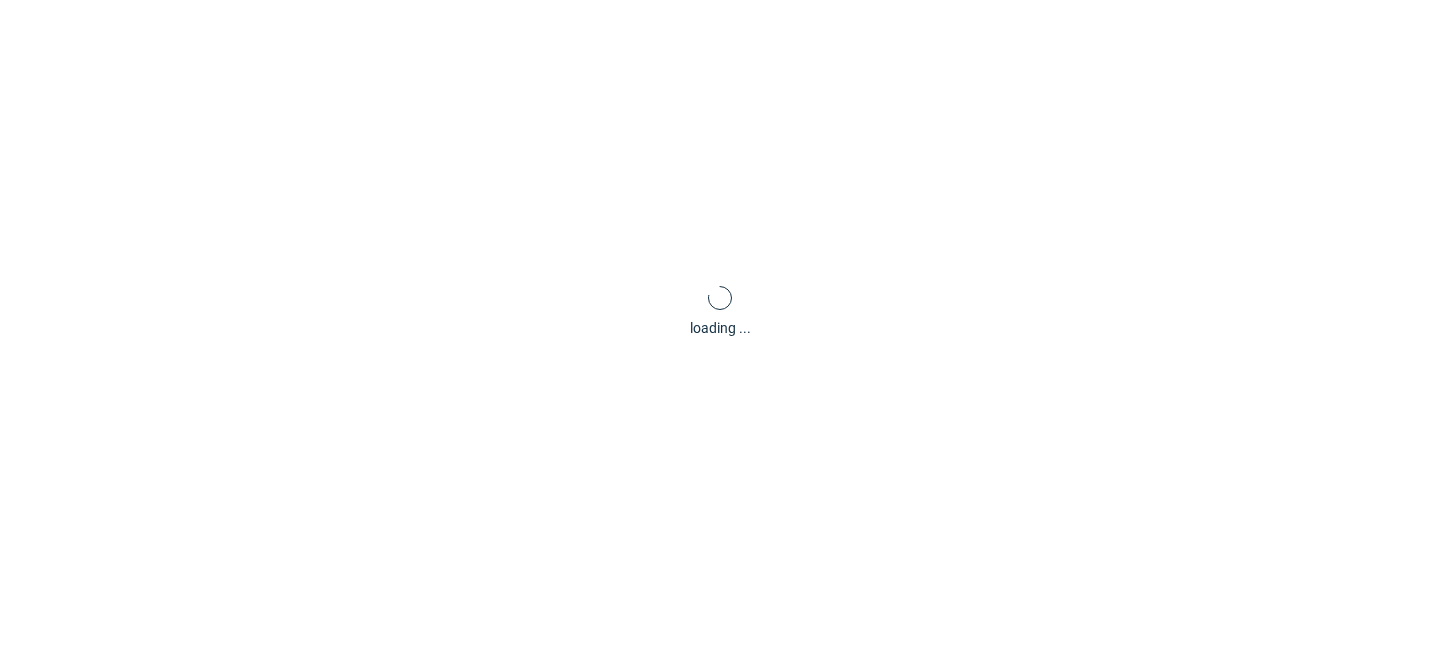 type 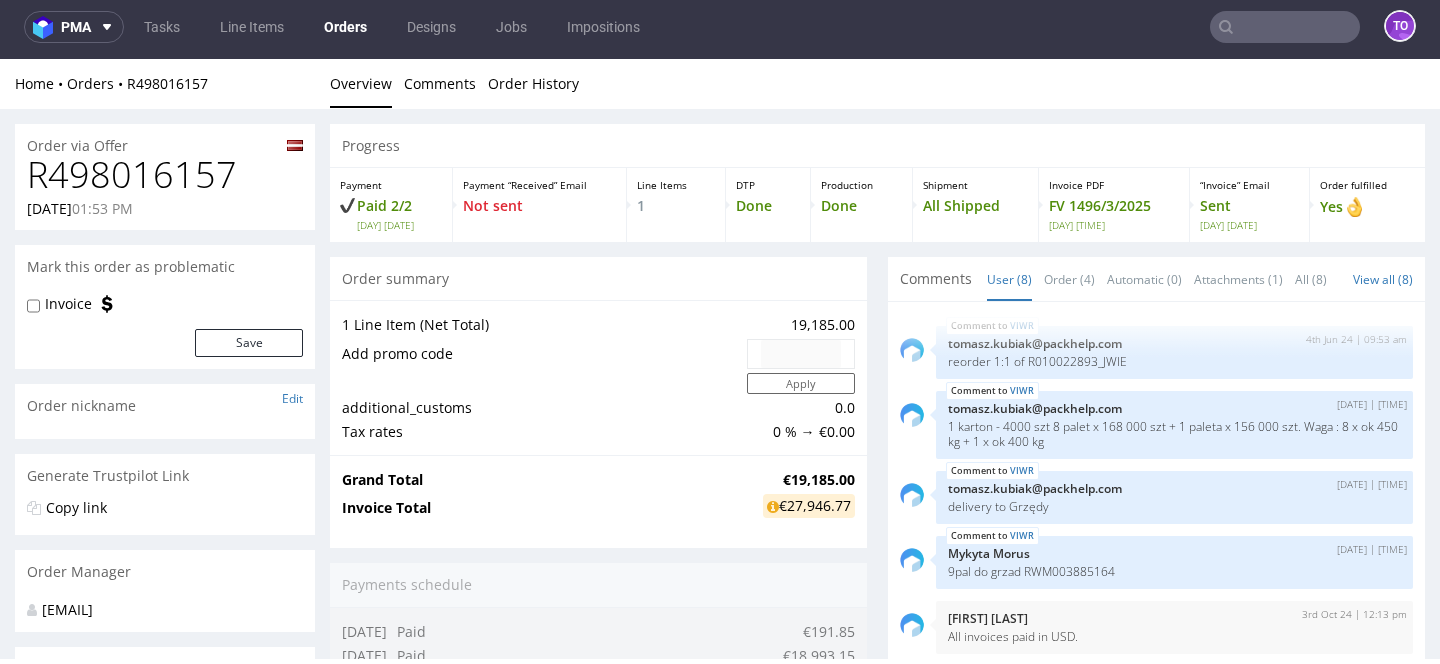 scroll, scrollTop: 0, scrollLeft: 0, axis: both 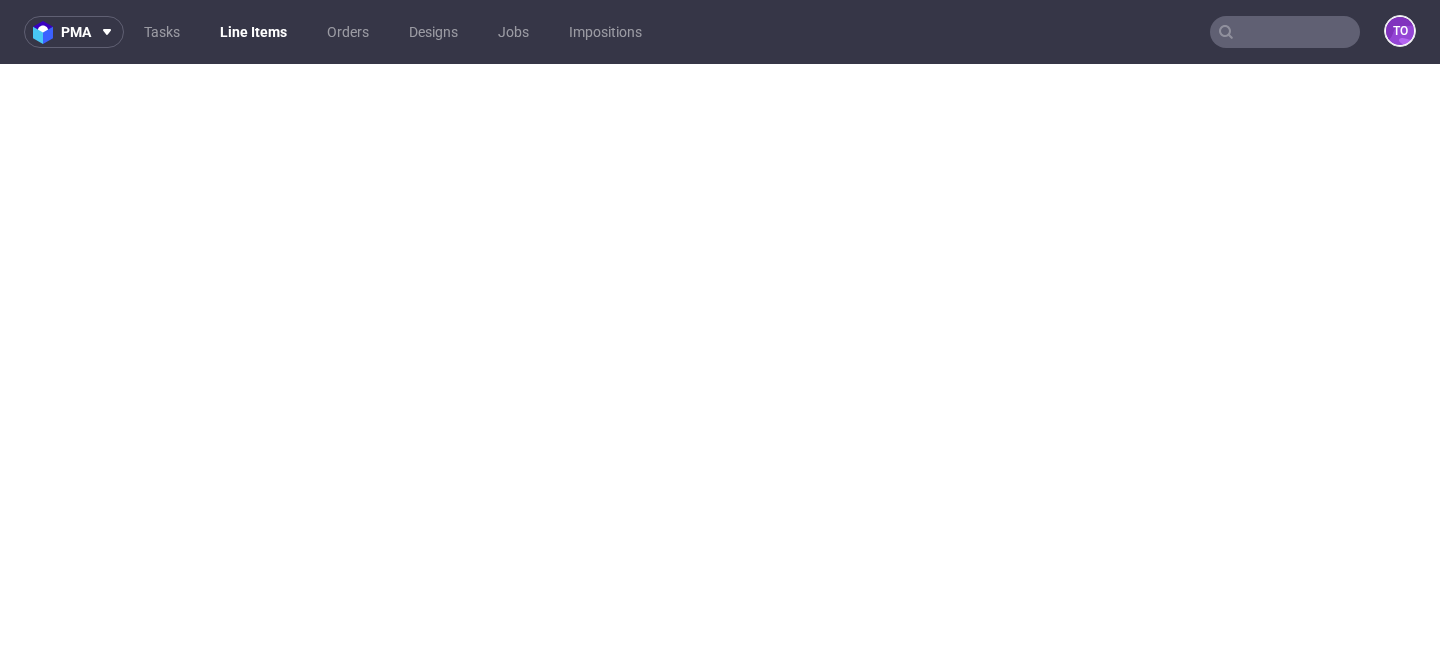select on "in_progress" 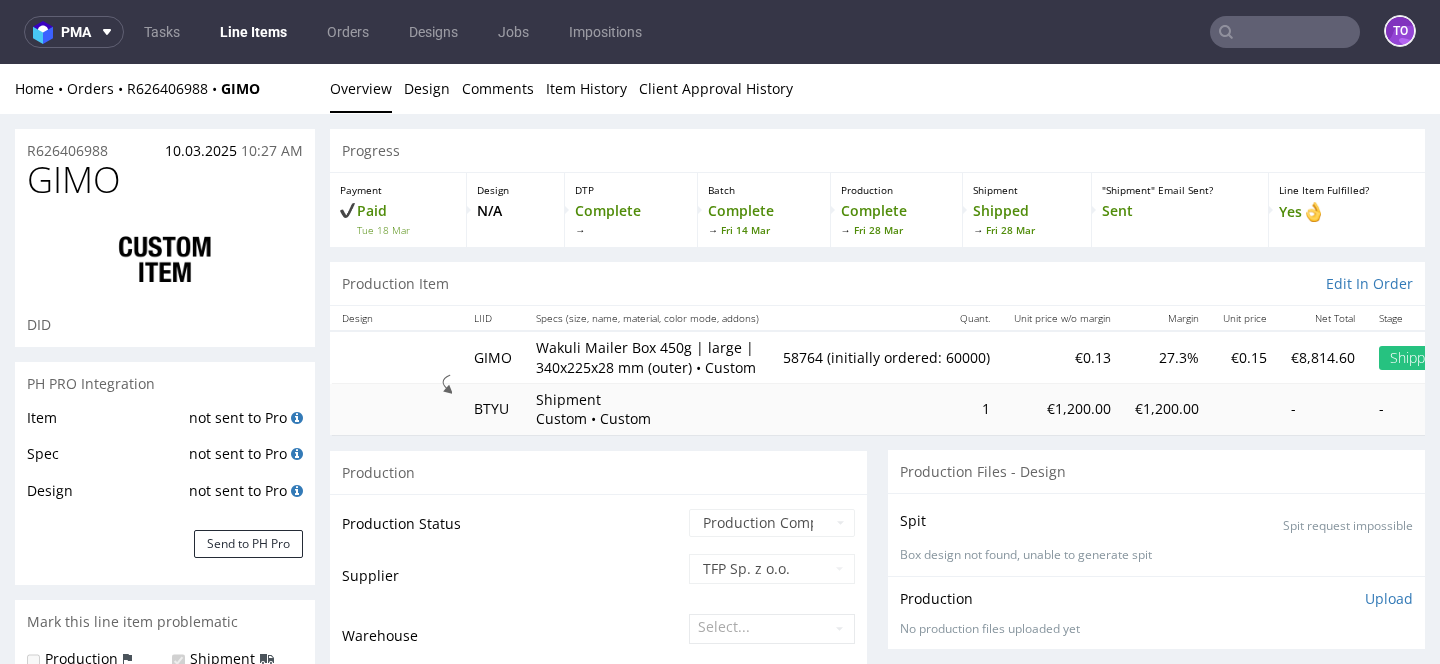 scroll, scrollTop: 0, scrollLeft: 0, axis: both 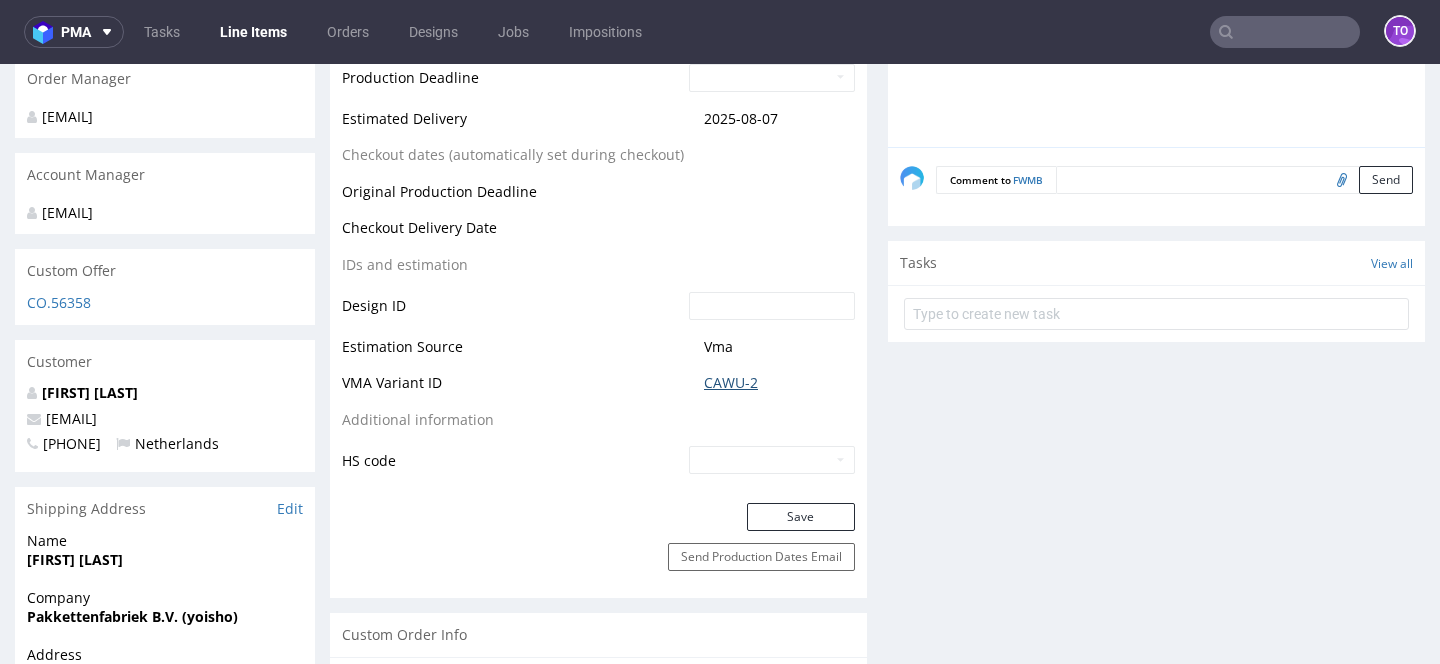 click on "CAWU-2" at bounding box center [731, 383] 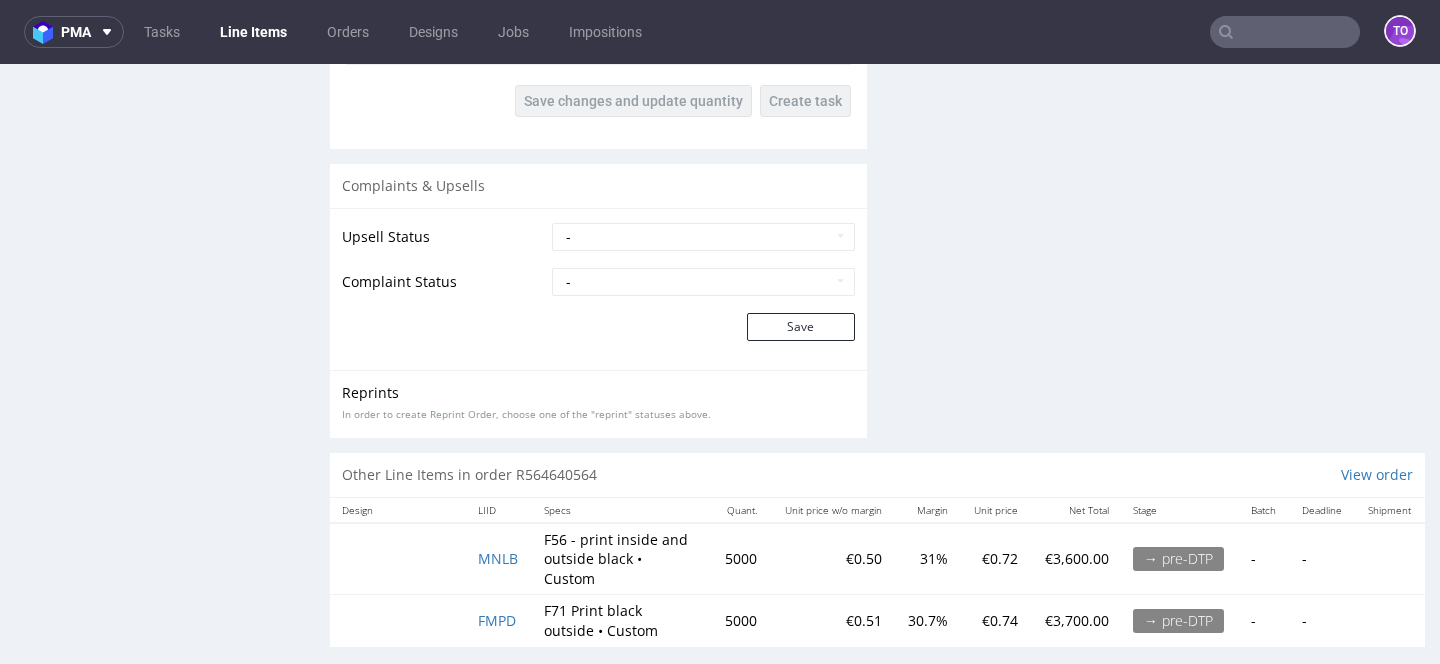 scroll, scrollTop: 3051, scrollLeft: 0, axis: vertical 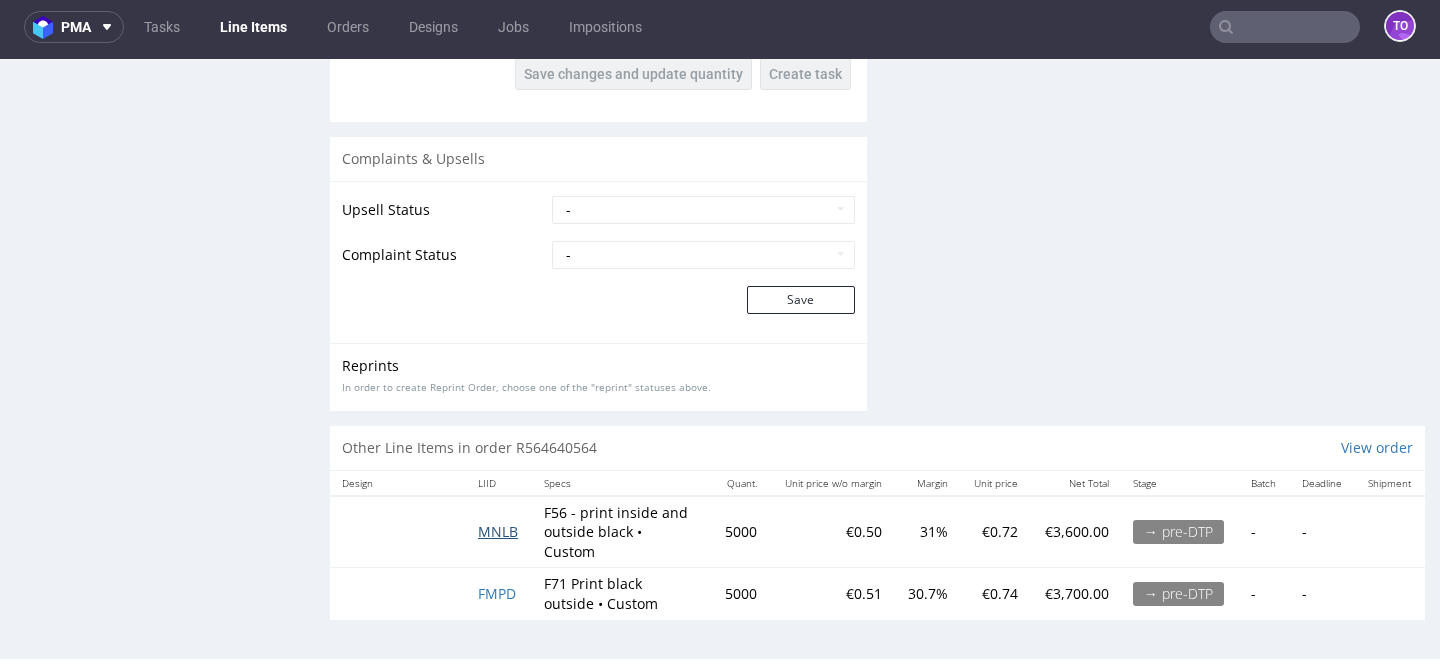 click on "MNLB" at bounding box center (498, 531) 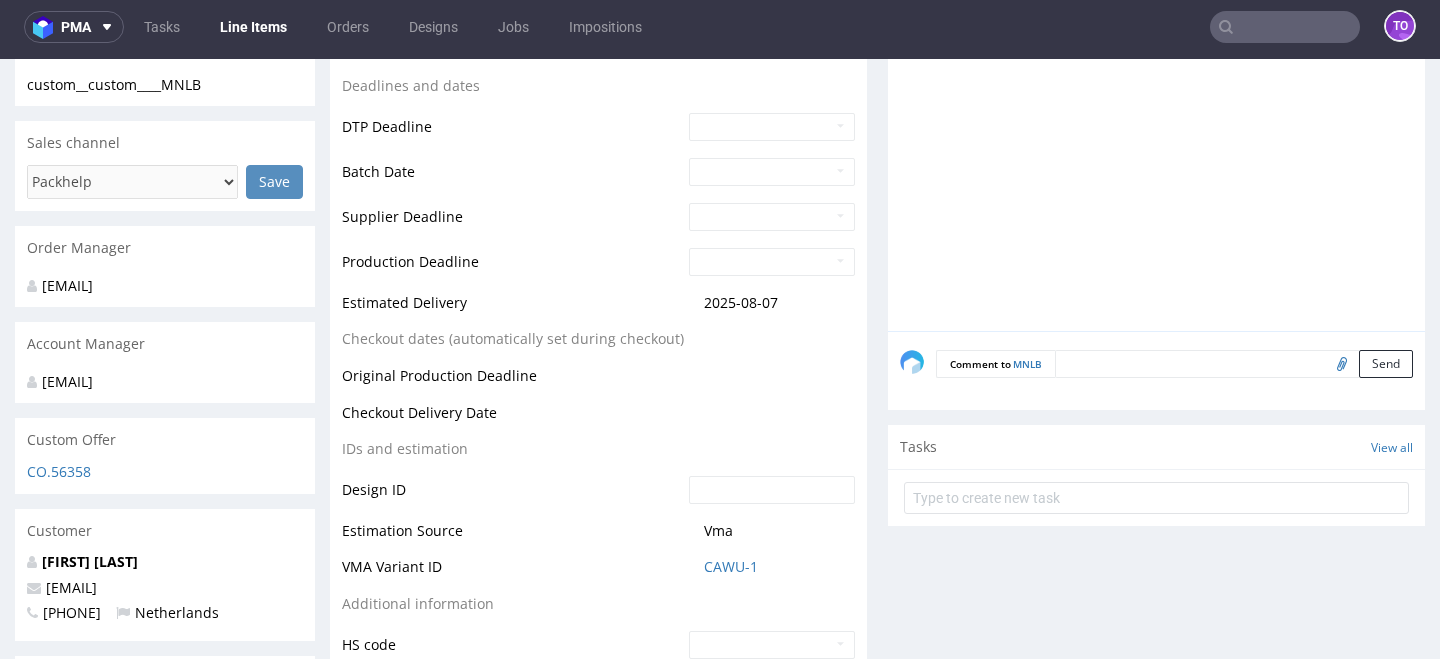 scroll, scrollTop: 785, scrollLeft: 0, axis: vertical 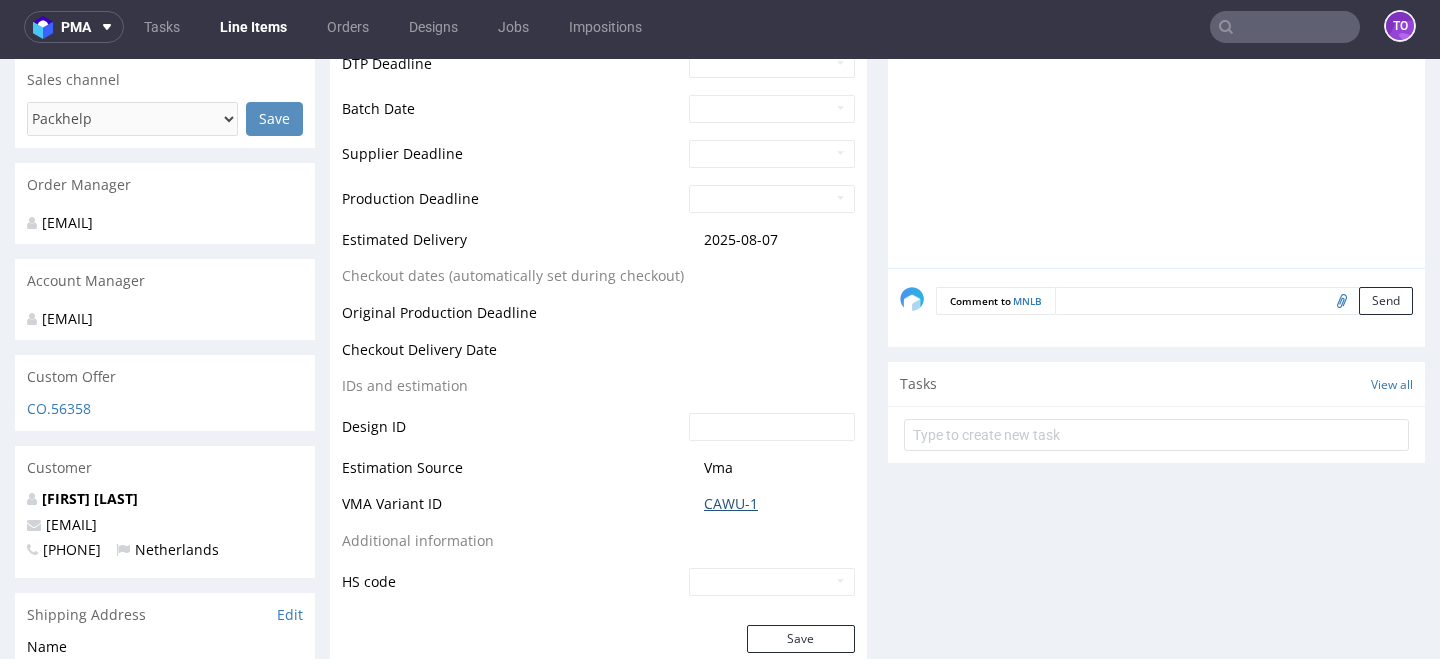 click on "CAWU-1" at bounding box center (731, 504) 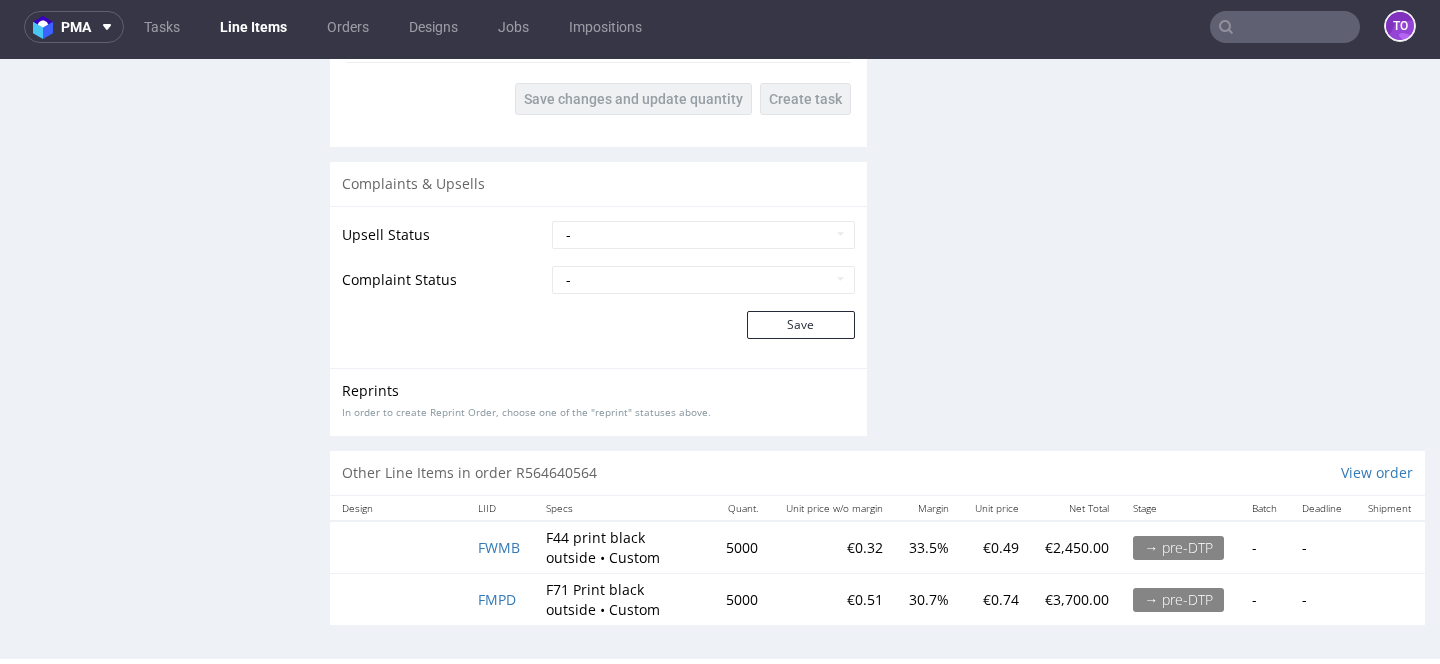 scroll, scrollTop: 3094, scrollLeft: 0, axis: vertical 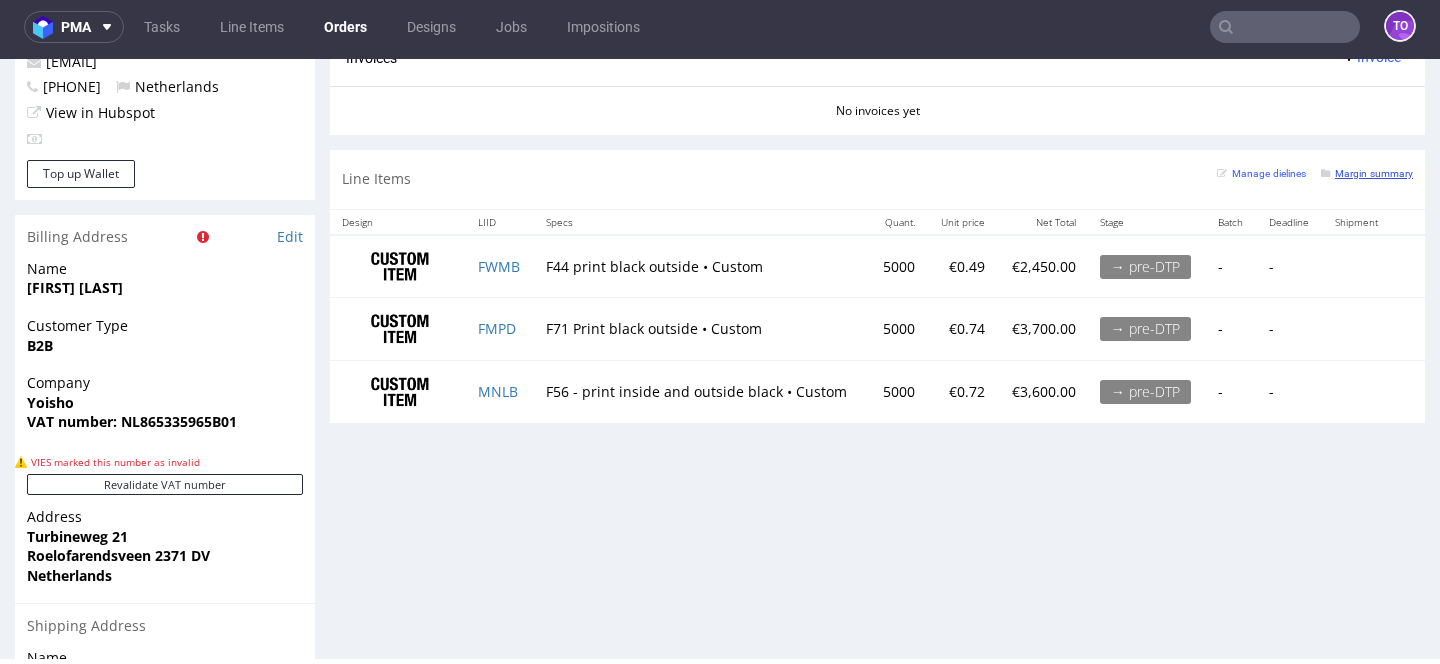 click on "Margin summary" at bounding box center (1367, 173) 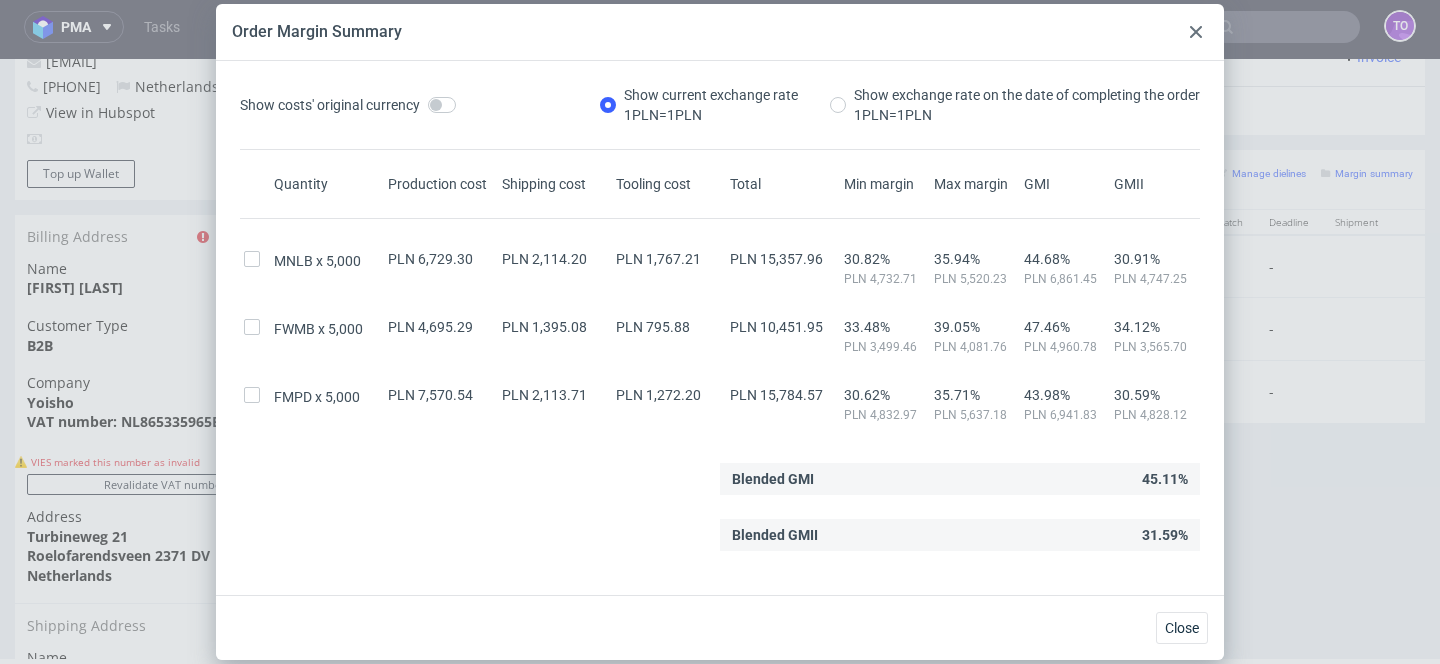 click 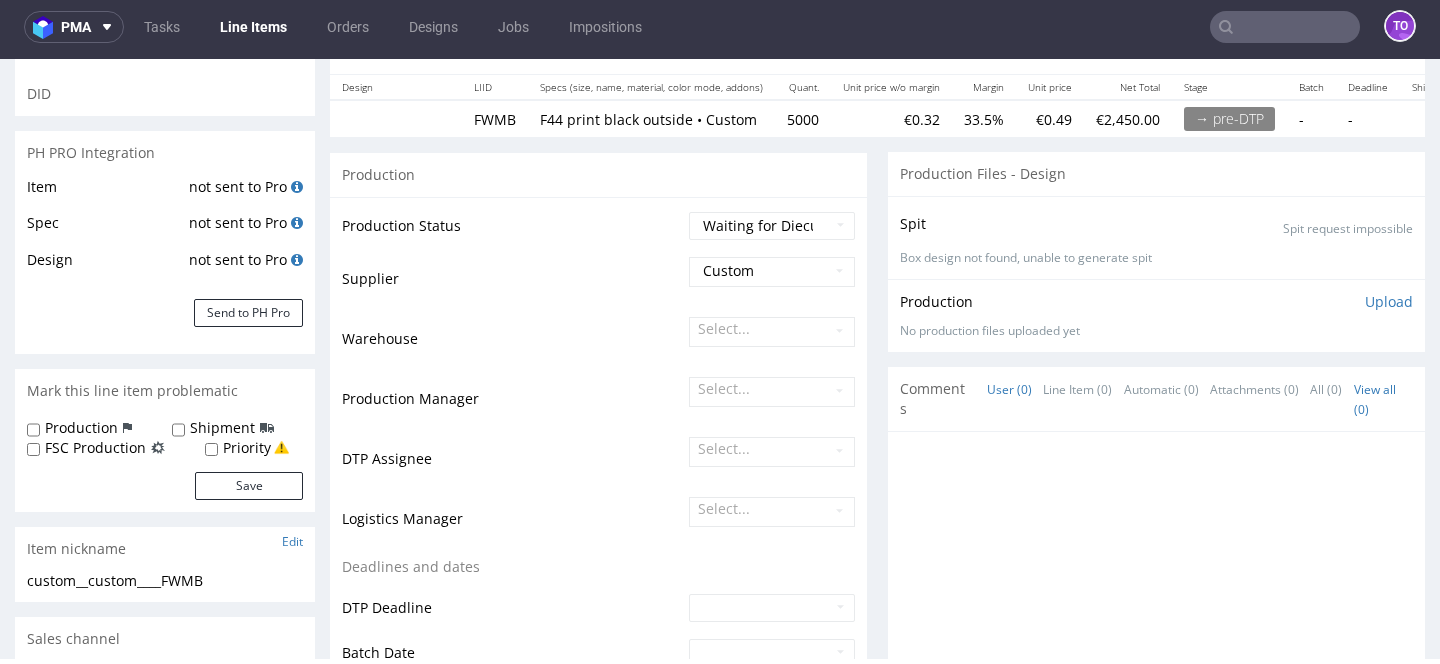 scroll, scrollTop: 227, scrollLeft: 0, axis: vertical 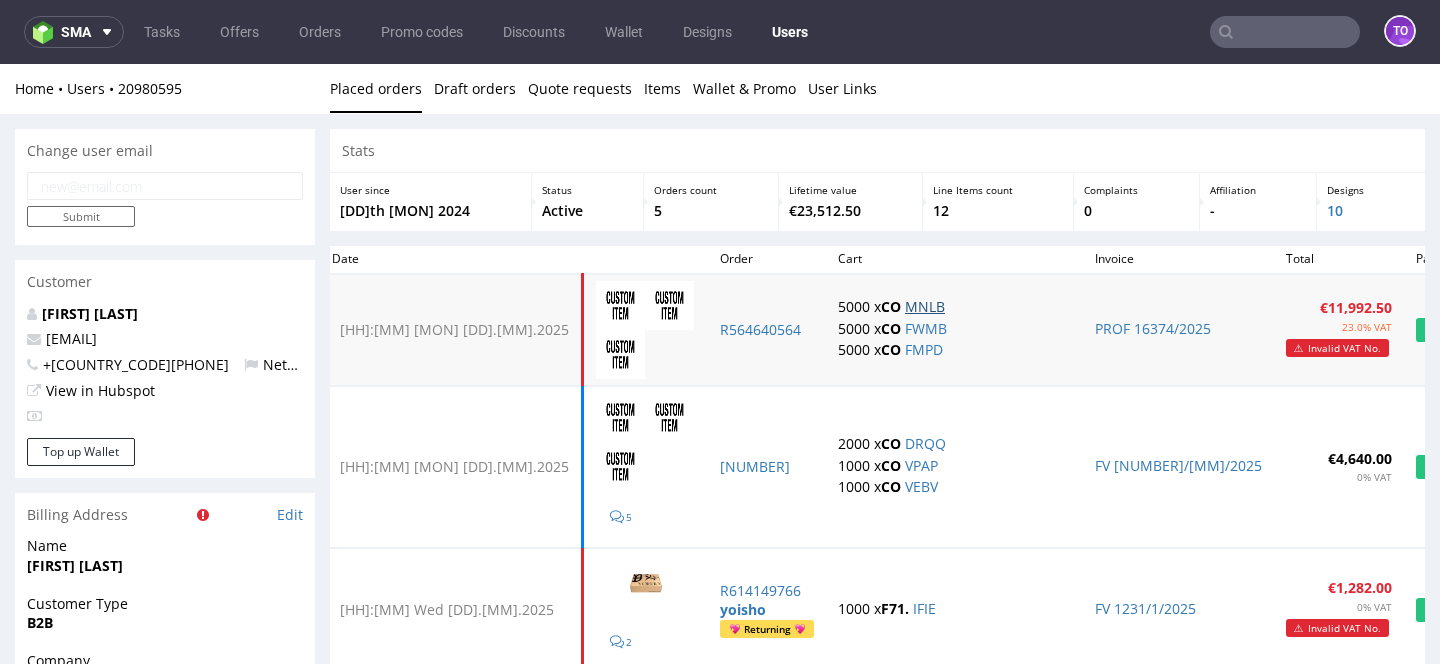 click on "5000 x    CO   MNLB" at bounding box center (954, 307) 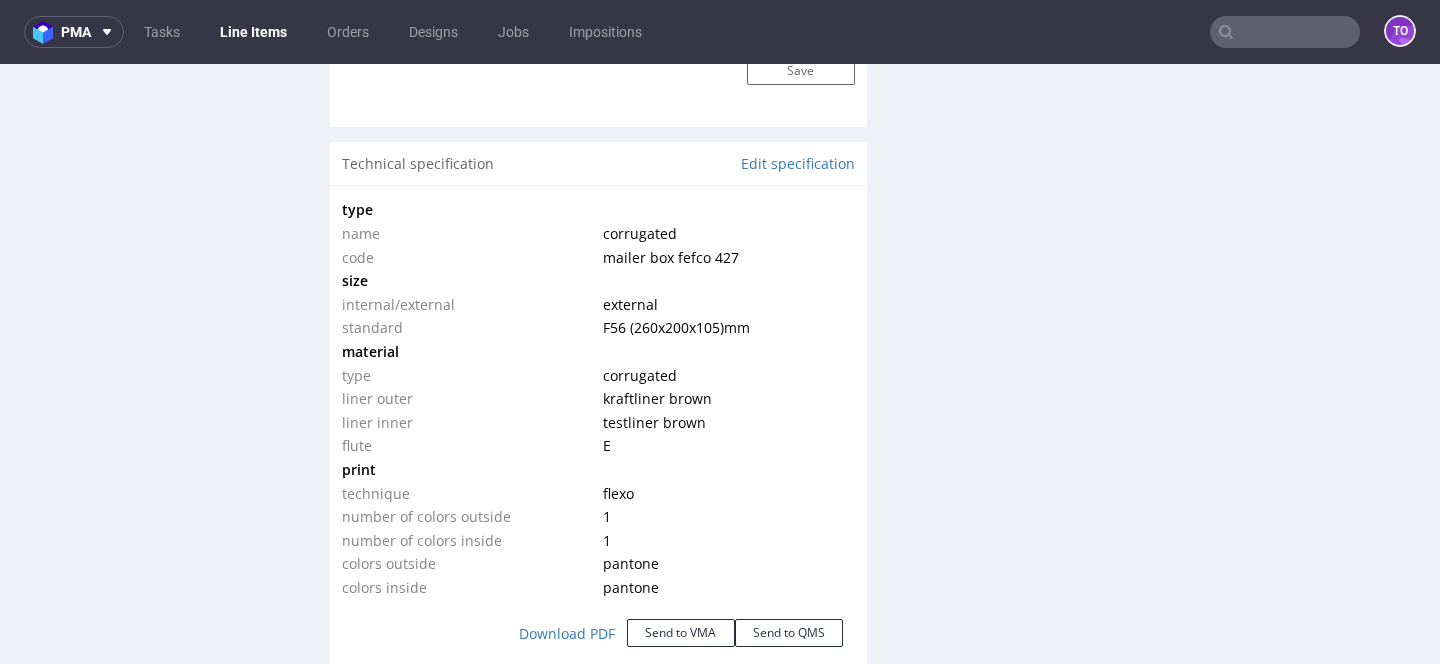 scroll, scrollTop: 4, scrollLeft: 0, axis: vertical 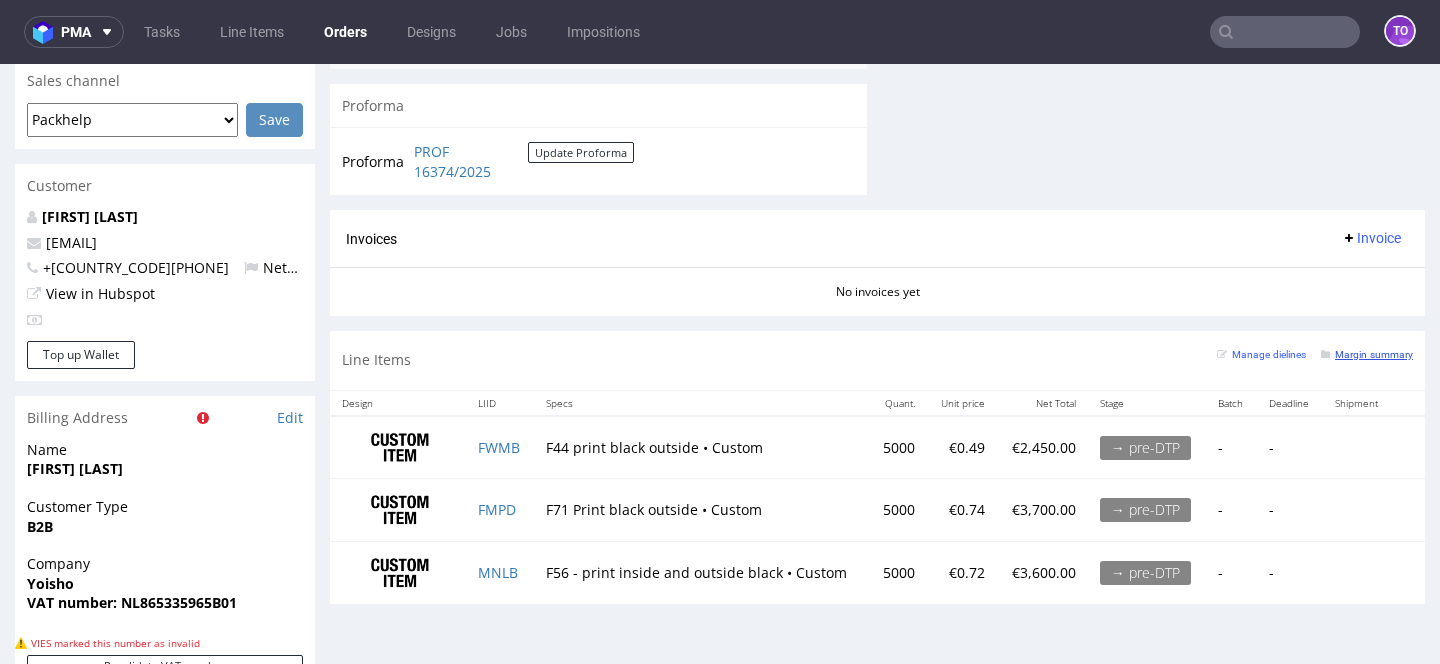 click on "Margin summary" at bounding box center (1367, 354) 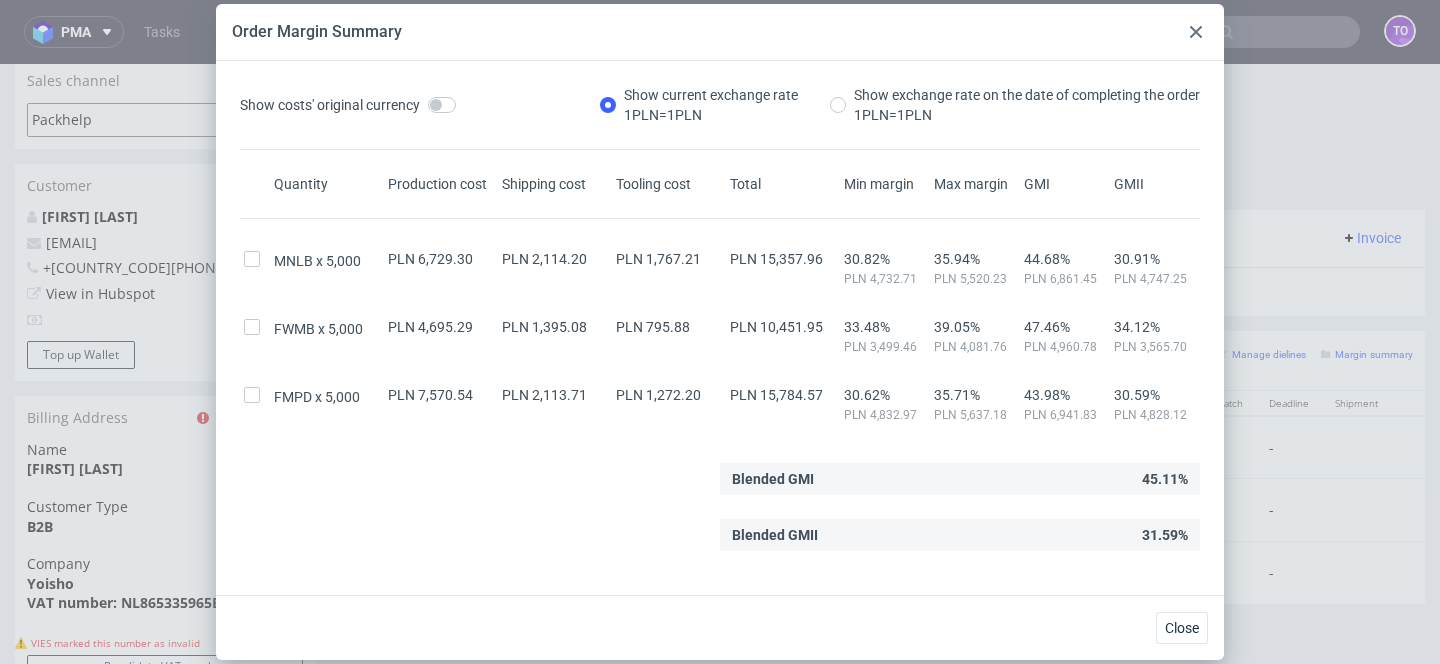 click at bounding box center [1196, 32] 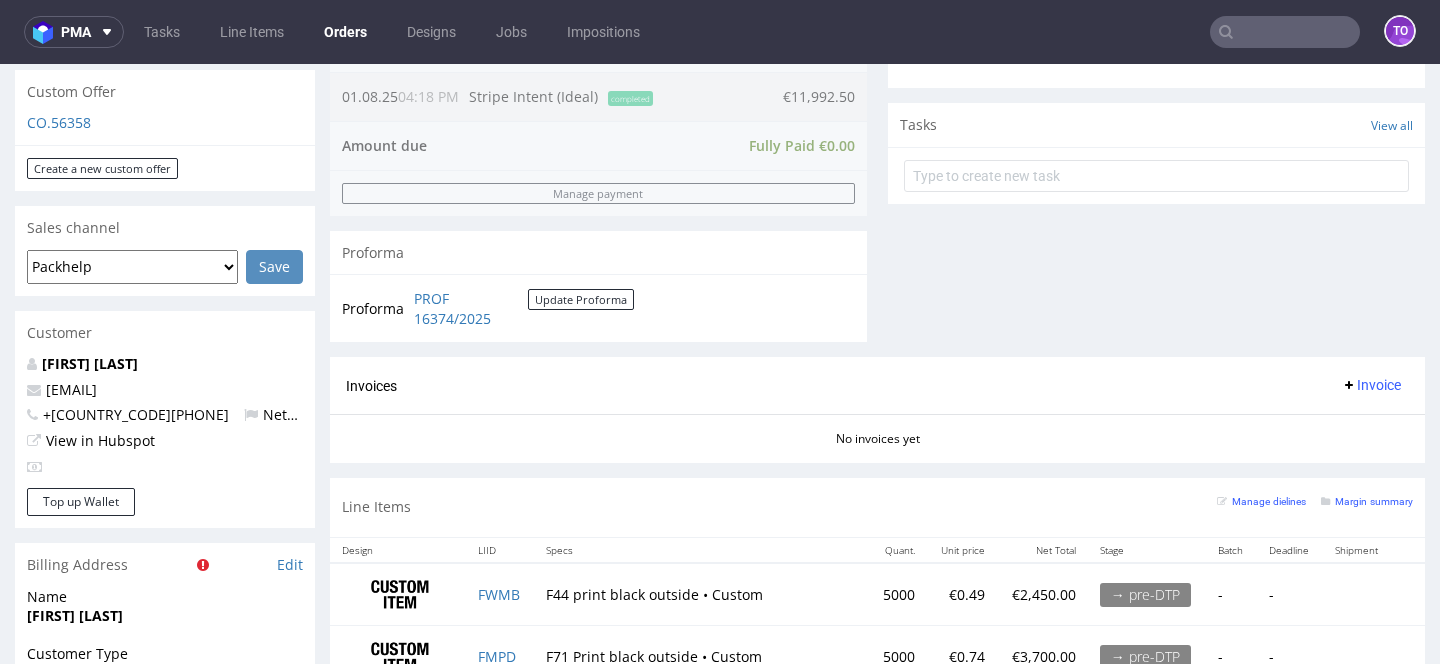 scroll, scrollTop: 997, scrollLeft: 0, axis: vertical 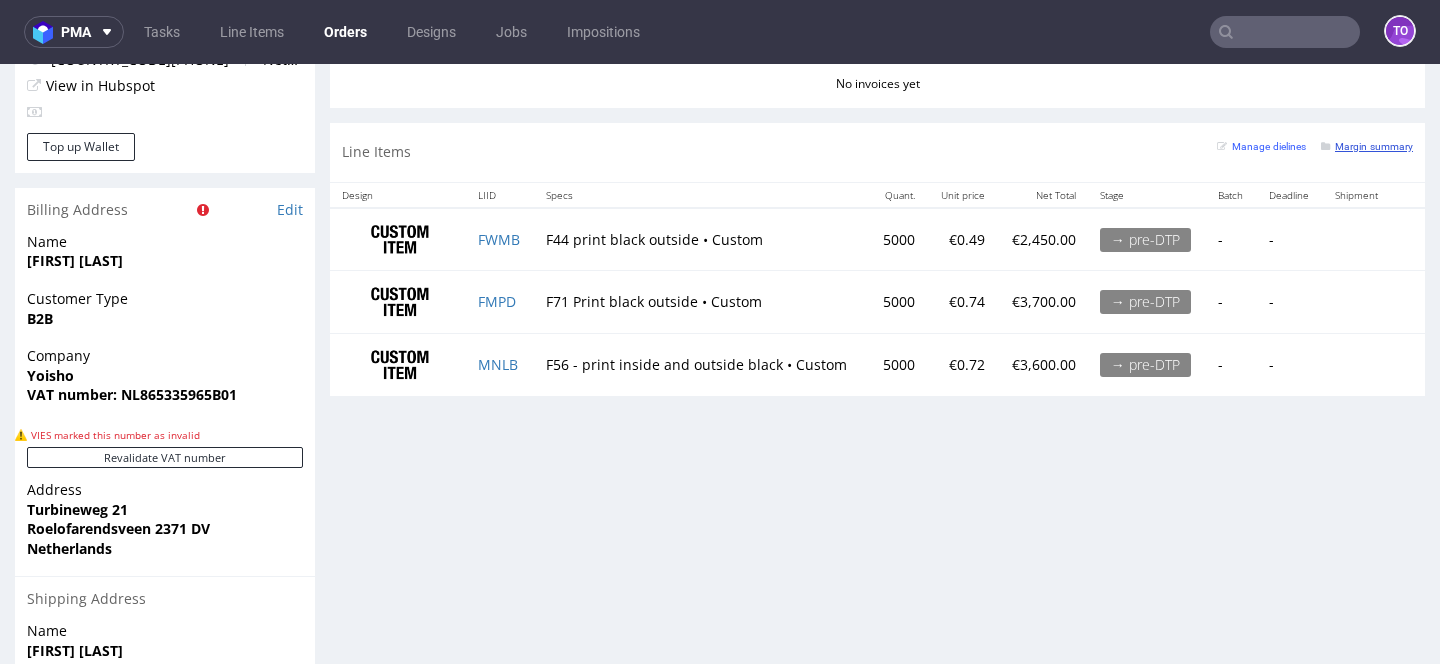 click on "Margin summary" at bounding box center (1367, 146) 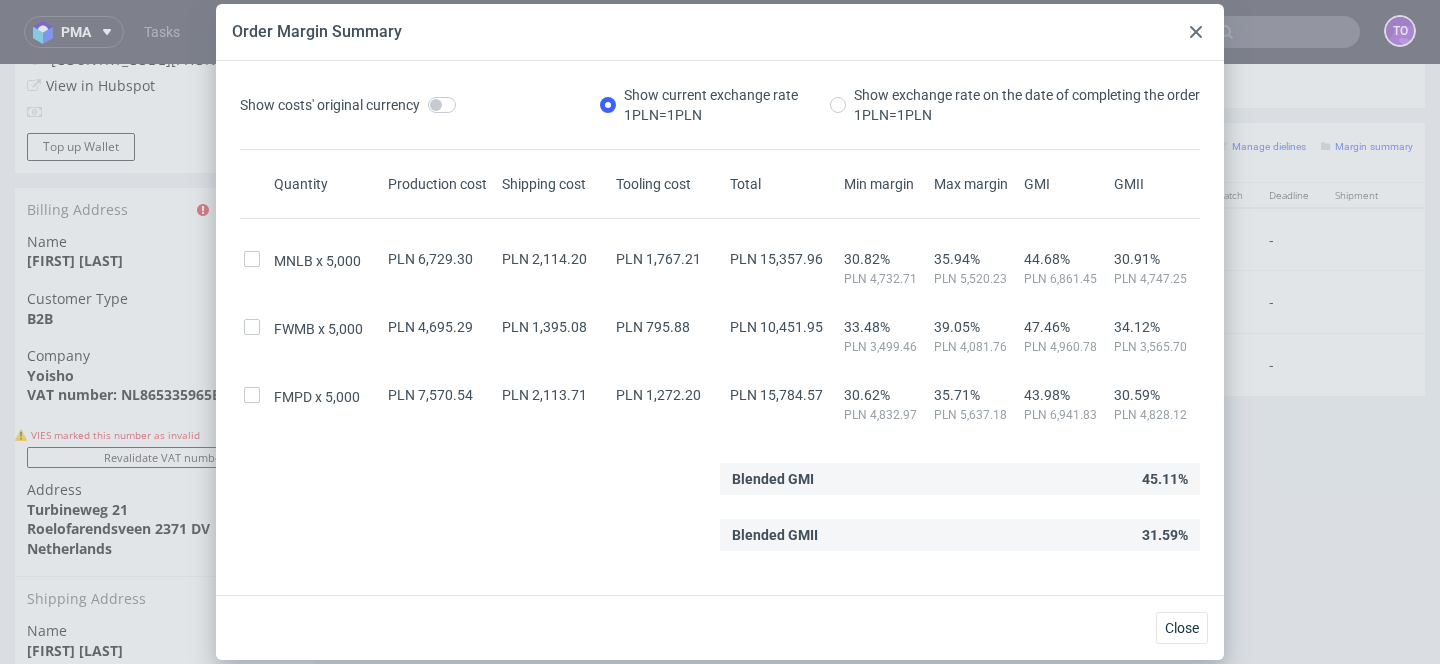click 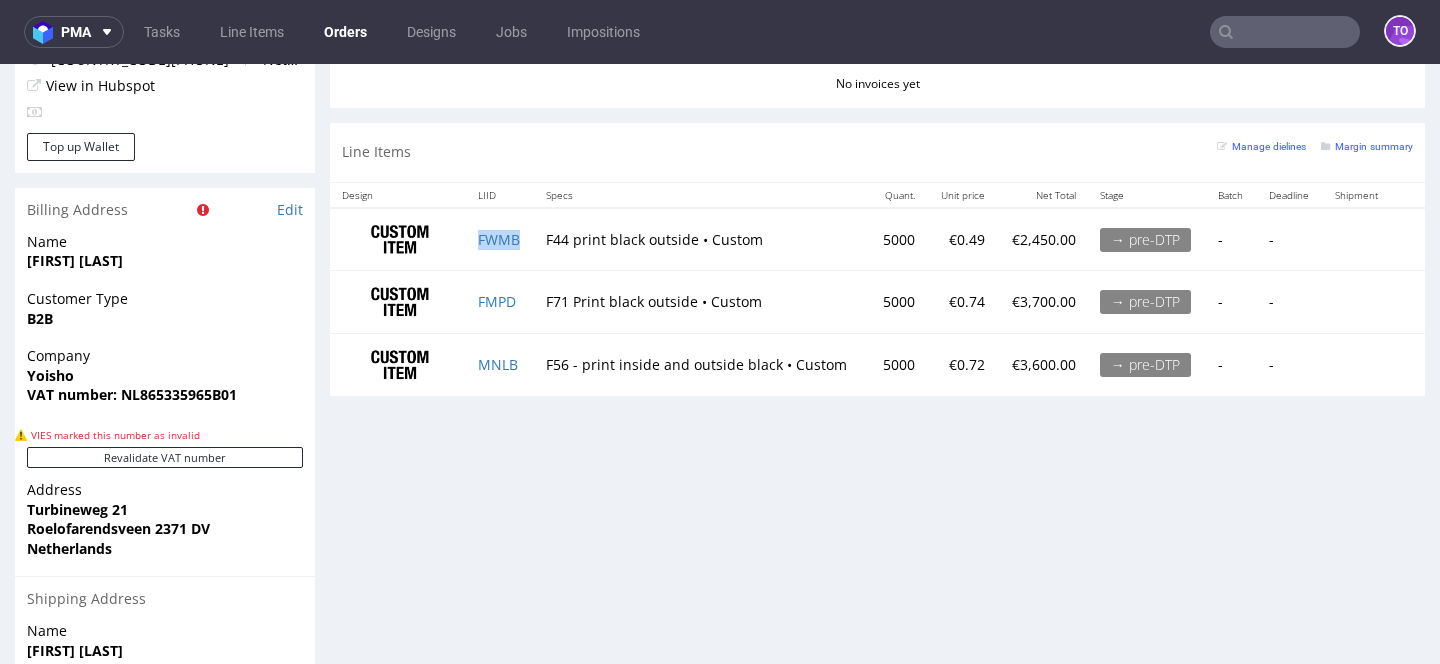 click on "FWMB" at bounding box center (500, 239) 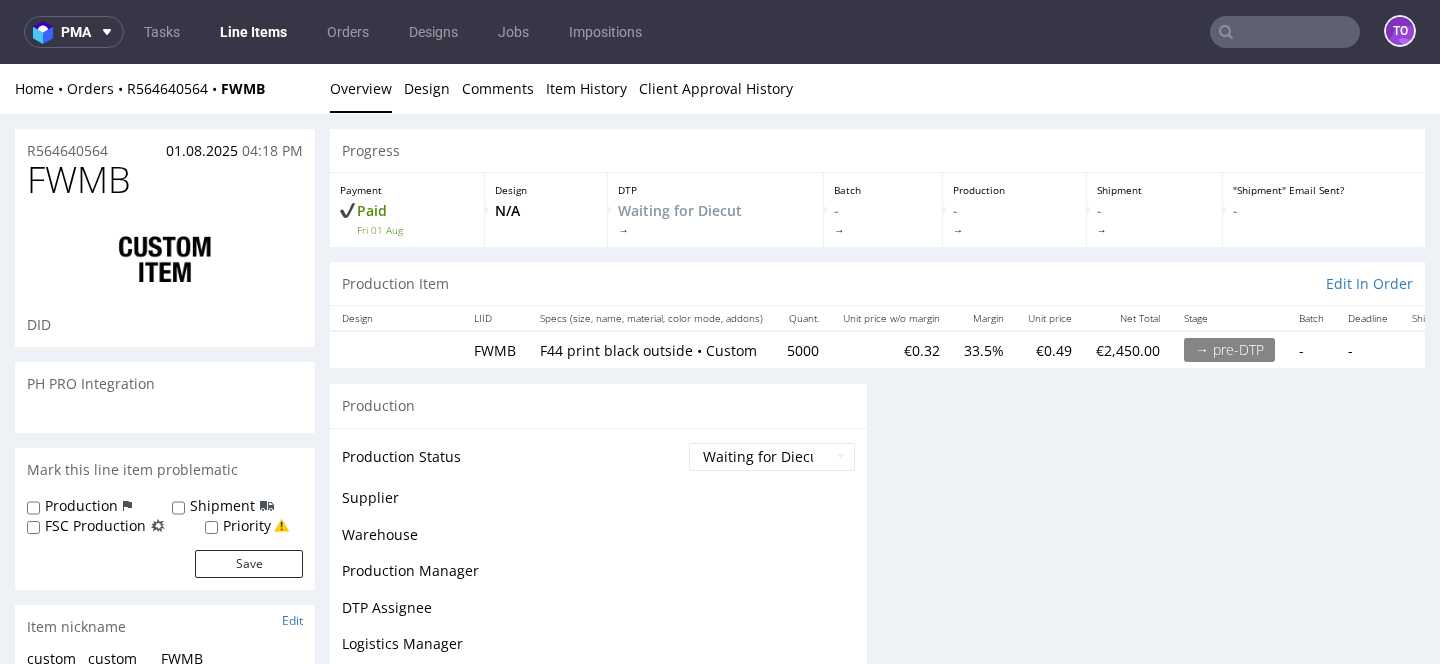 scroll, scrollTop: 0, scrollLeft: 0, axis: both 